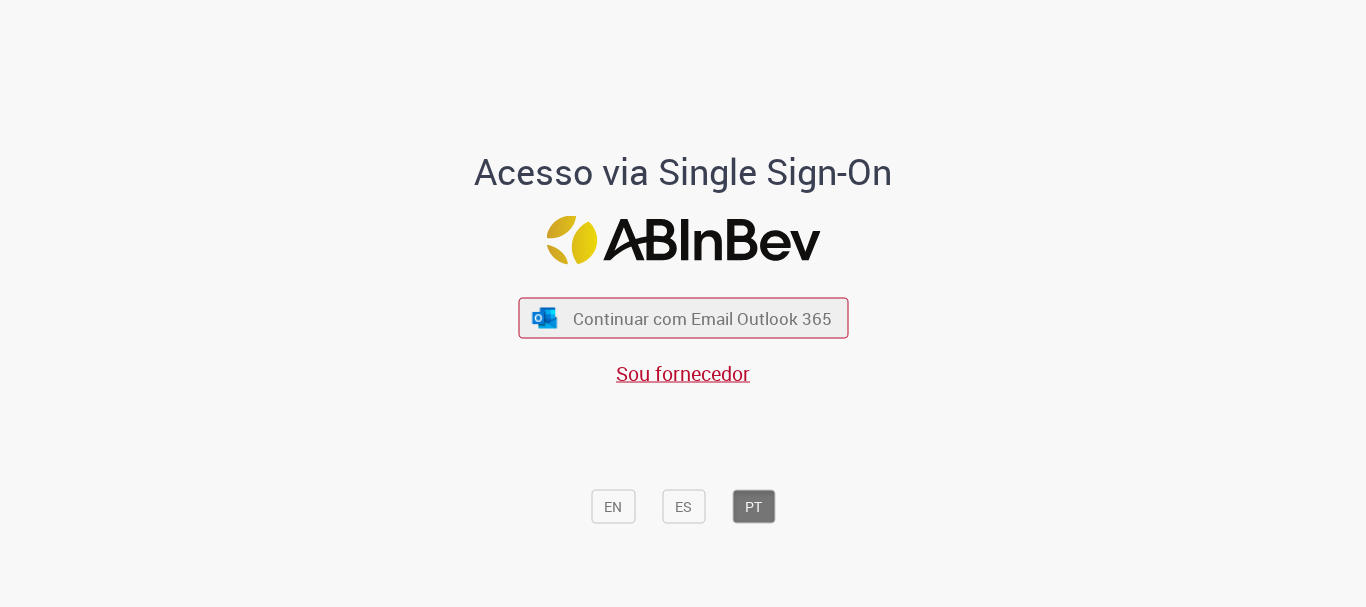 scroll, scrollTop: 0, scrollLeft: 0, axis: both 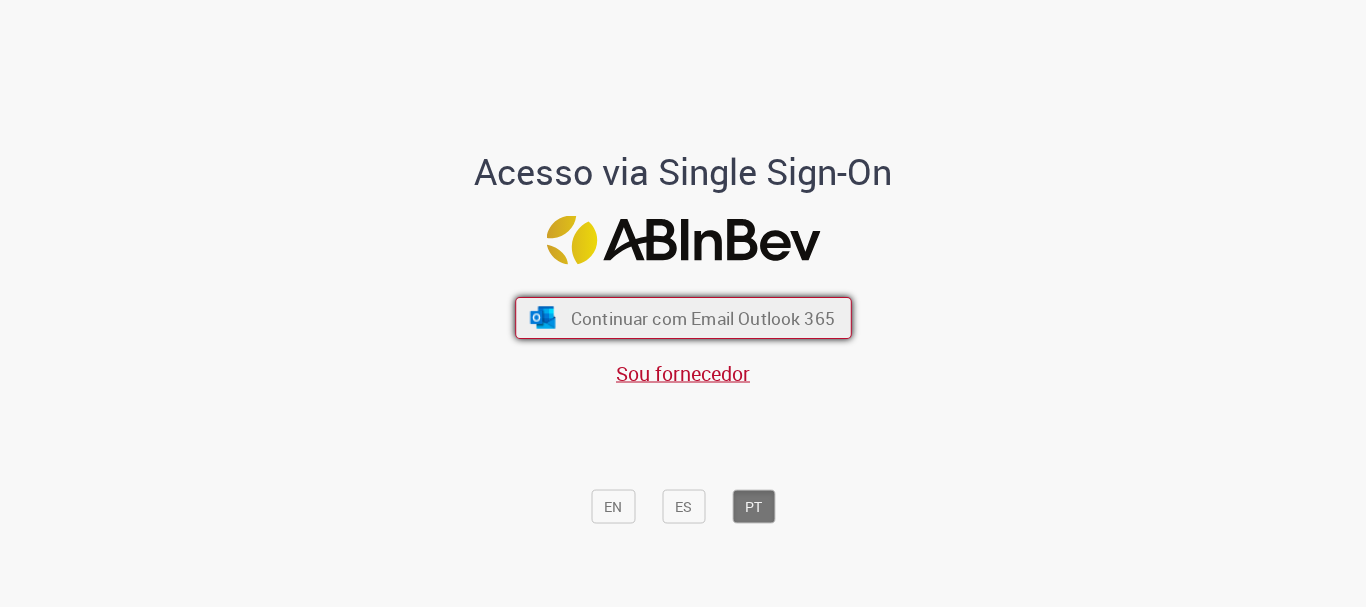 click on "Continuar com Email Outlook 365" at bounding box center [702, 318] 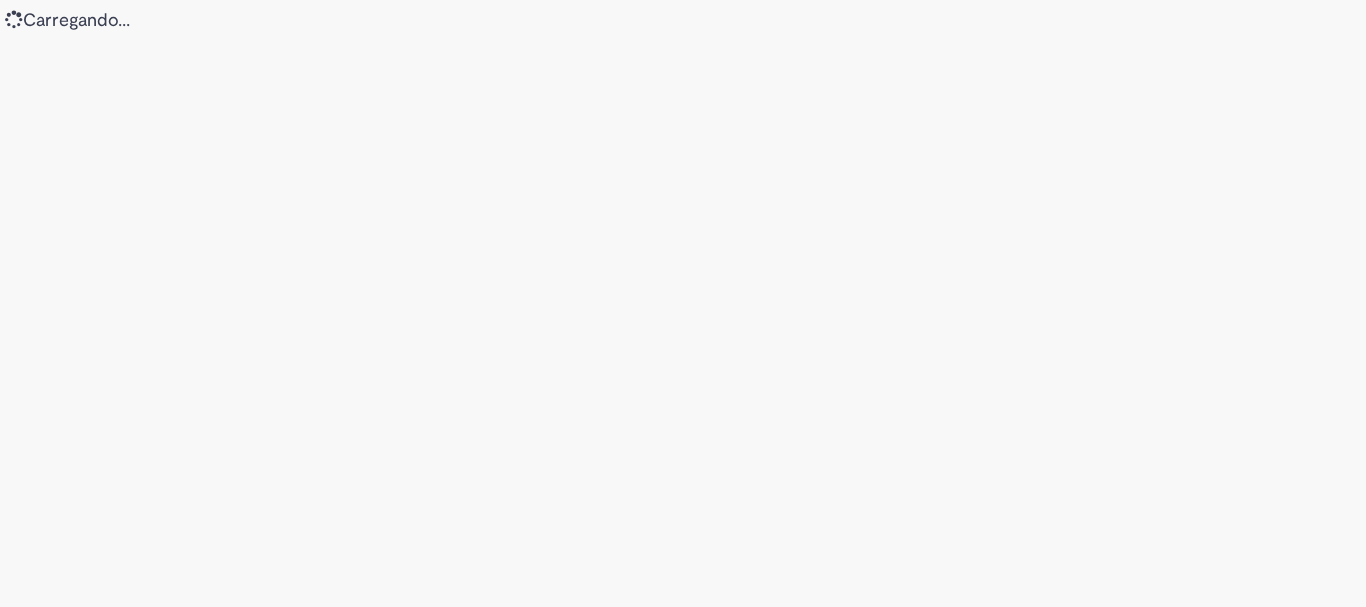 scroll, scrollTop: 0, scrollLeft: 0, axis: both 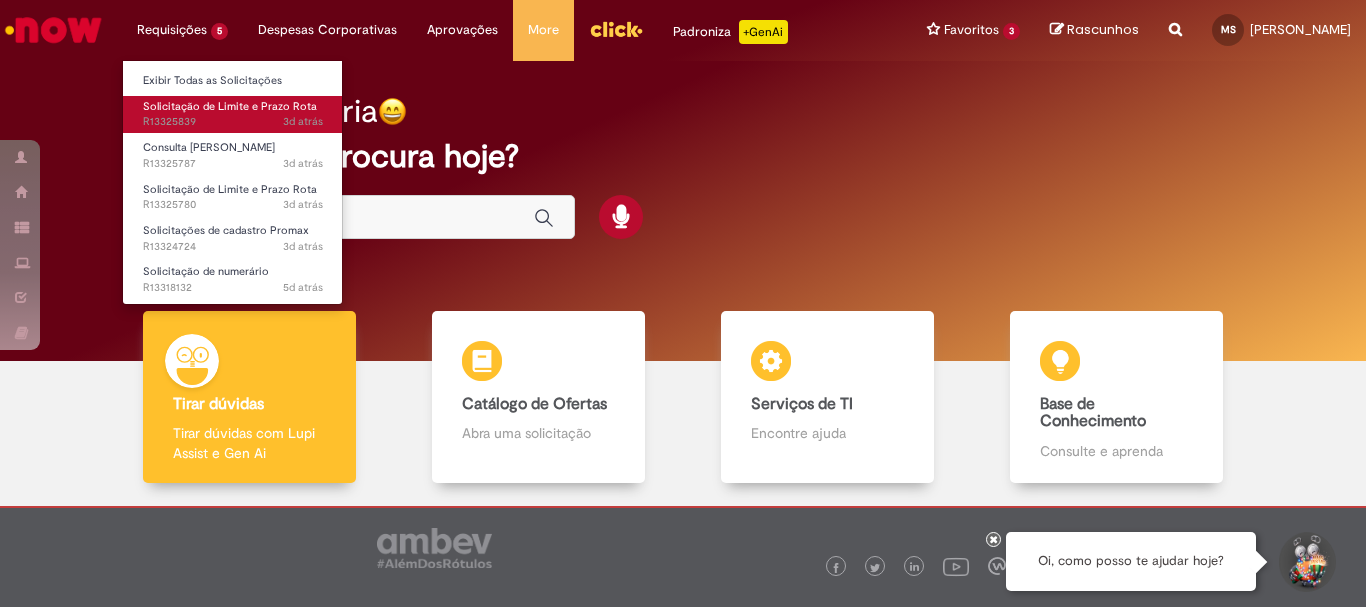 click on "3d atrás 3 dias atrás  R13325839" at bounding box center (233, 122) 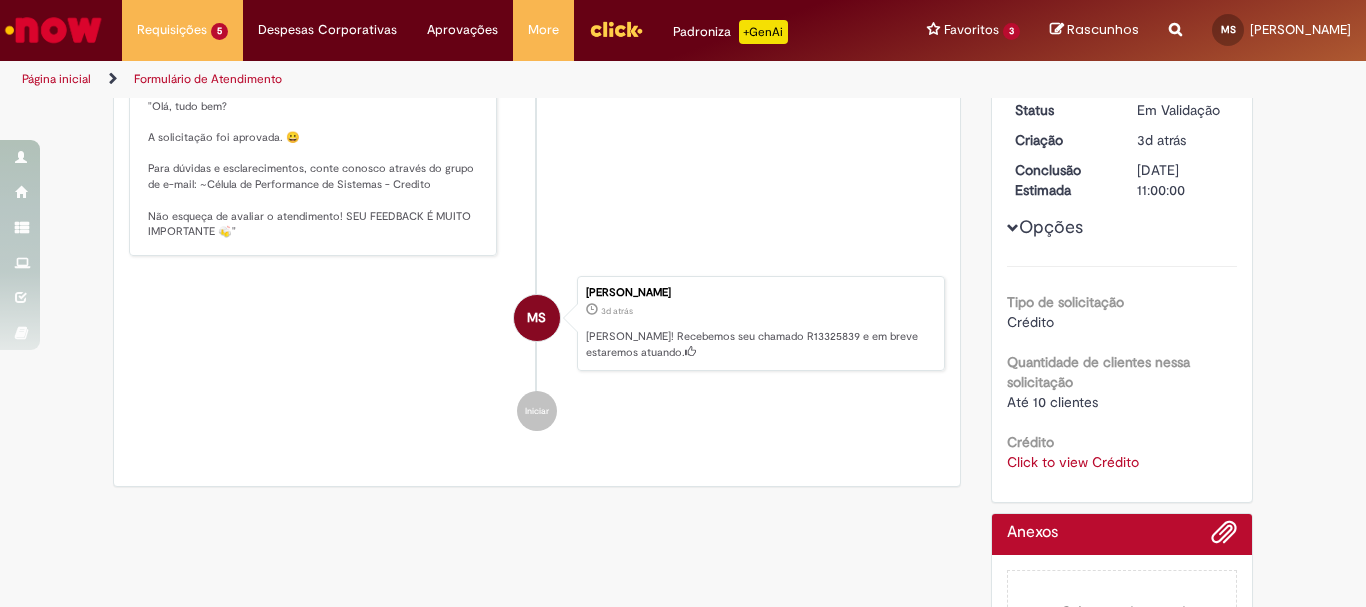 scroll, scrollTop: 400, scrollLeft: 0, axis: vertical 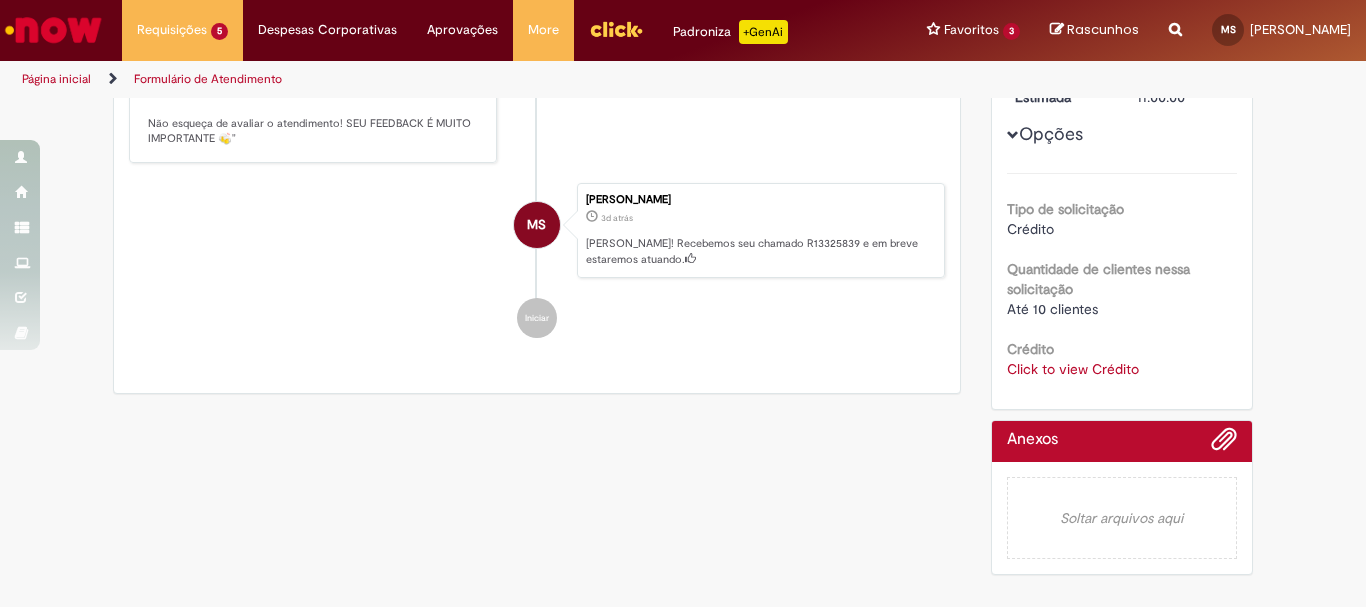 click on "Click to view Crédito" at bounding box center (1073, 369) 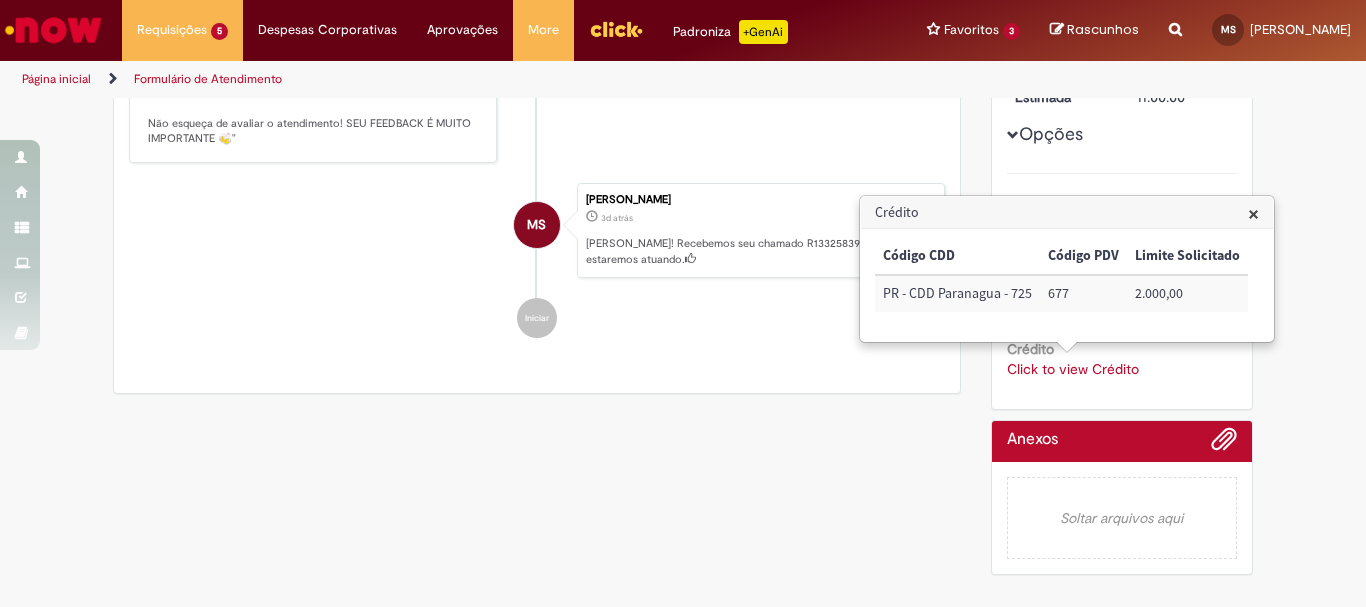 scroll, scrollTop: 0, scrollLeft: 0, axis: both 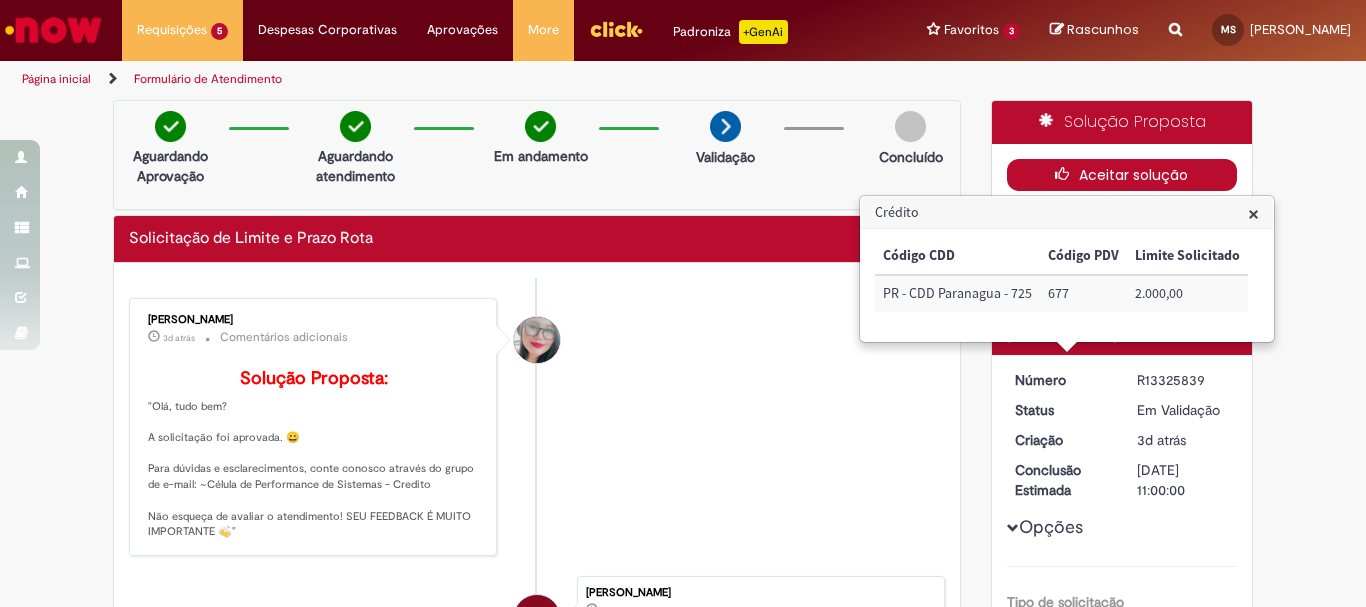 click on "Aceitar solução" at bounding box center (1122, 175) 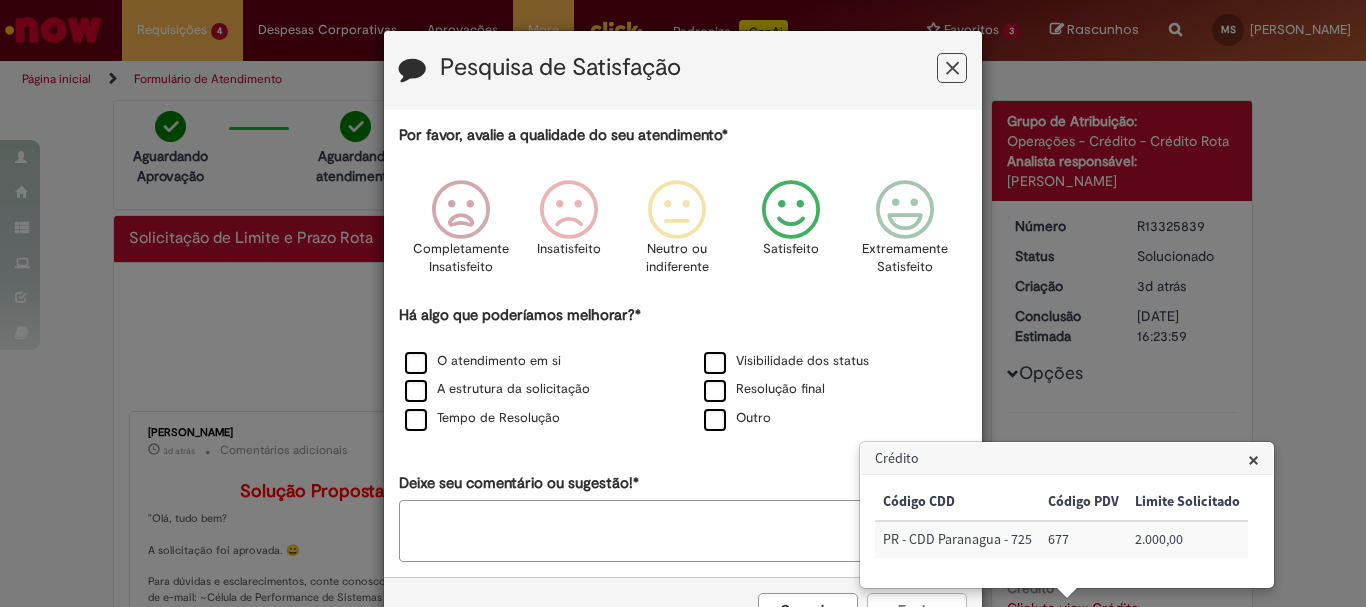 click at bounding box center (791, 210) 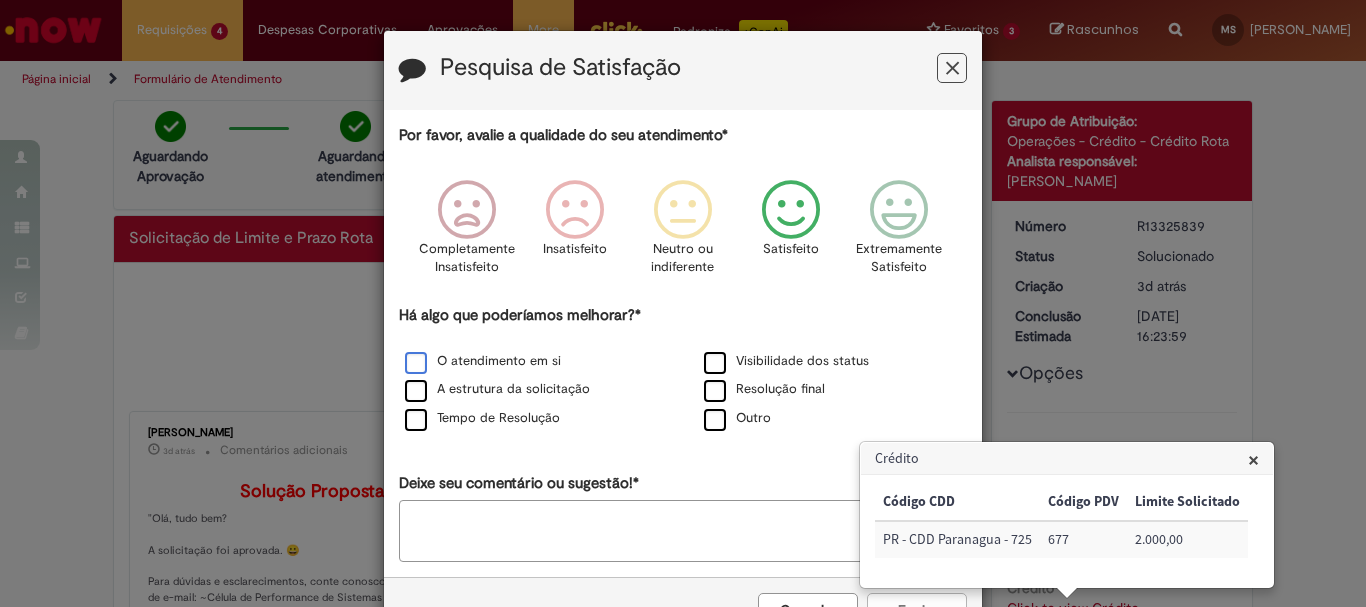 click on "O atendimento em si" at bounding box center (483, 361) 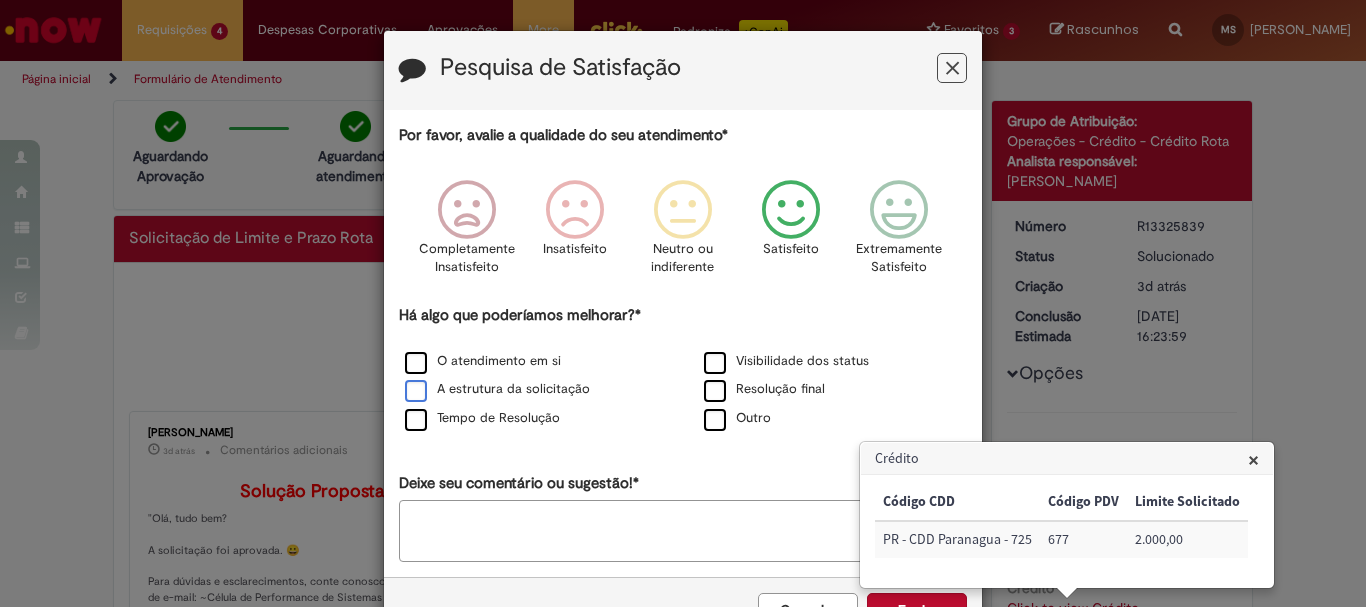 click on "A estrutura da solicitação" at bounding box center [497, 389] 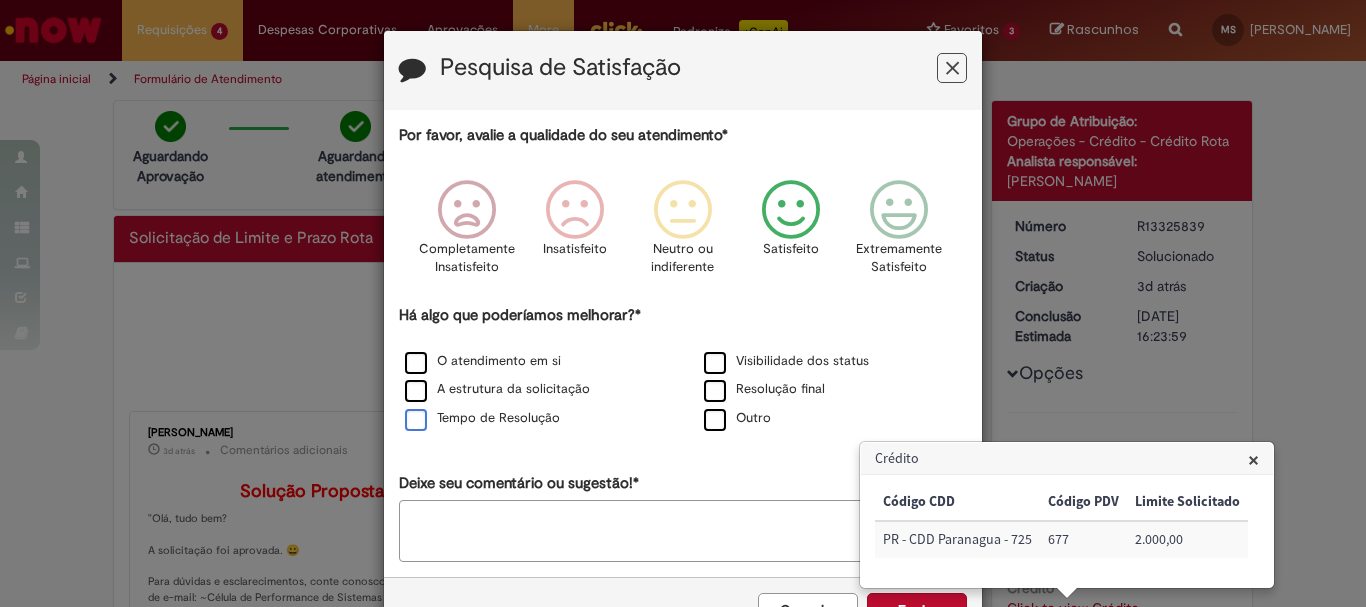 click on "Tempo de Resolução" at bounding box center [482, 418] 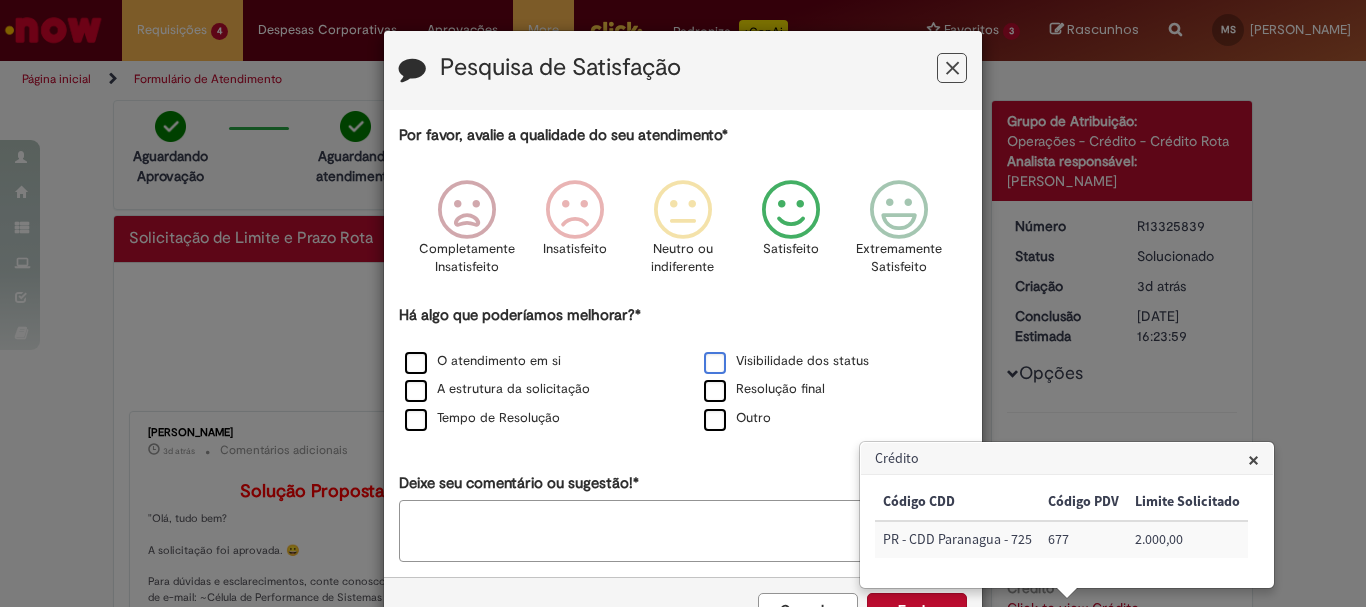 click on "Visibilidade dos status" at bounding box center [786, 361] 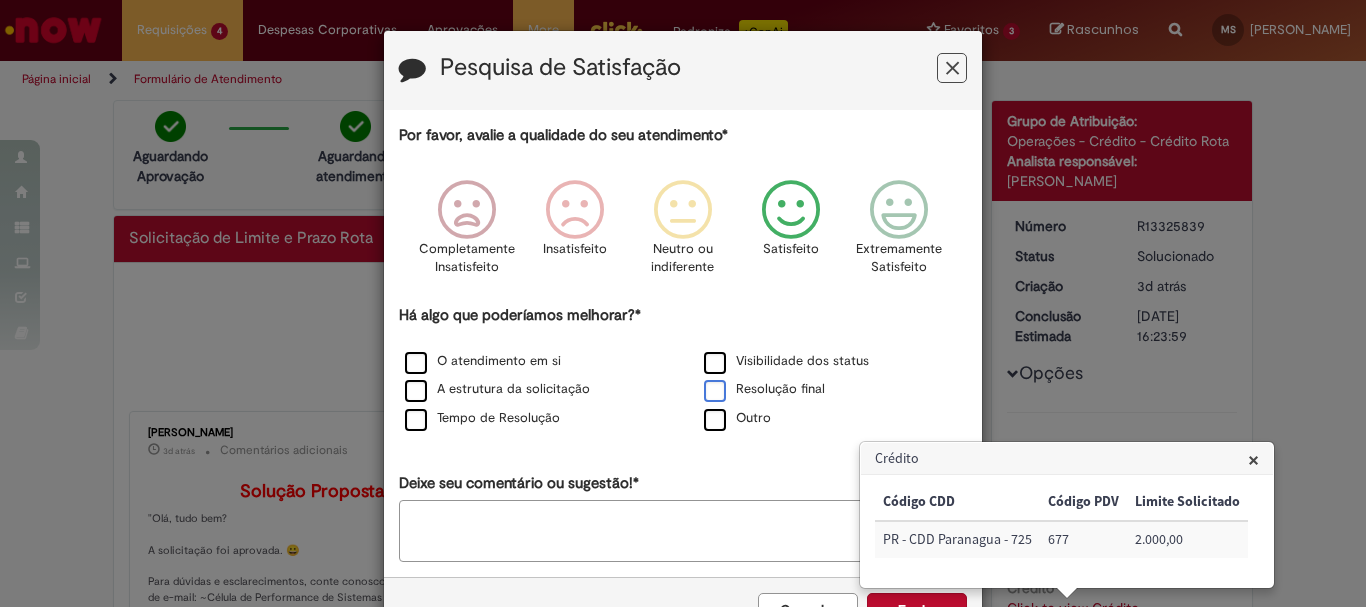 click on "Resolução final" at bounding box center (764, 389) 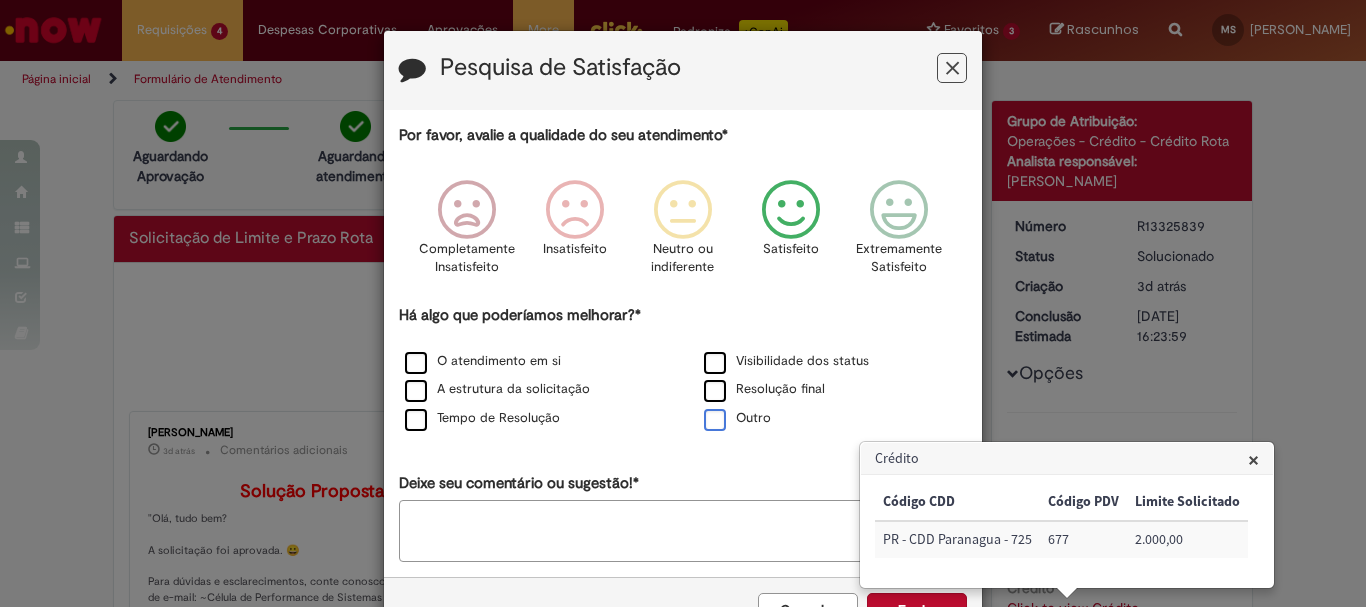 click on "Outro" at bounding box center [737, 418] 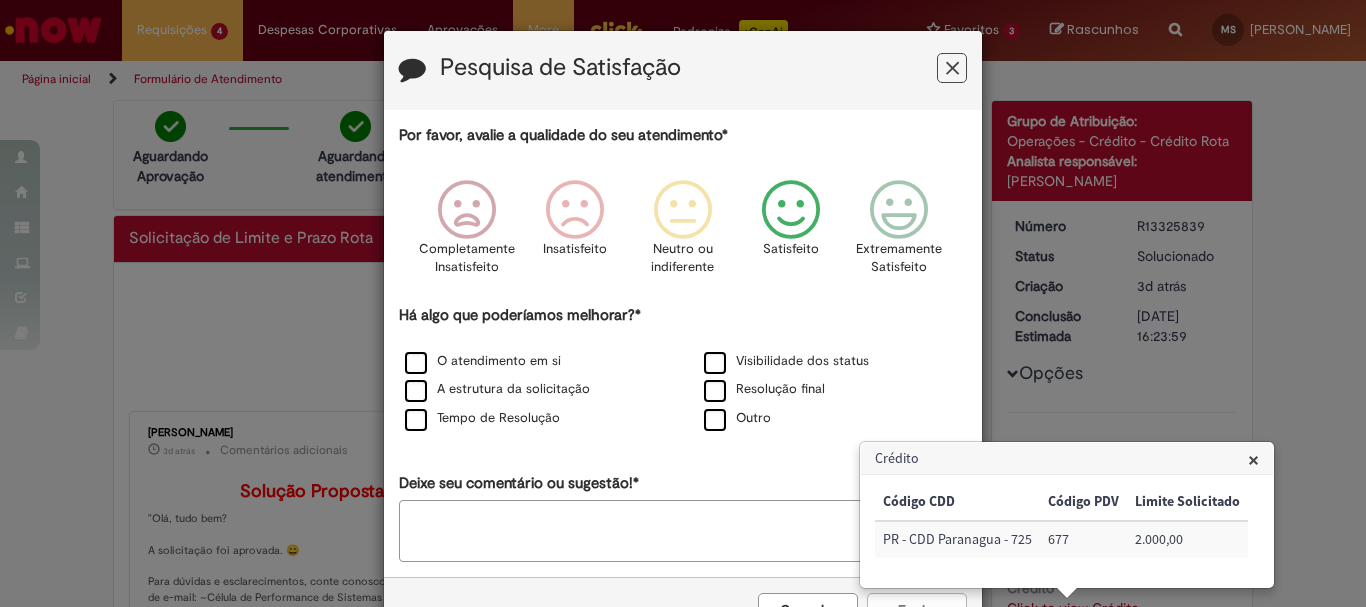 click on "×" at bounding box center (1253, 459) 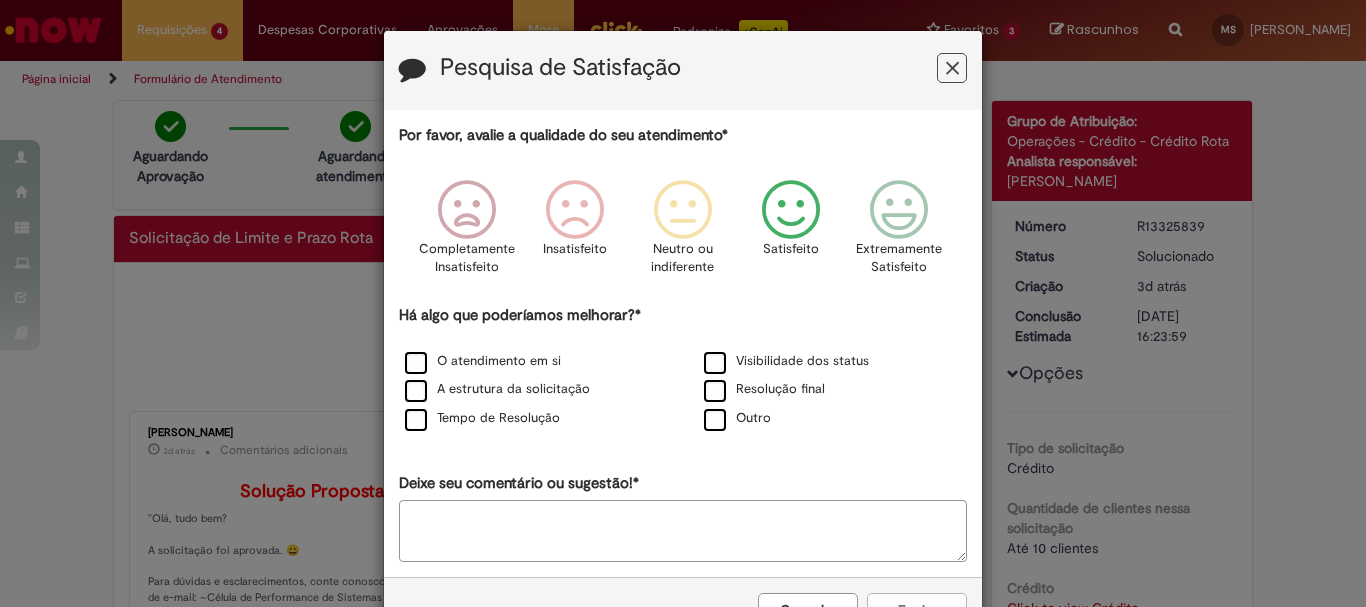 scroll, scrollTop: 10, scrollLeft: 0, axis: vertical 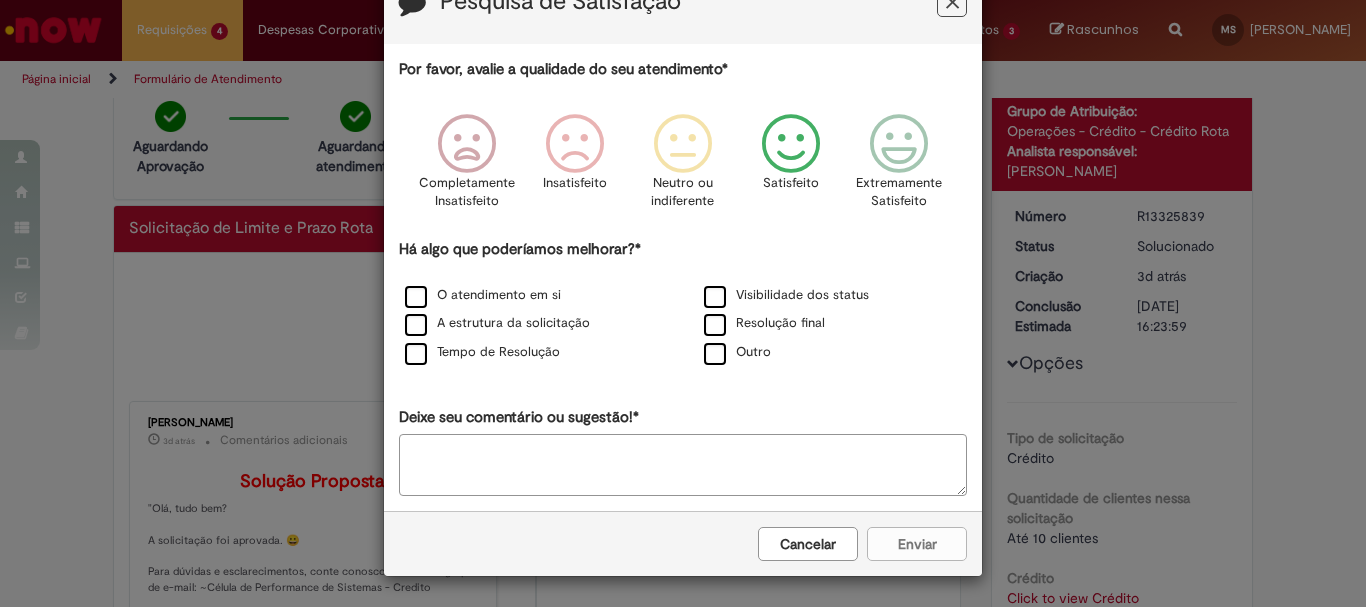 click on "Cancelar   Enviar" at bounding box center (683, 543) 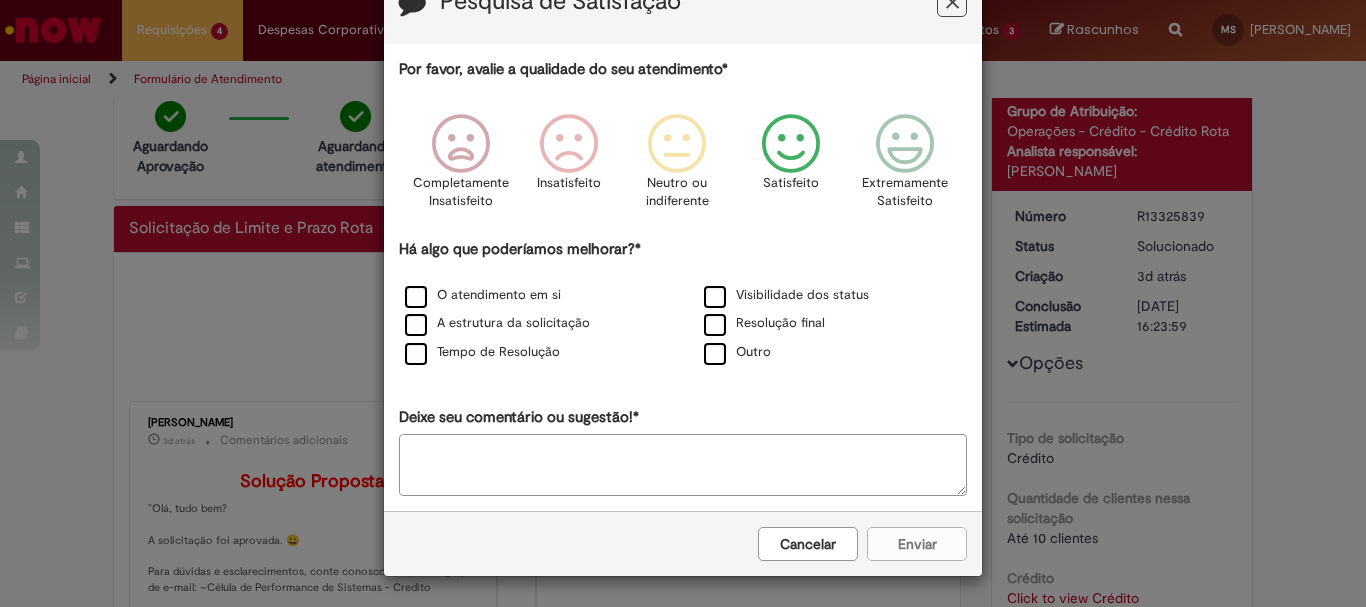 click at bounding box center (791, 144) 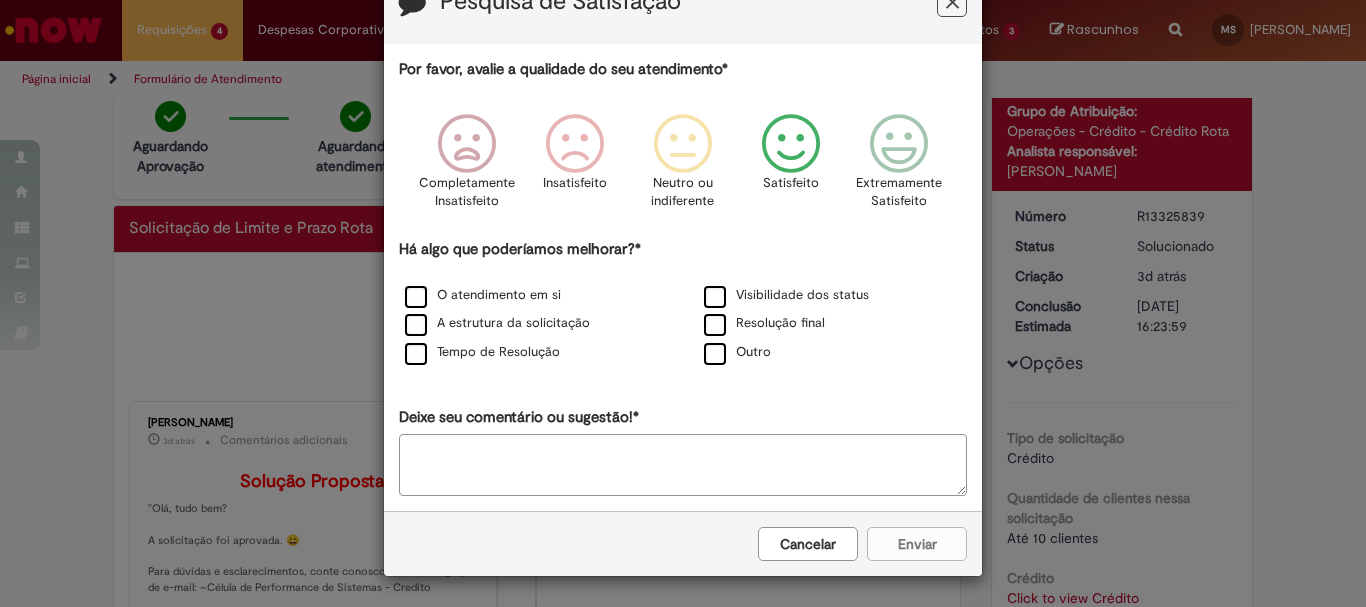 scroll, scrollTop: 67, scrollLeft: 0, axis: vertical 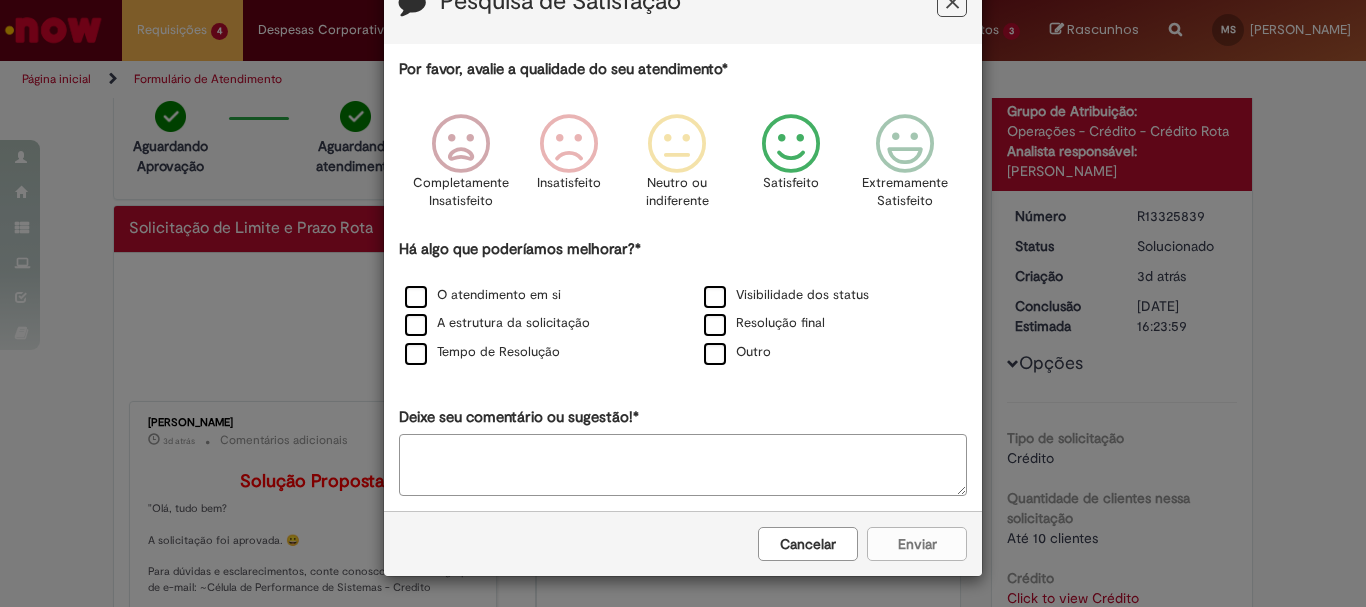 click at bounding box center (791, 144) 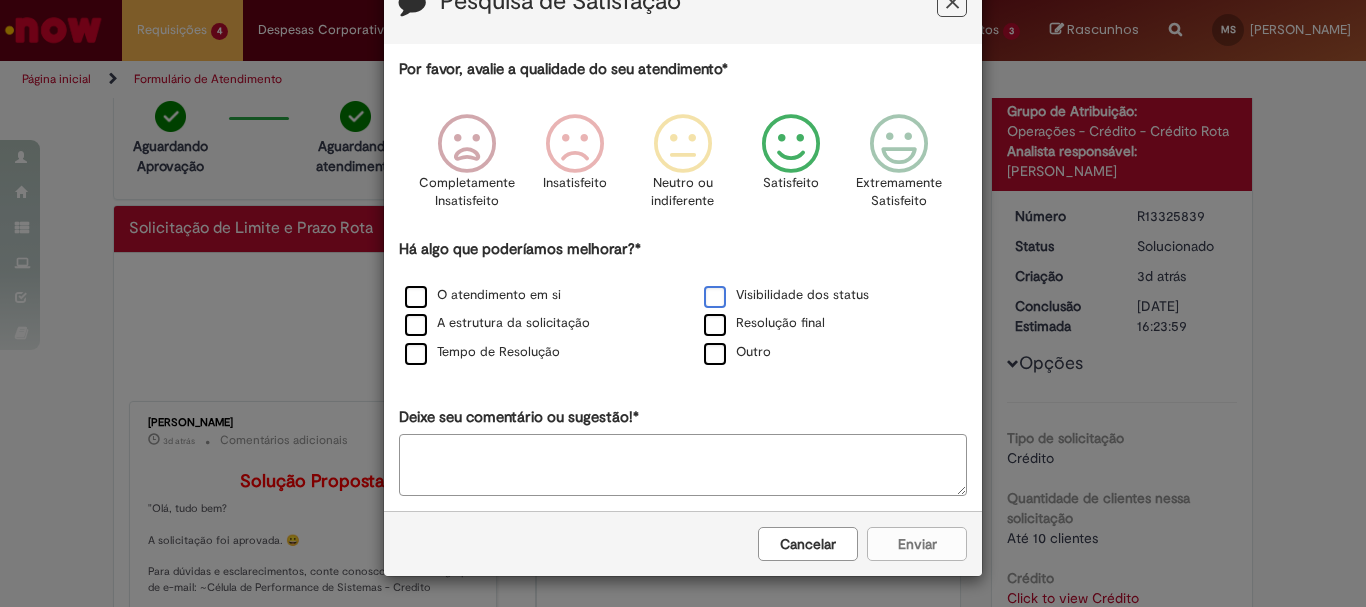 click on "Visibilidade dos status" at bounding box center (786, 295) 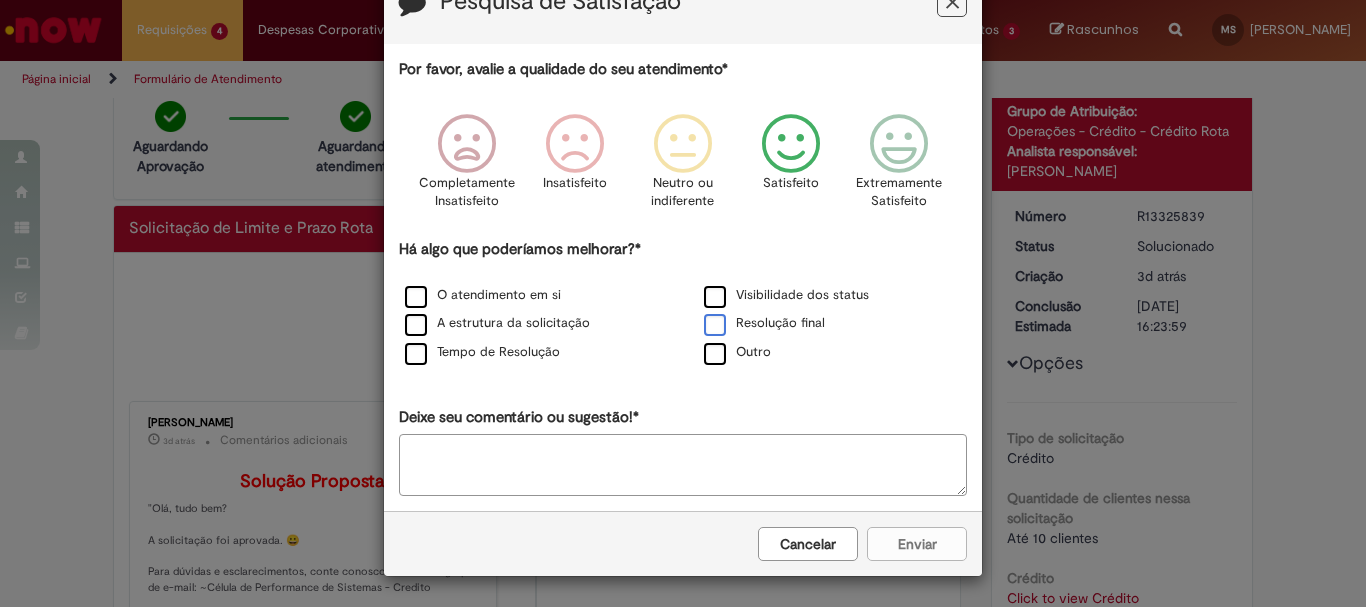 click on "Resolução final" at bounding box center [764, 323] 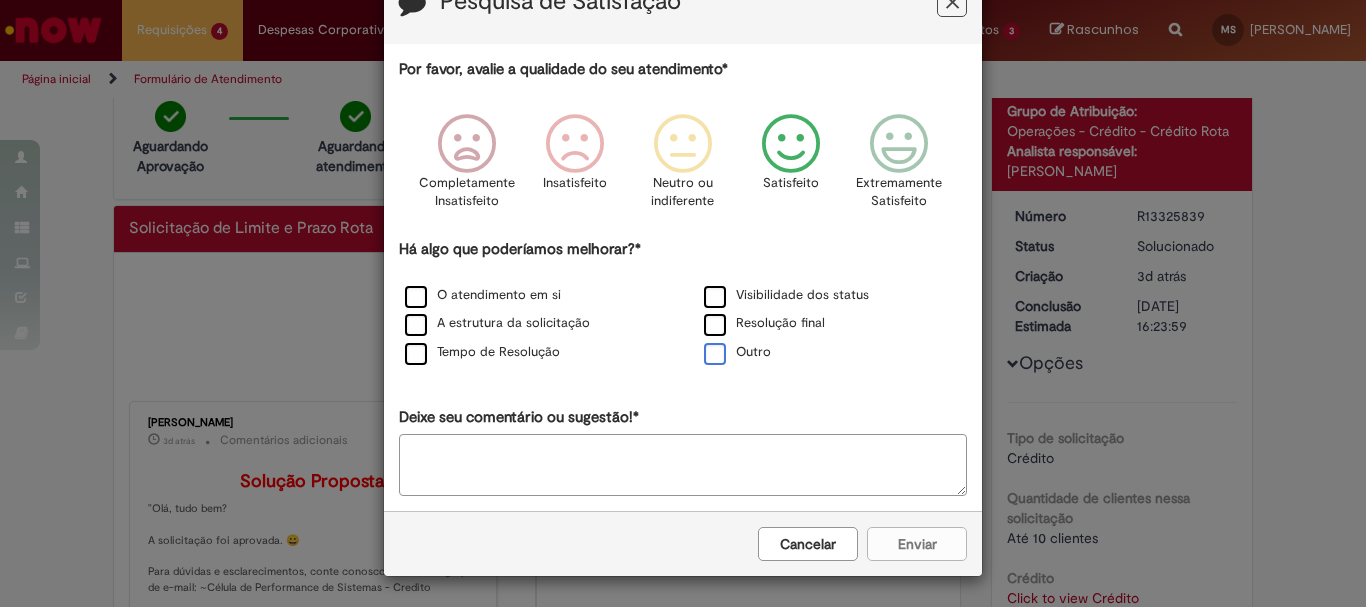 click on "Outro" at bounding box center (737, 352) 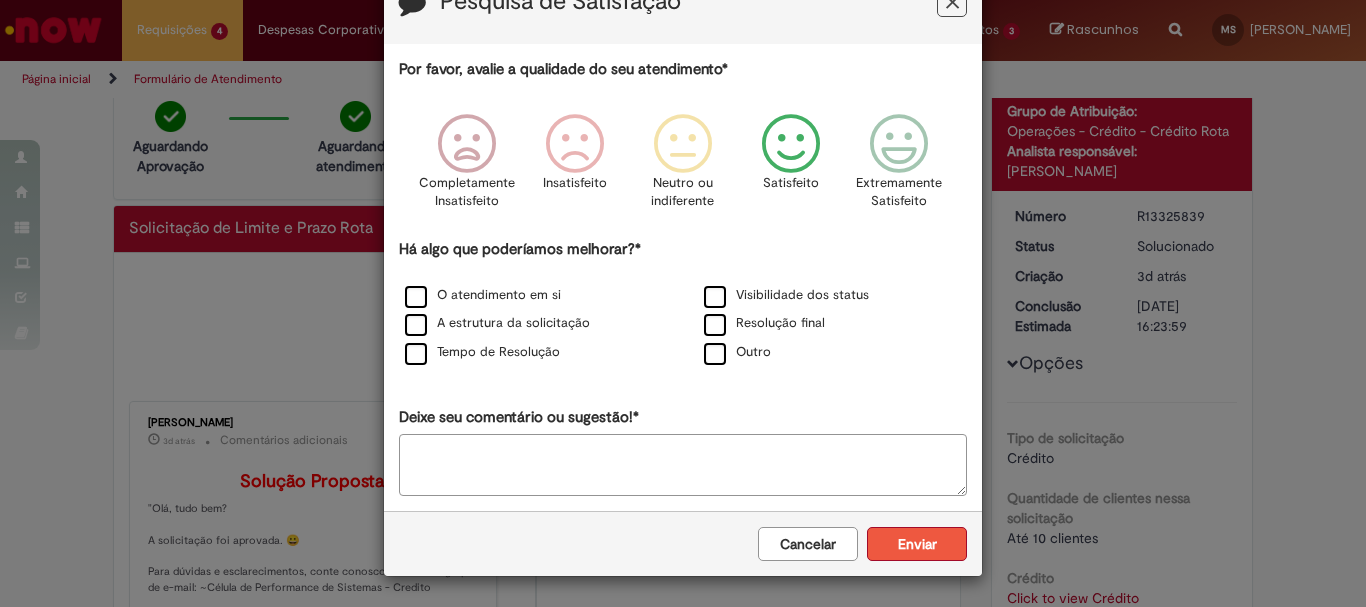 click on "Enviar" at bounding box center (917, 544) 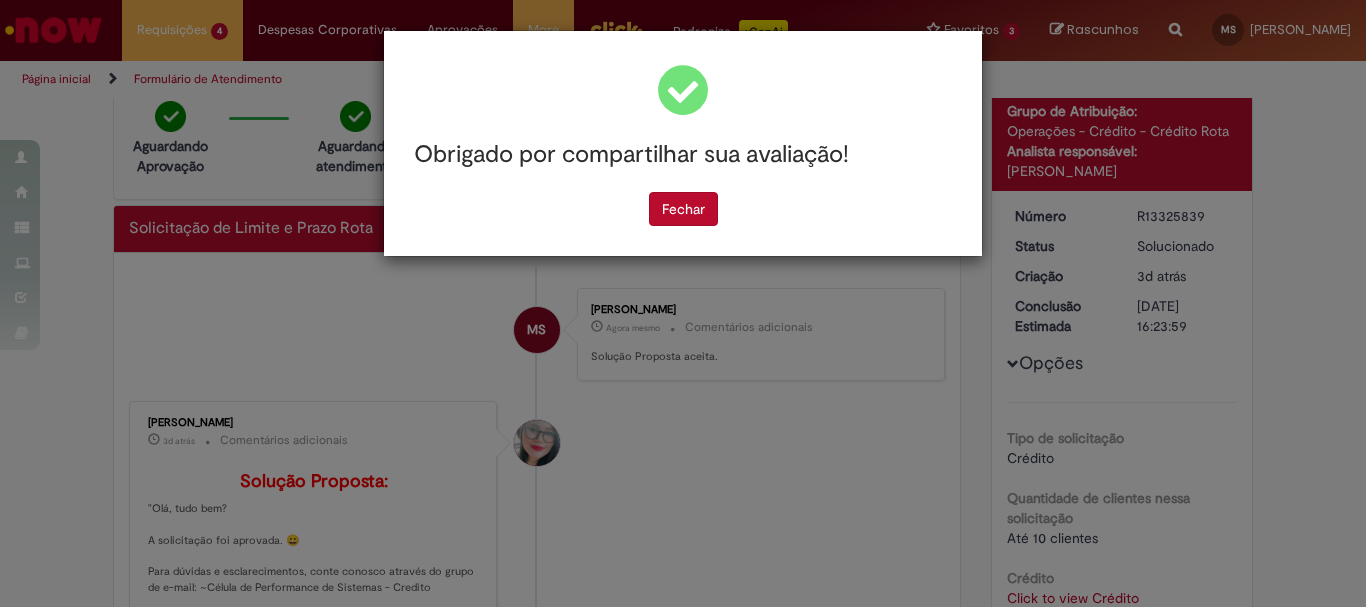 scroll, scrollTop: 0, scrollLeft: 0, axis: both 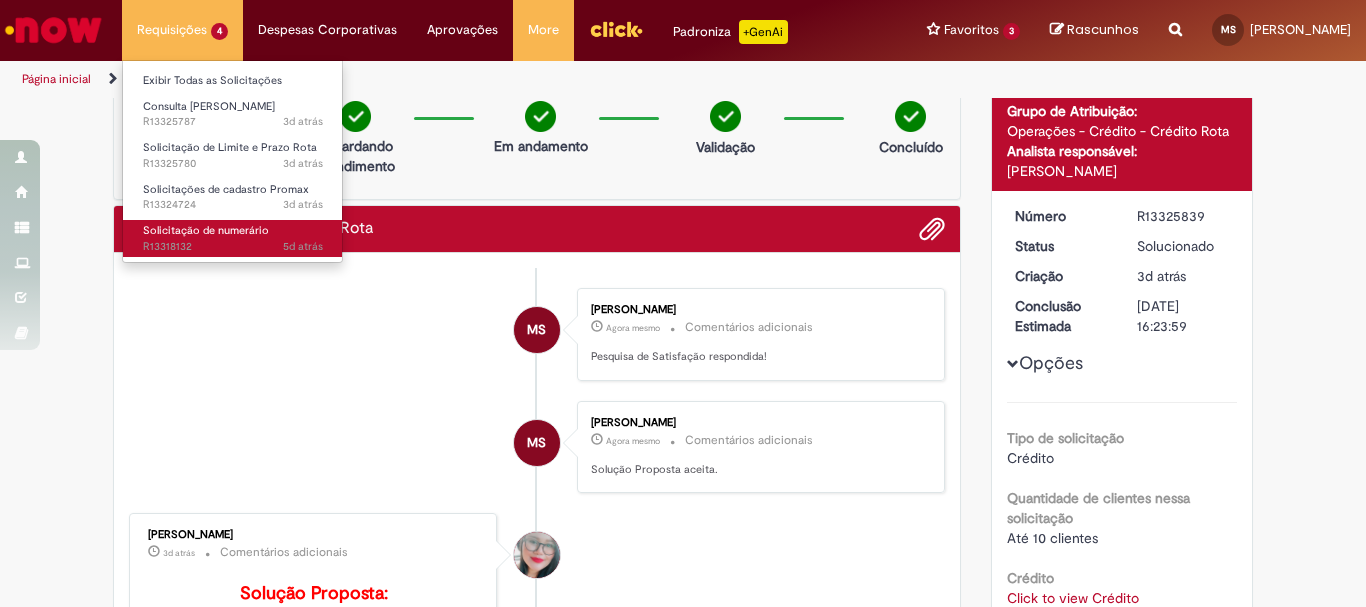 click on "Solicitação de numerário" at bounding box center (206, 230) 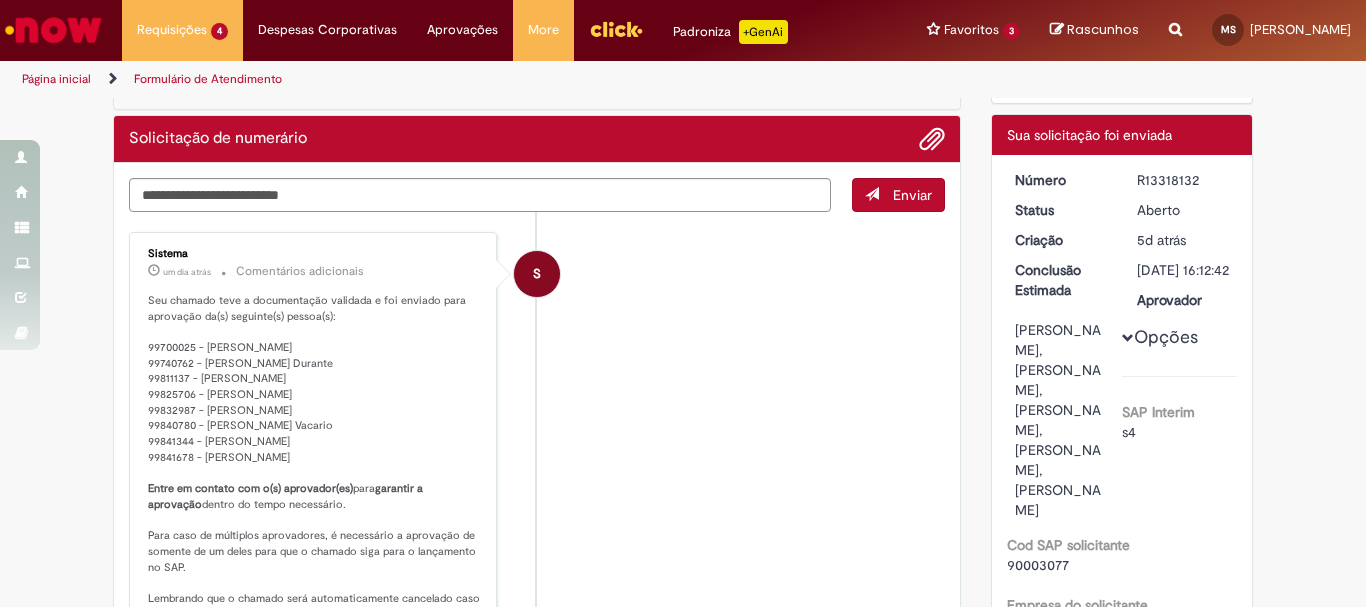 scroll, scrollTop: 0, scrollLeft: 0, axis: both 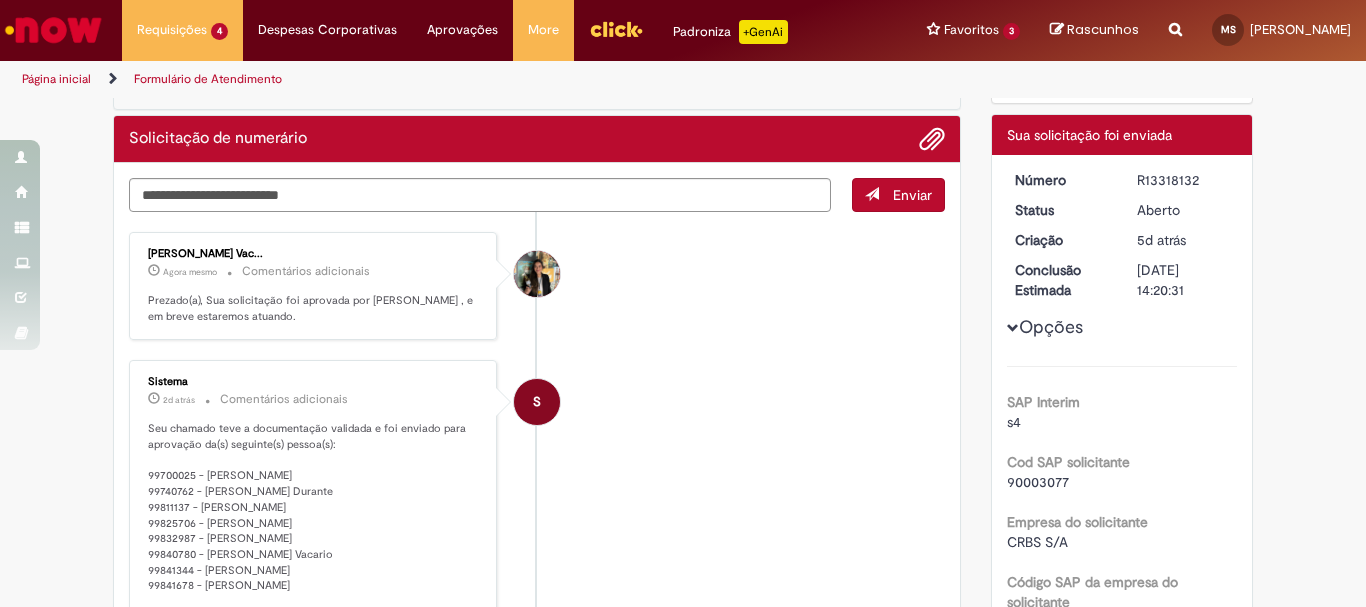 click on "Página inicial" at bounding box center (70, 79) 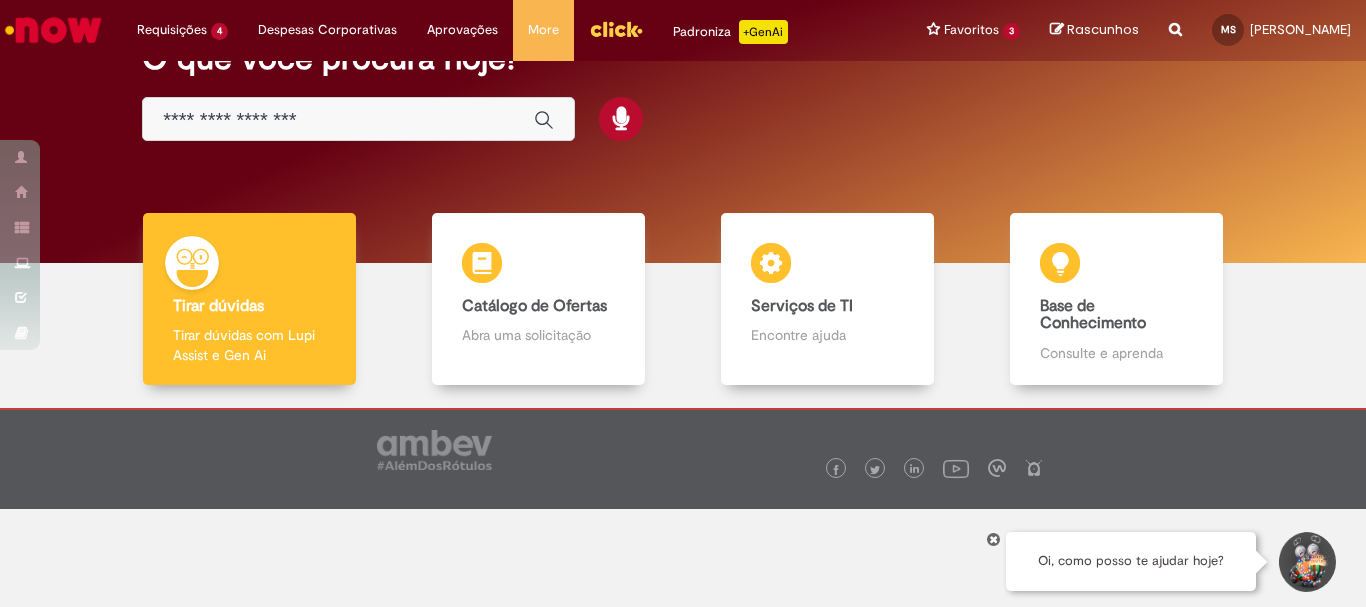 scroll, scrollTop: 0, scrollLeft: 0, axis: both 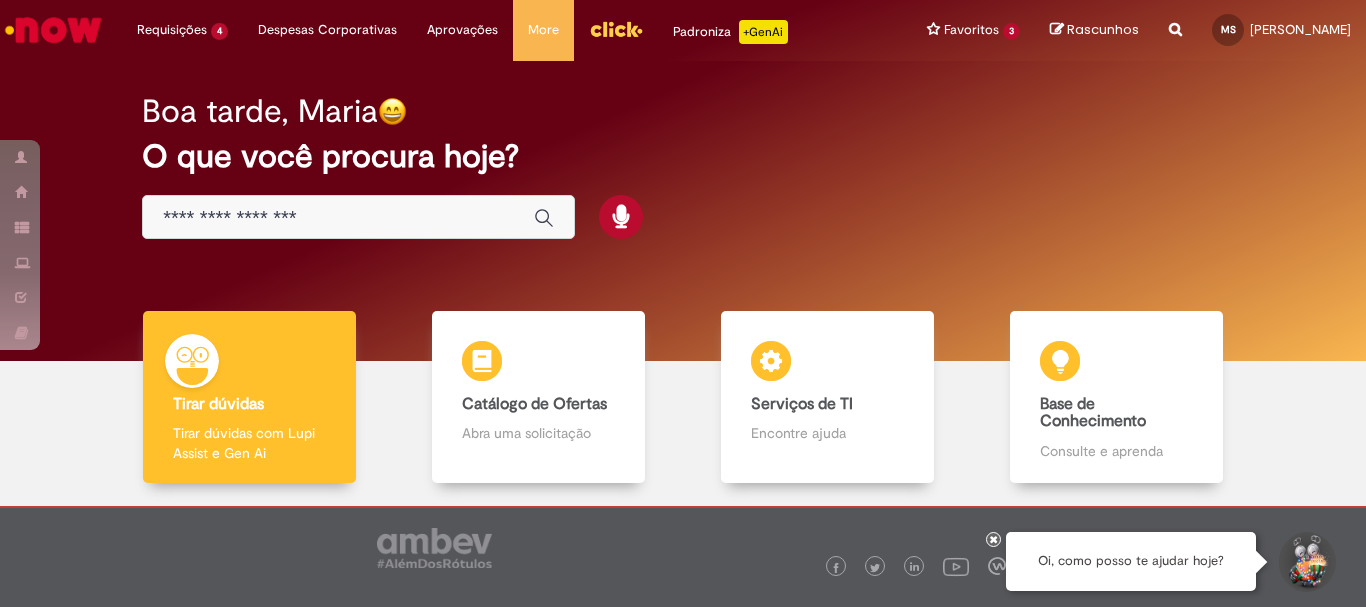 click at bounding box center (358, 217) 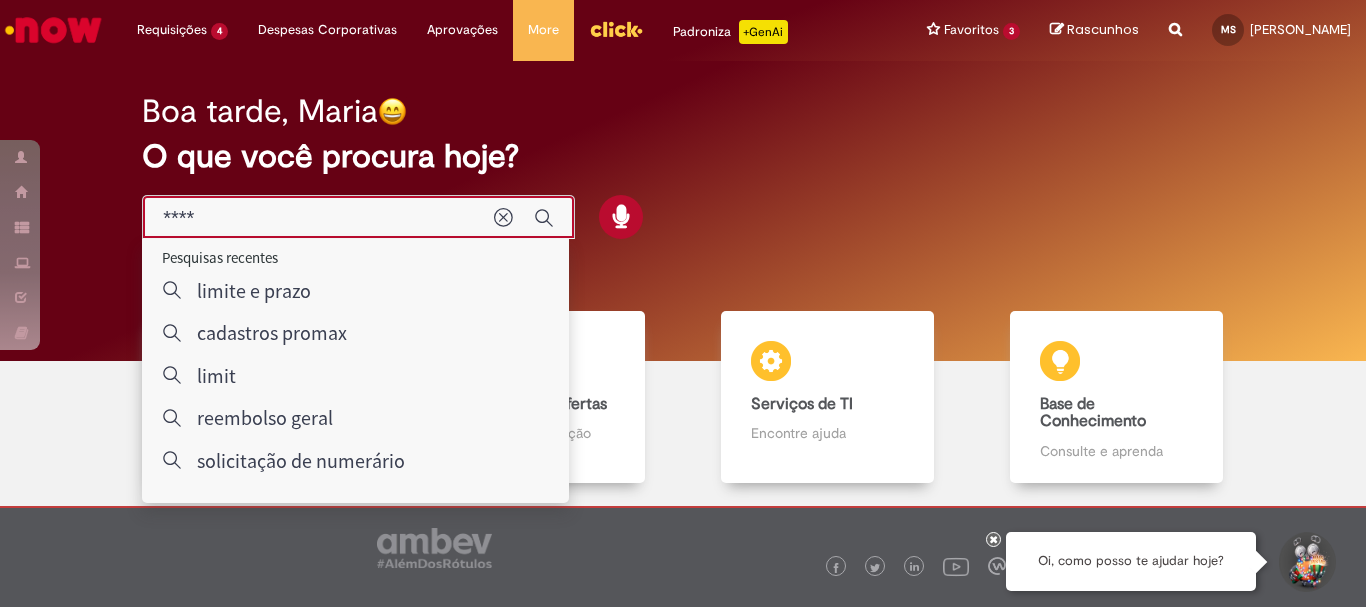 type on "*****" 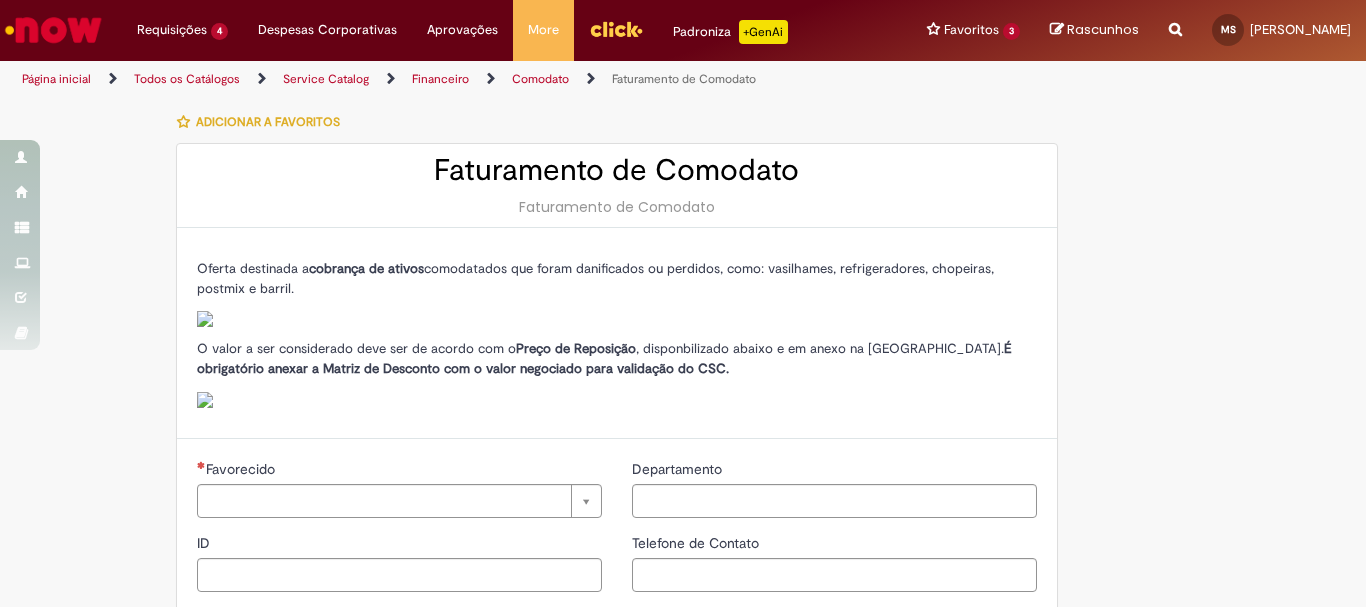 type on "********" 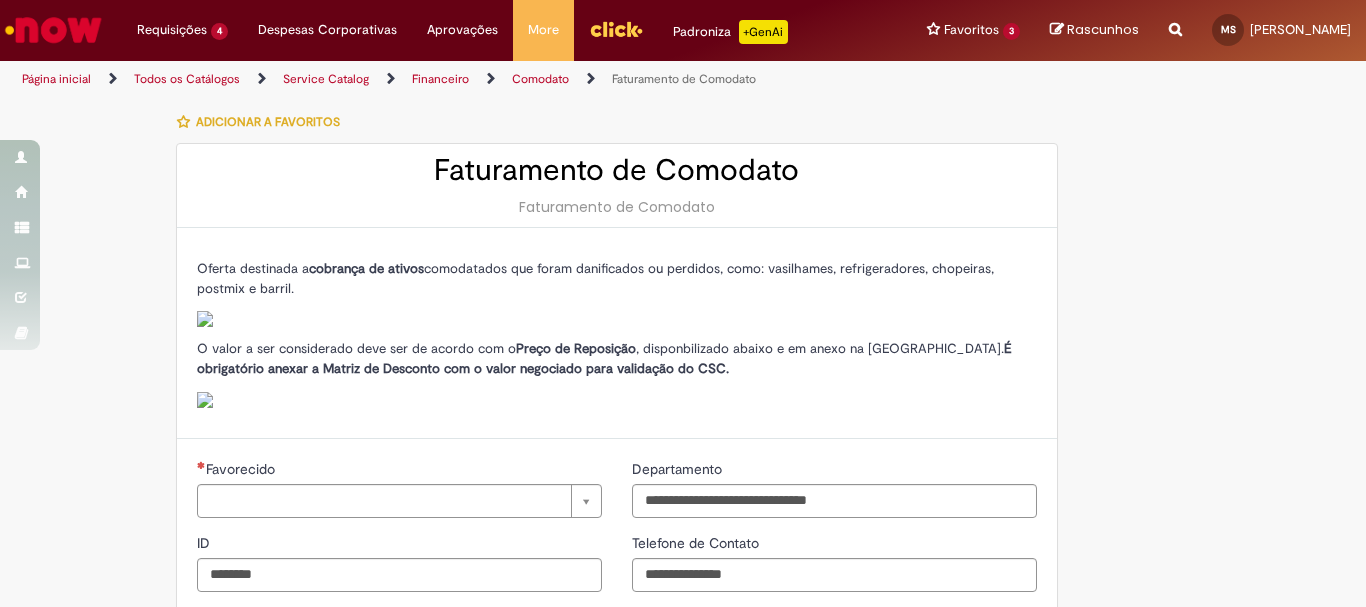 type on "**********" 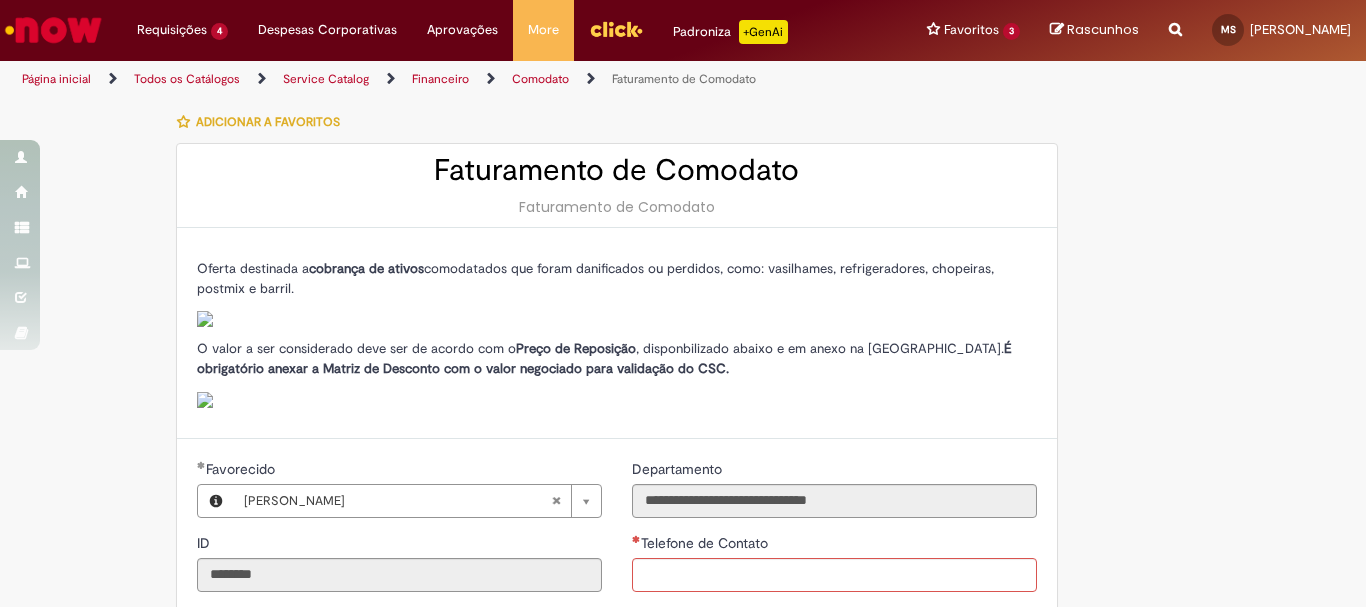type on "**********" 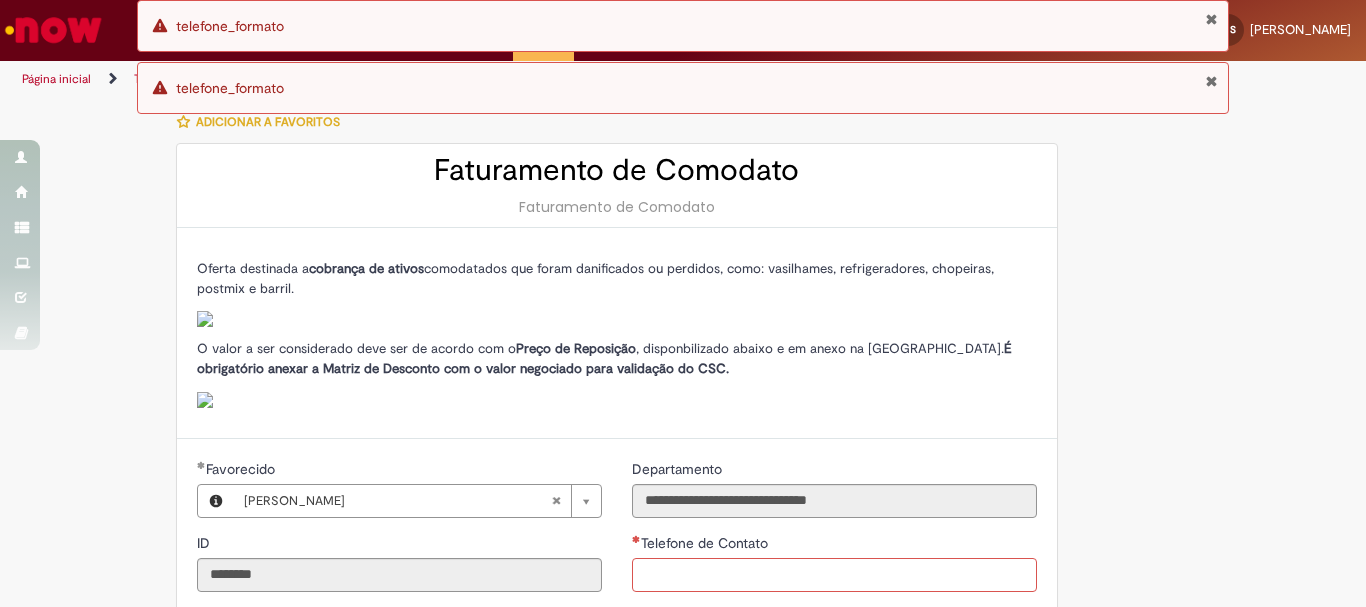 click on "Telefone de Contato" at bounding box center [834, 575] 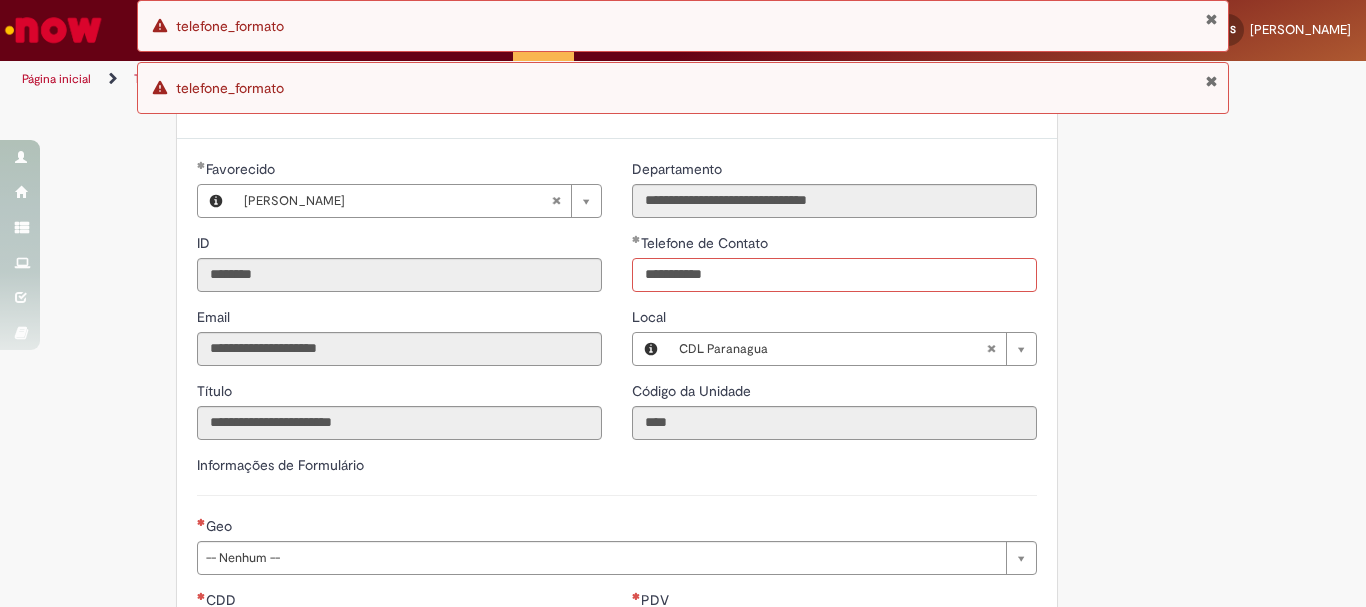 scroll, scrollTop: 500, scrollLeft: 0, axis: vertical 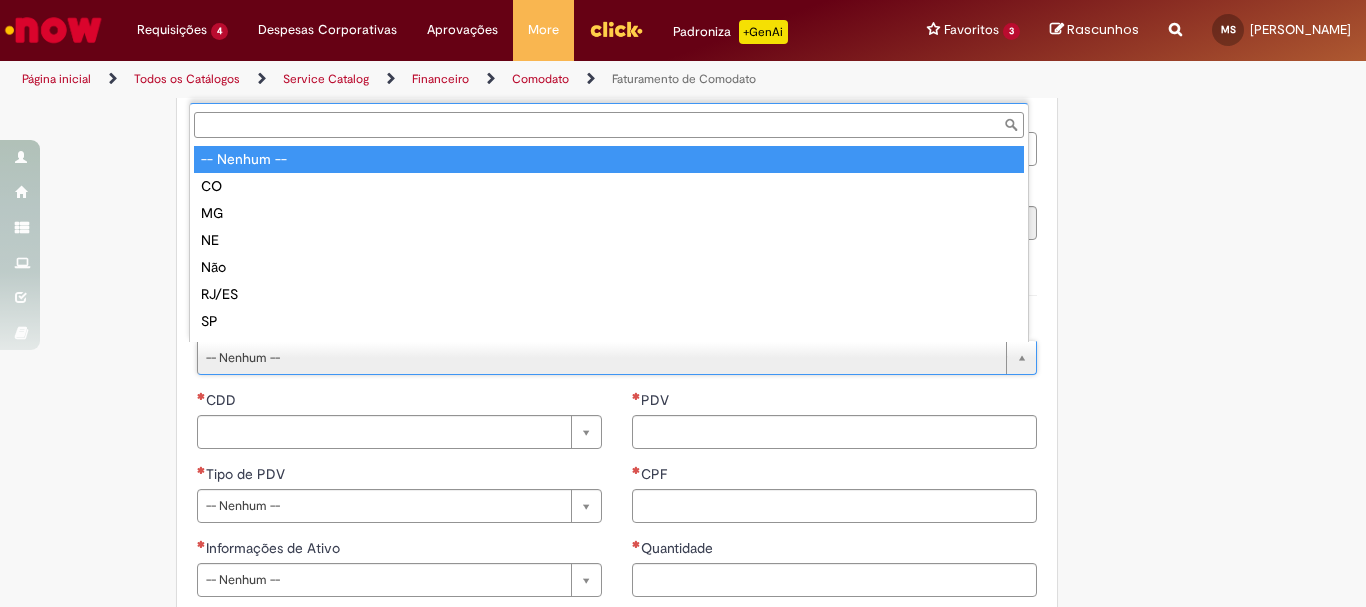 type on "**********" 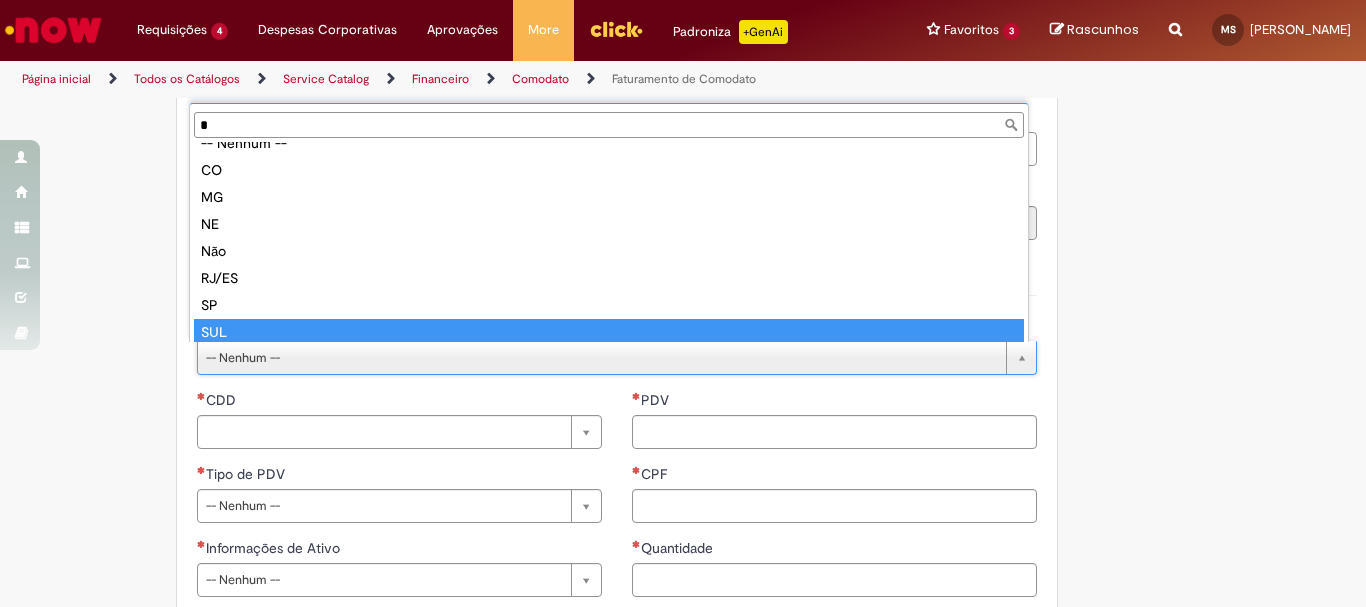 scroll, scrollTop: 0, scrollLeft: 0, axis: both 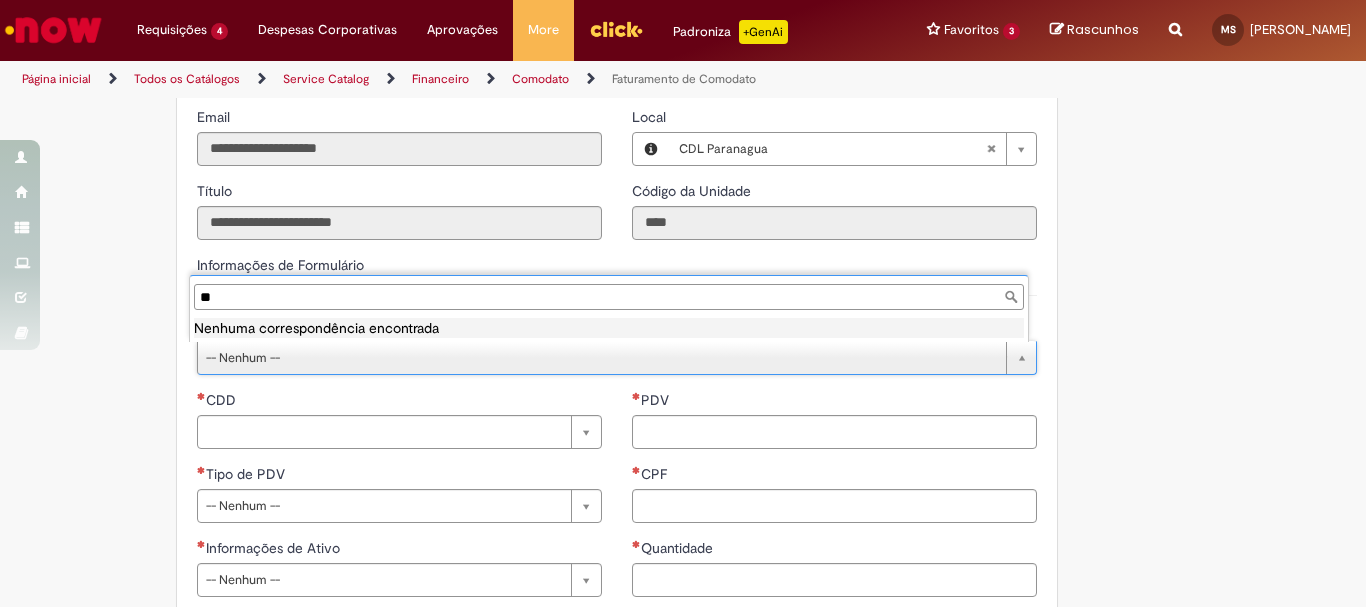 type on "*" 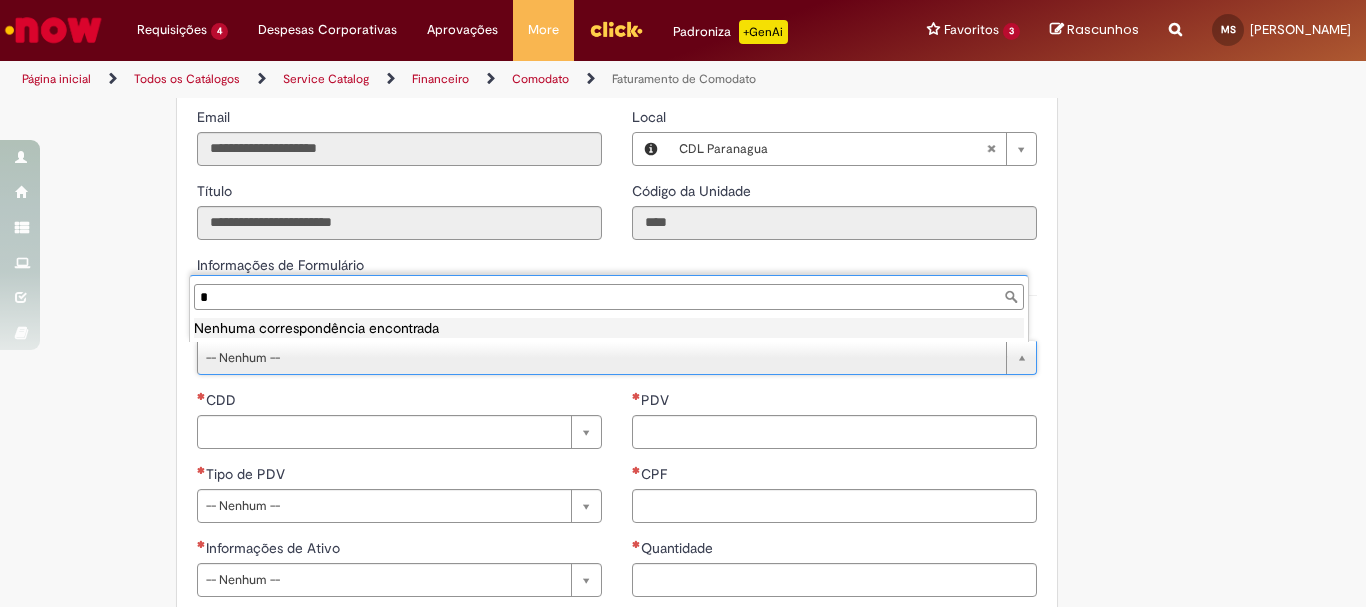 type 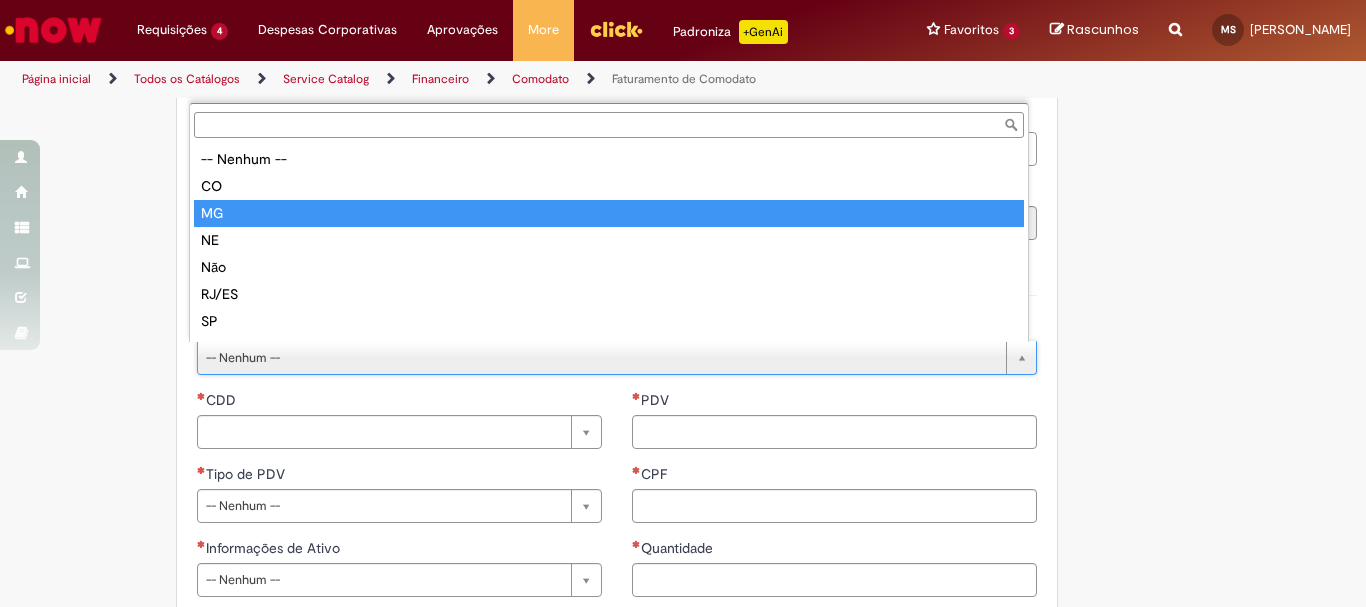 scroll, scrollTop: 24, scrollLeft: 0, axis: vertical 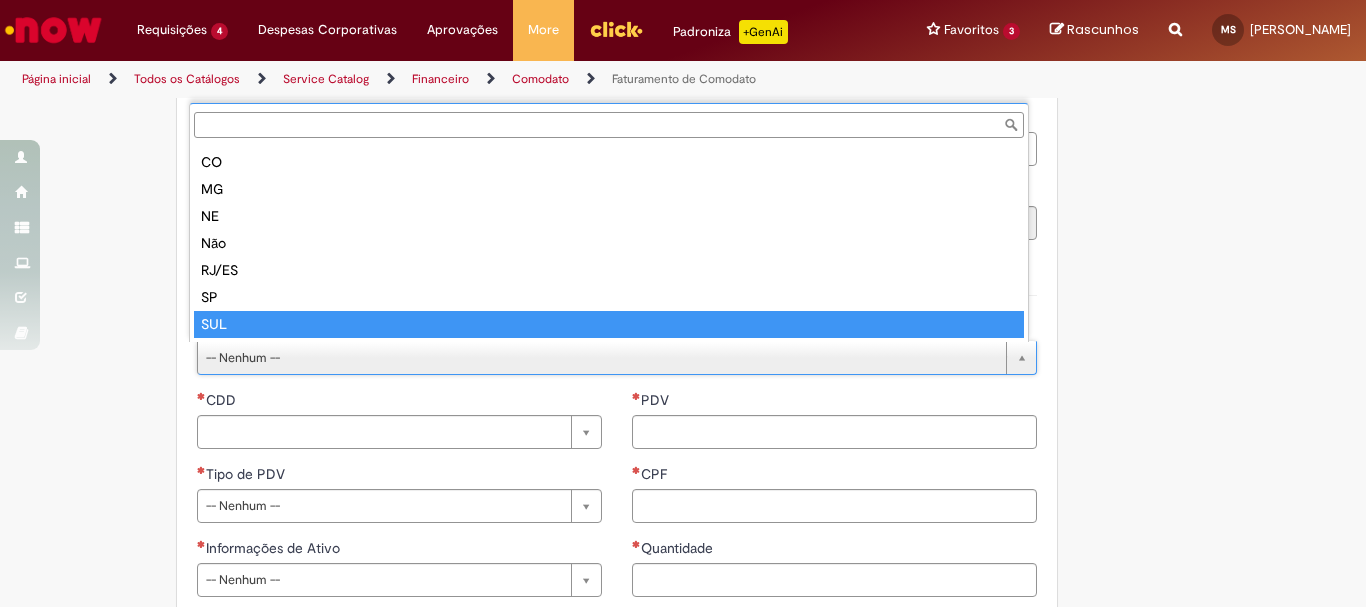 type on "***" 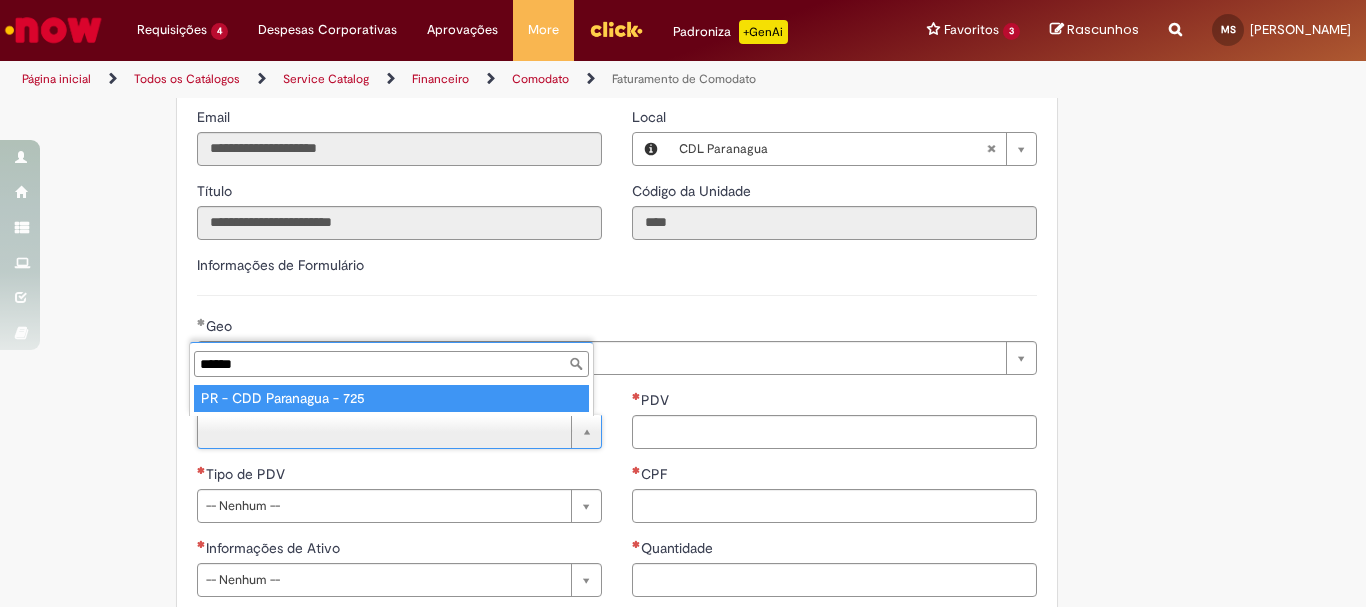 type on "******" 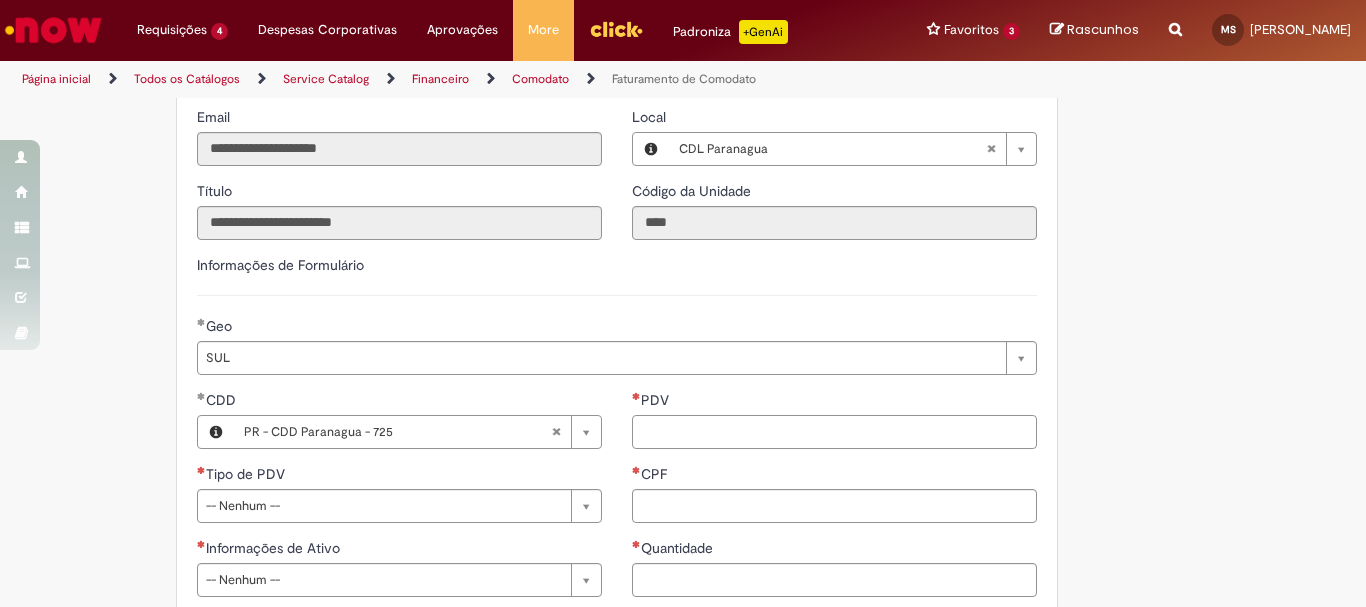 click on "PDV" at bounding box center [834, 432] 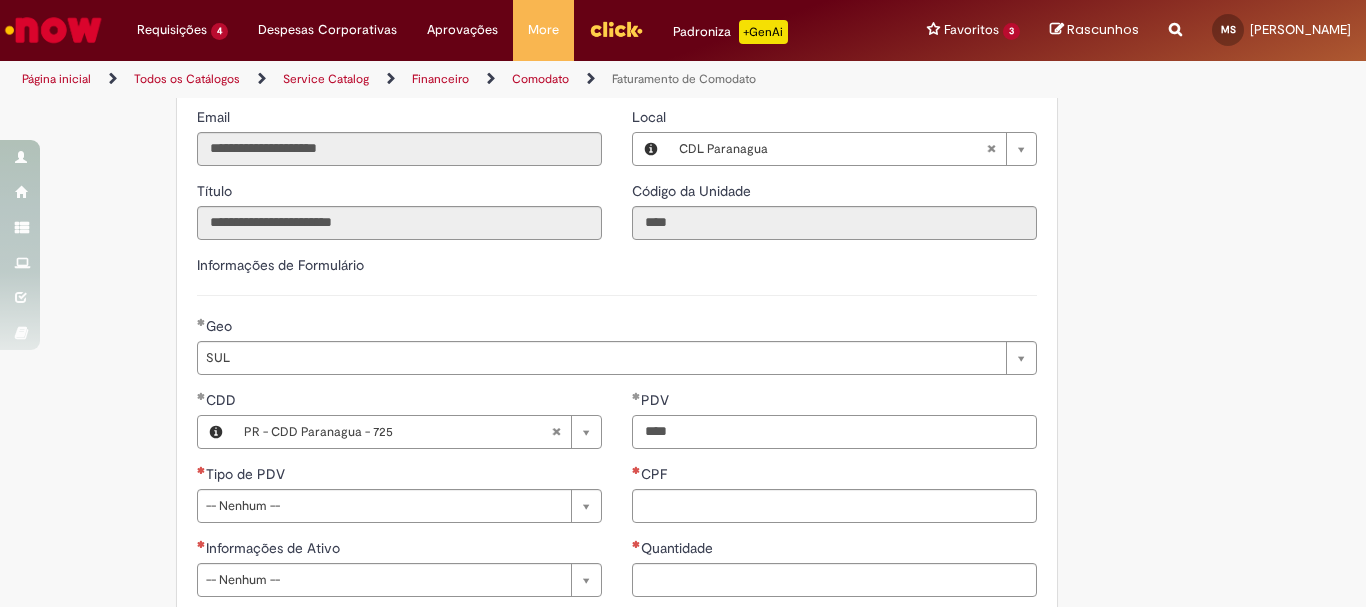 type on "****" 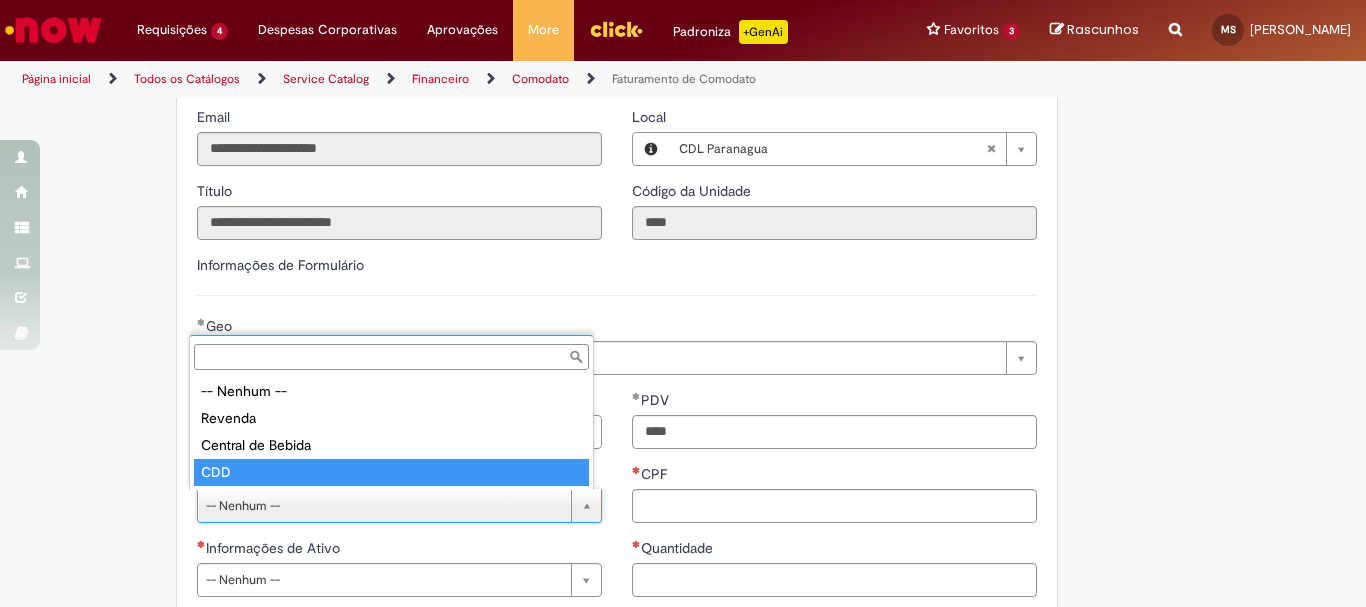type on "***" 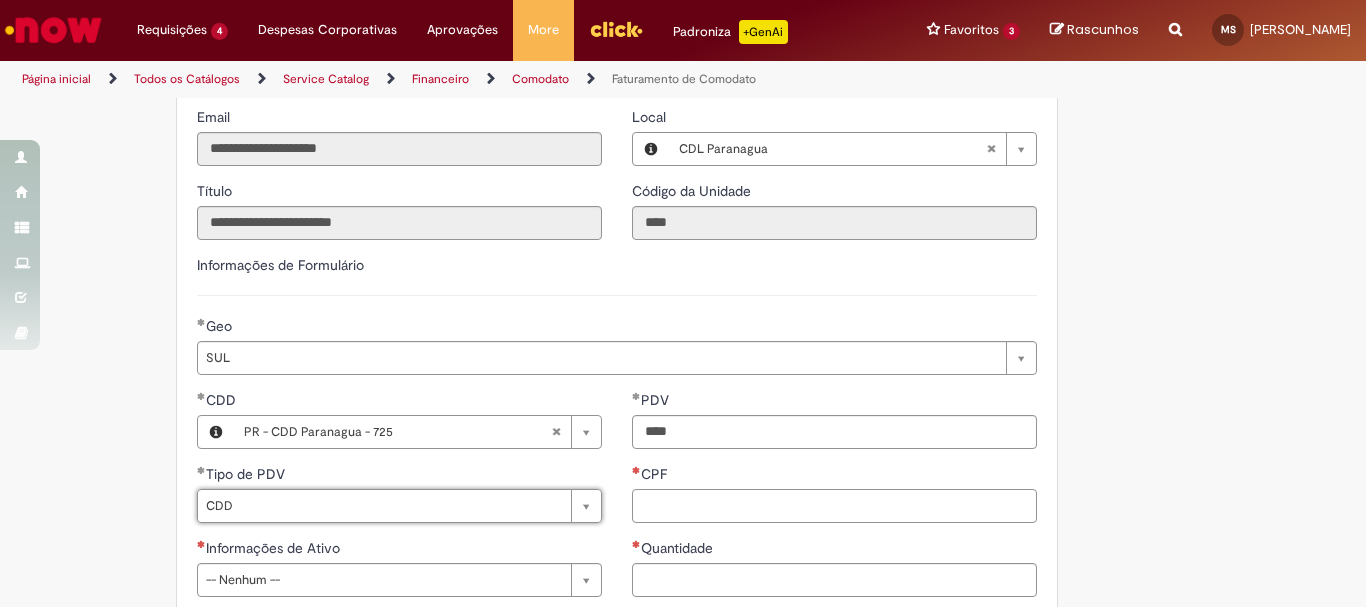click on "CPF" at bounding box center [834, 506] 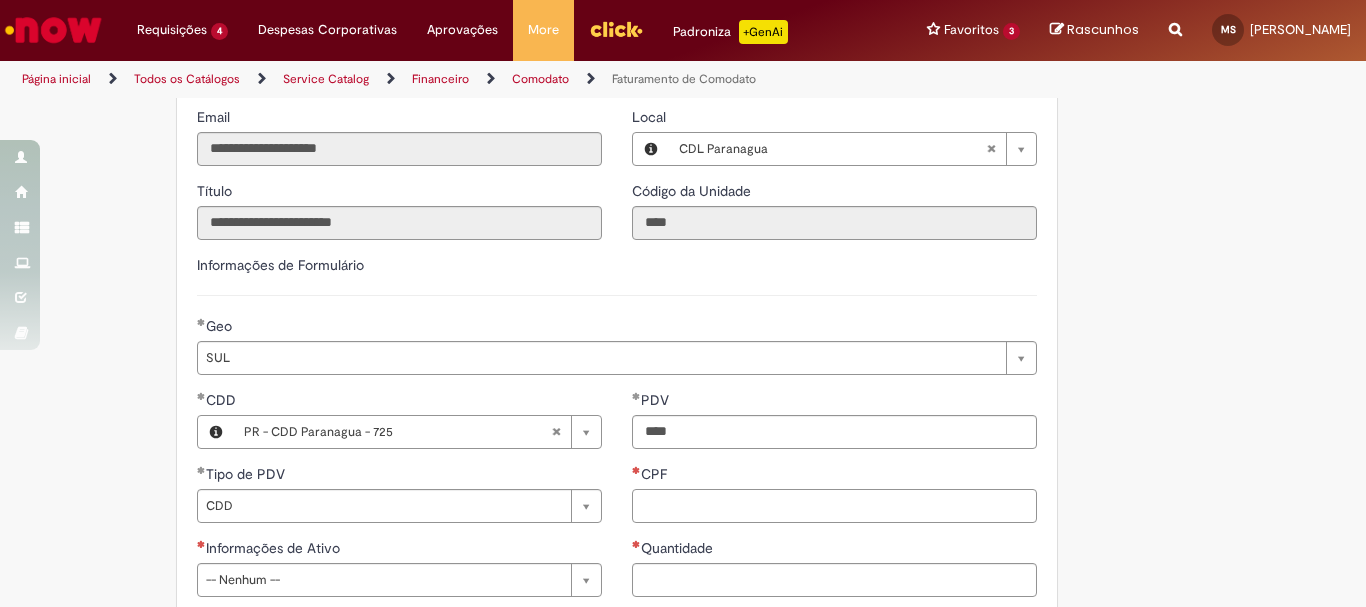 paste on "**********" 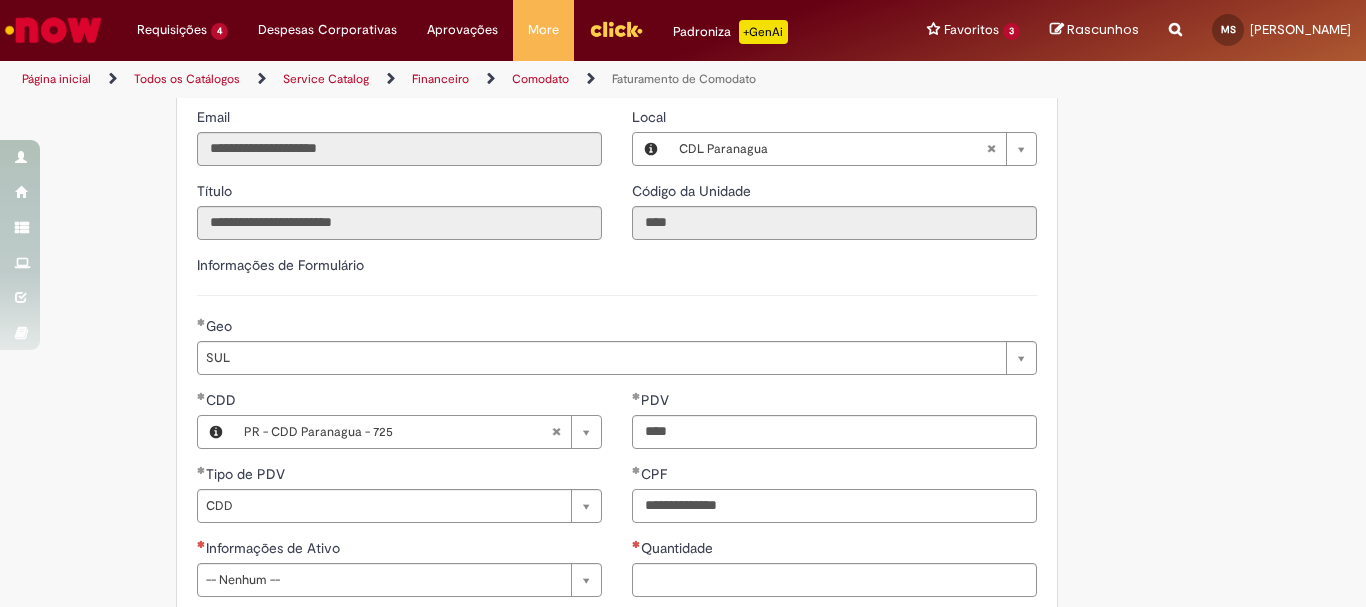 scroll, scrollTop: 700, scrollLeft: 0, axis: vertical 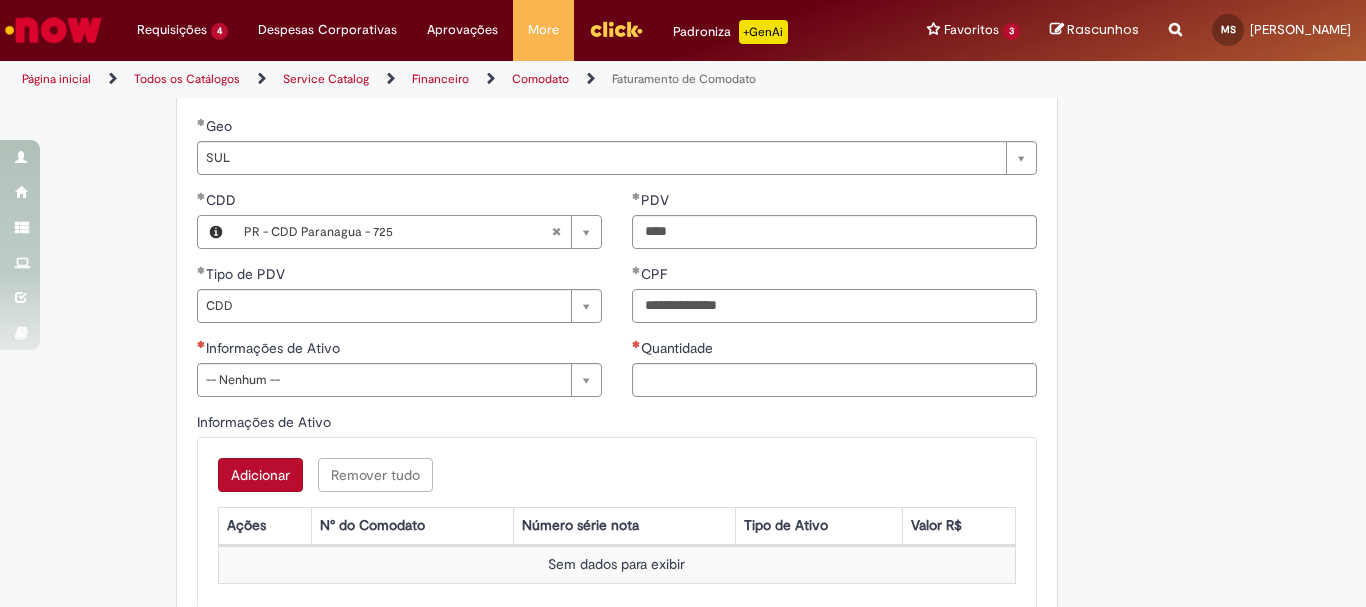 type on "**********" 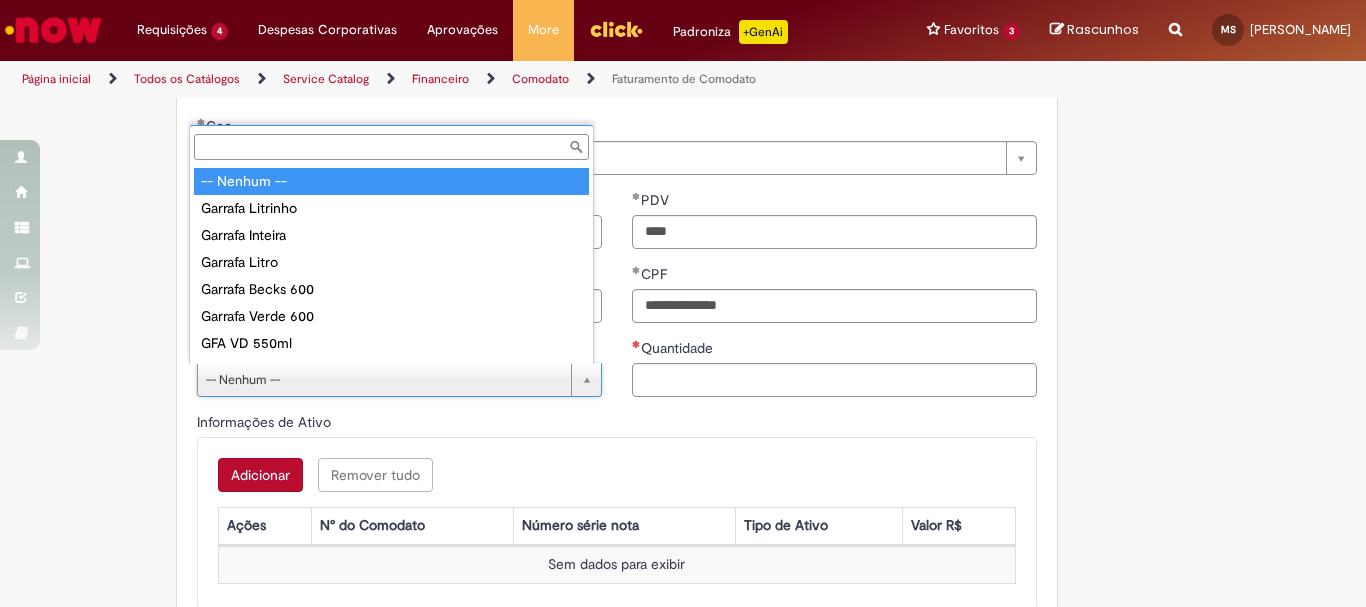 scroll, scrollTop: 16, scrollLeft: 0, axis: vertical 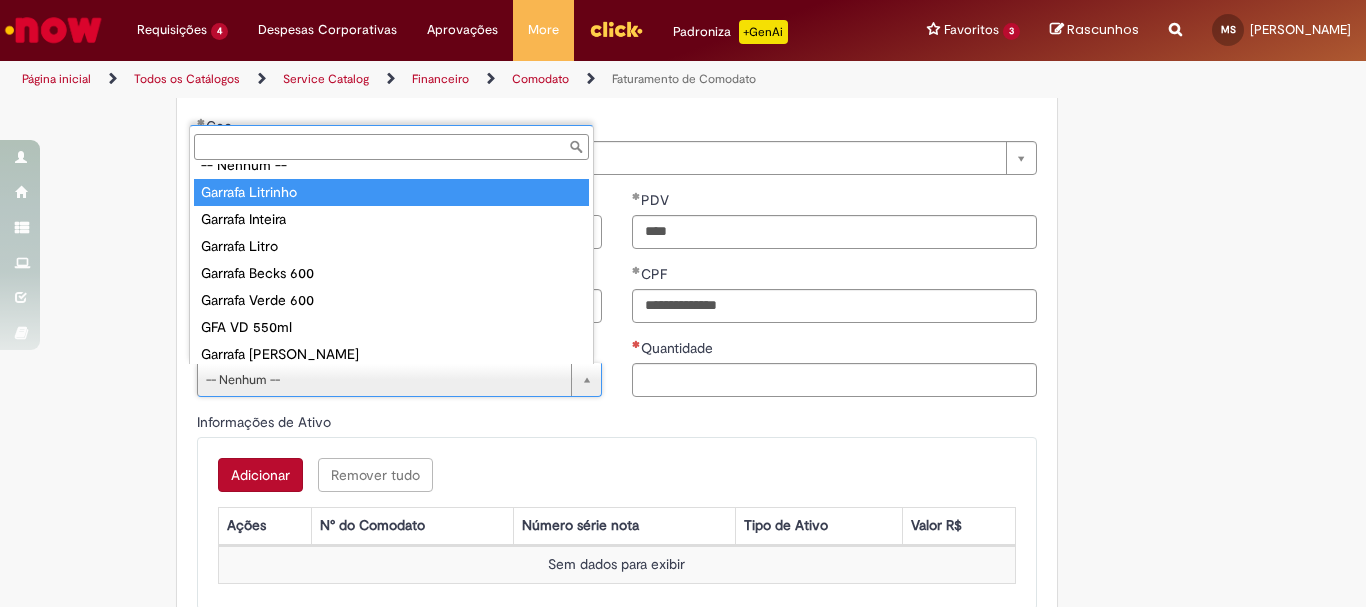 type on "**********" 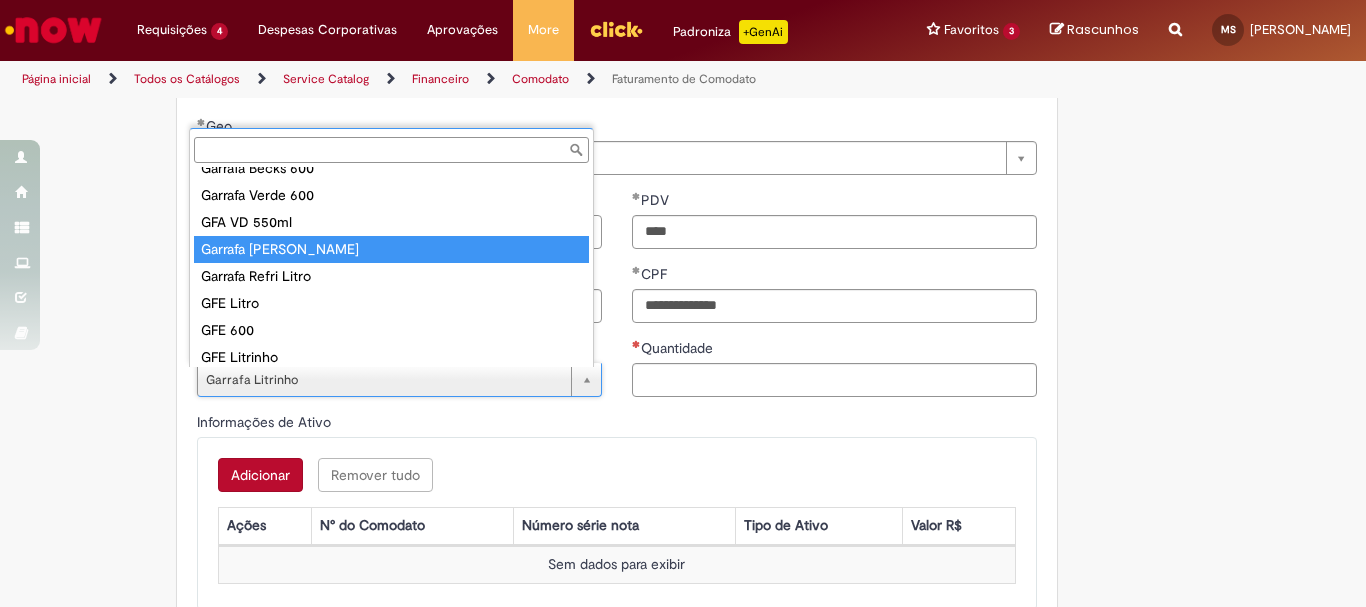 scroll, scrollTop: 224, scrollLeft: 0, axis: vertical 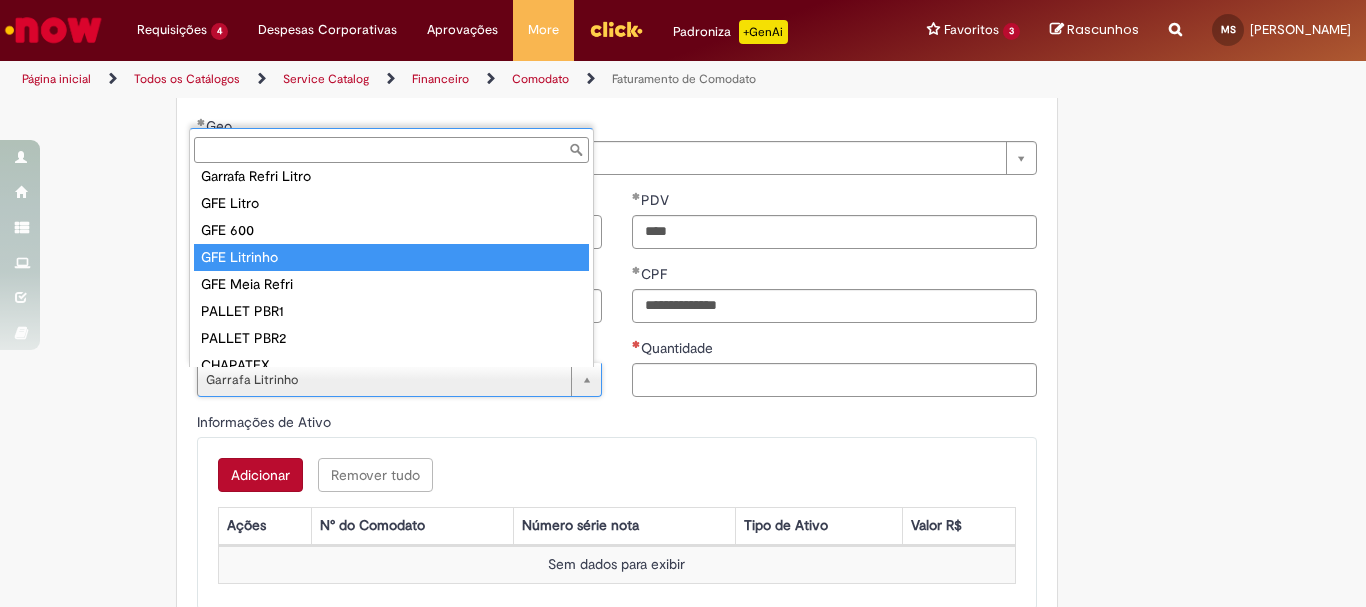 type on "**********" 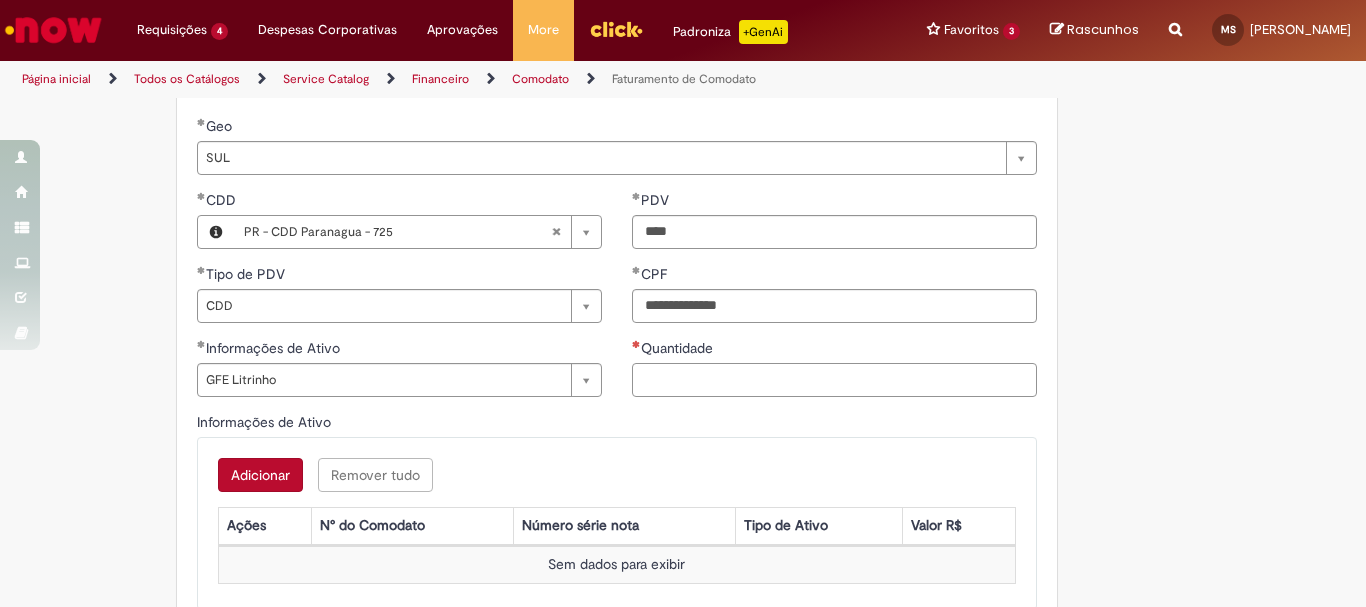 scroll, scrollTop: 0, scrollLeft: 0, axis: both 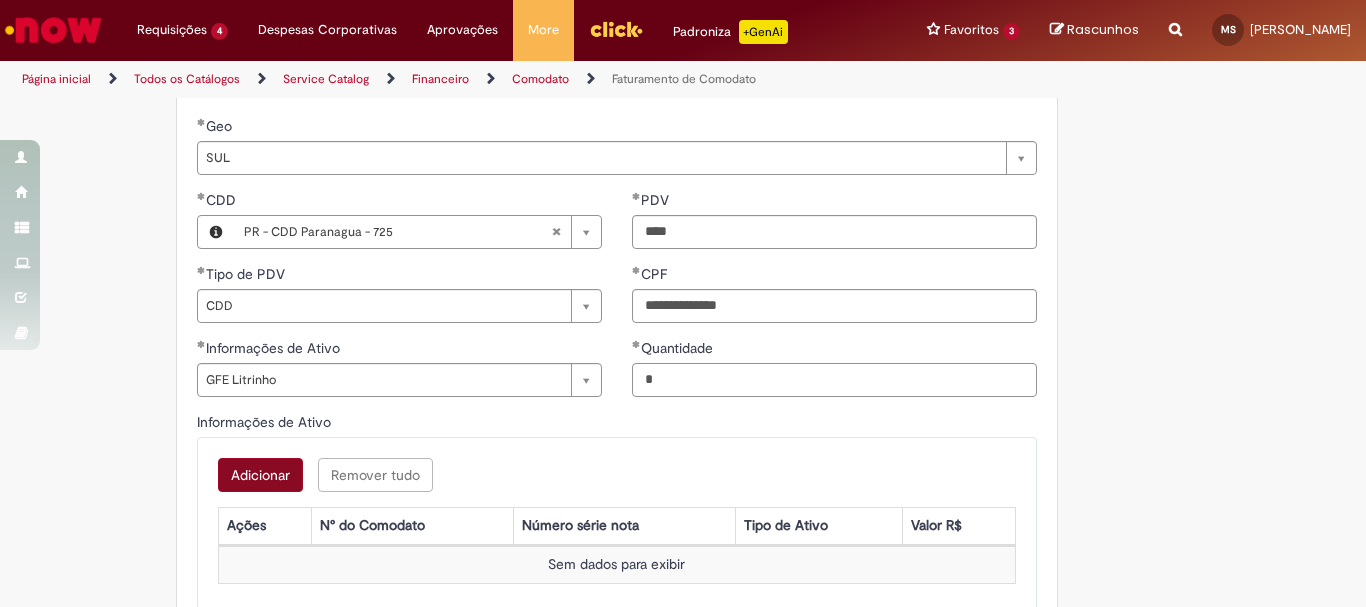 type on "*" 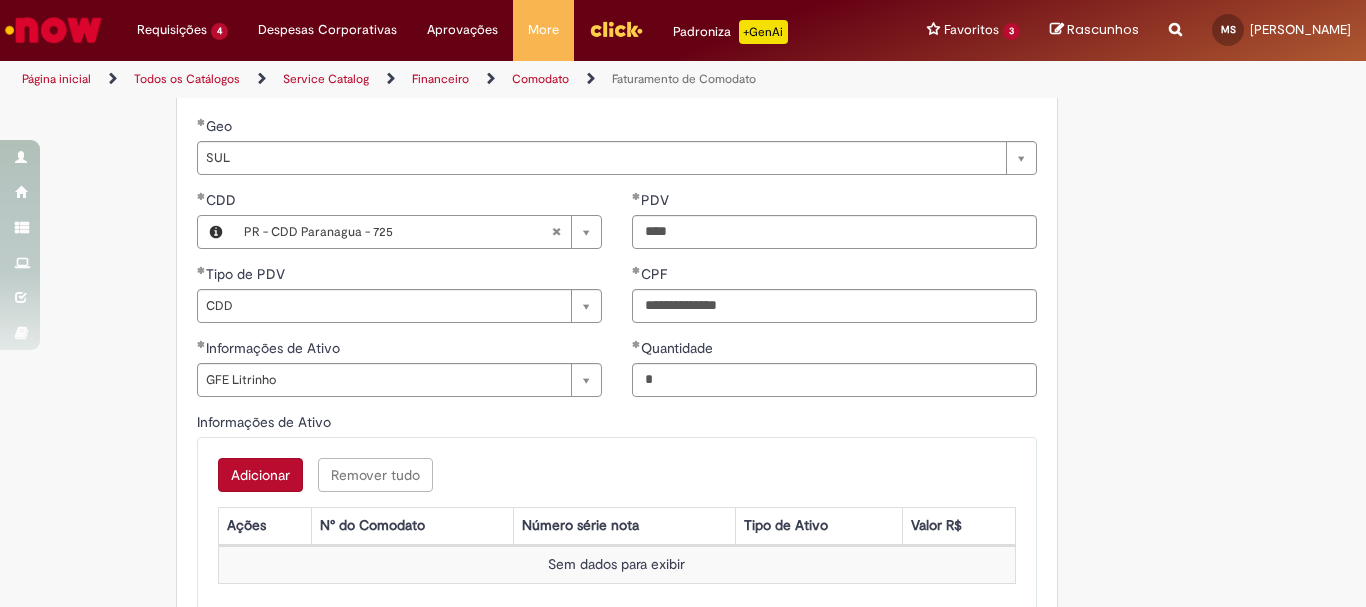 click on "Adicionar" at bounding box center (260, 475) 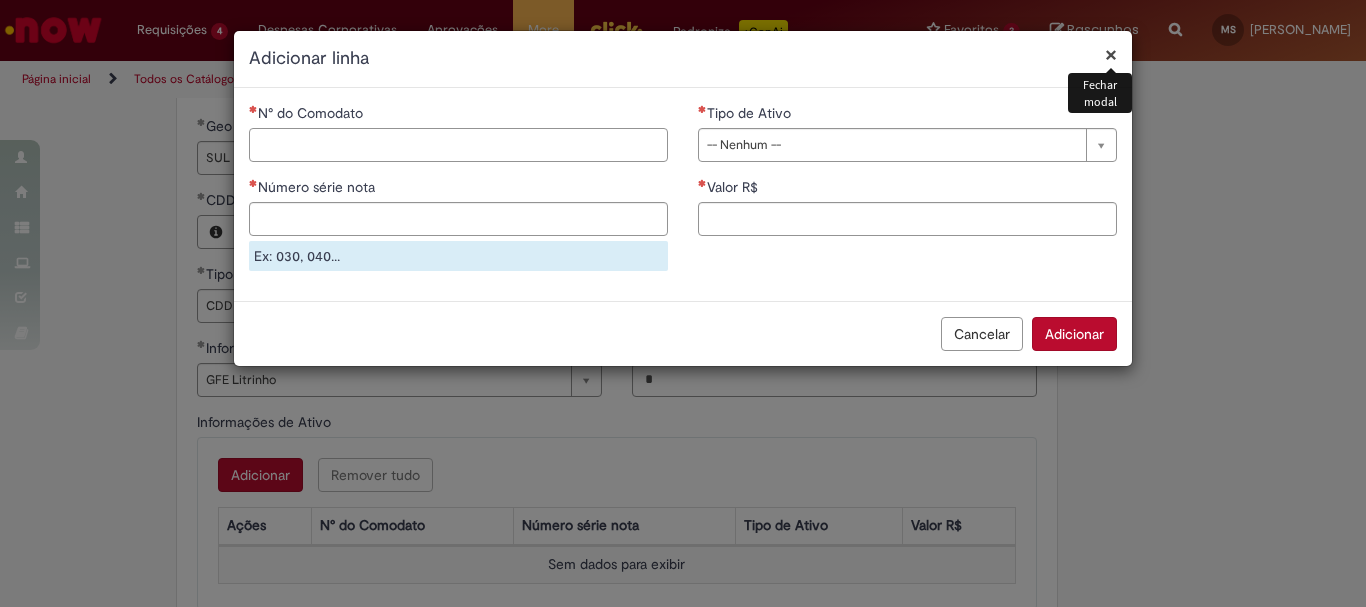 click on "N° do Comodato" at bounding box center (458, 145) 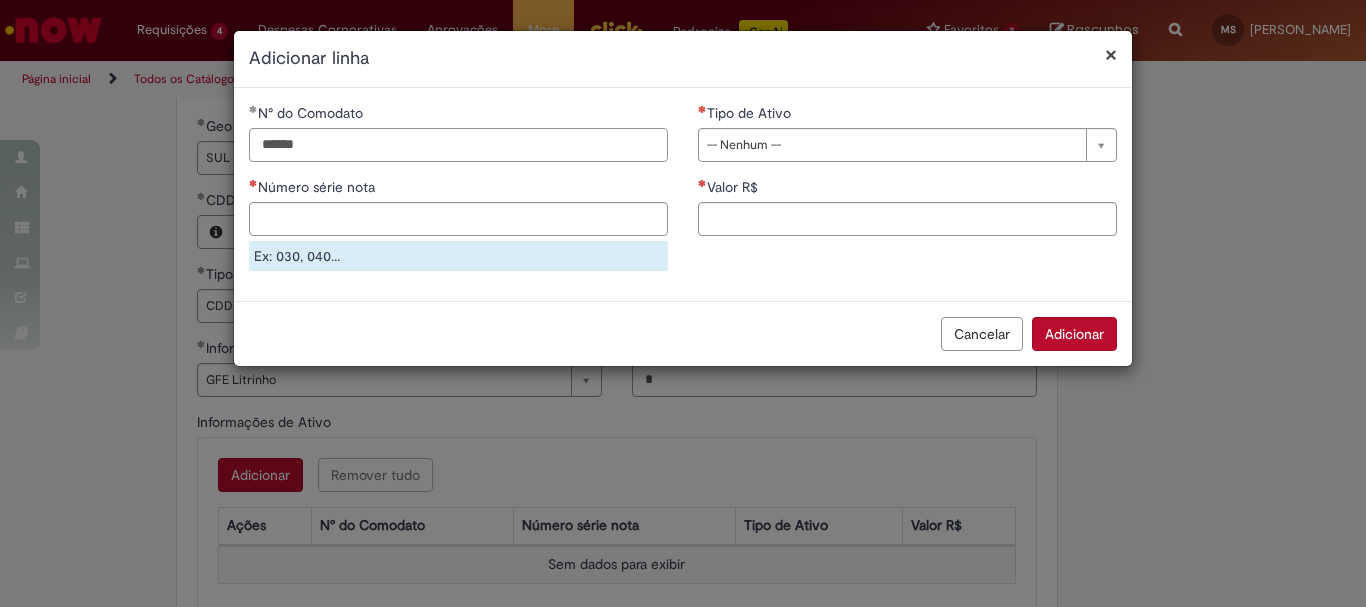 type on "******" 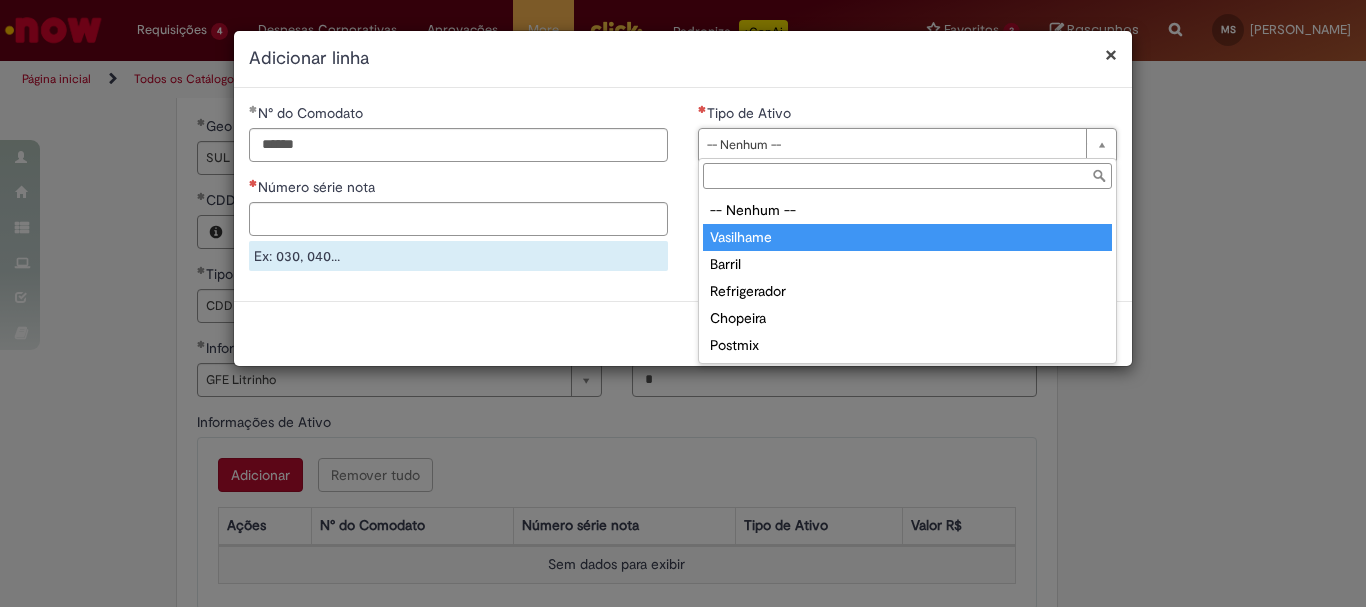 type on "*********" 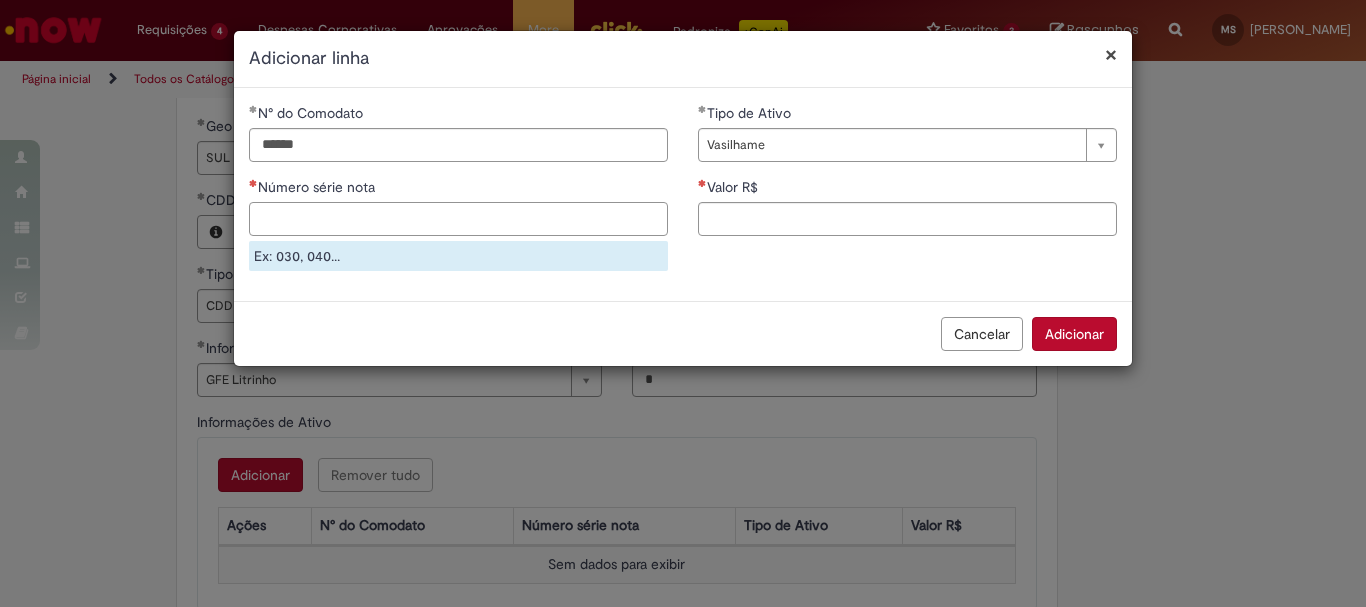 click on "Número série nota" at bounding box center (458, 219) 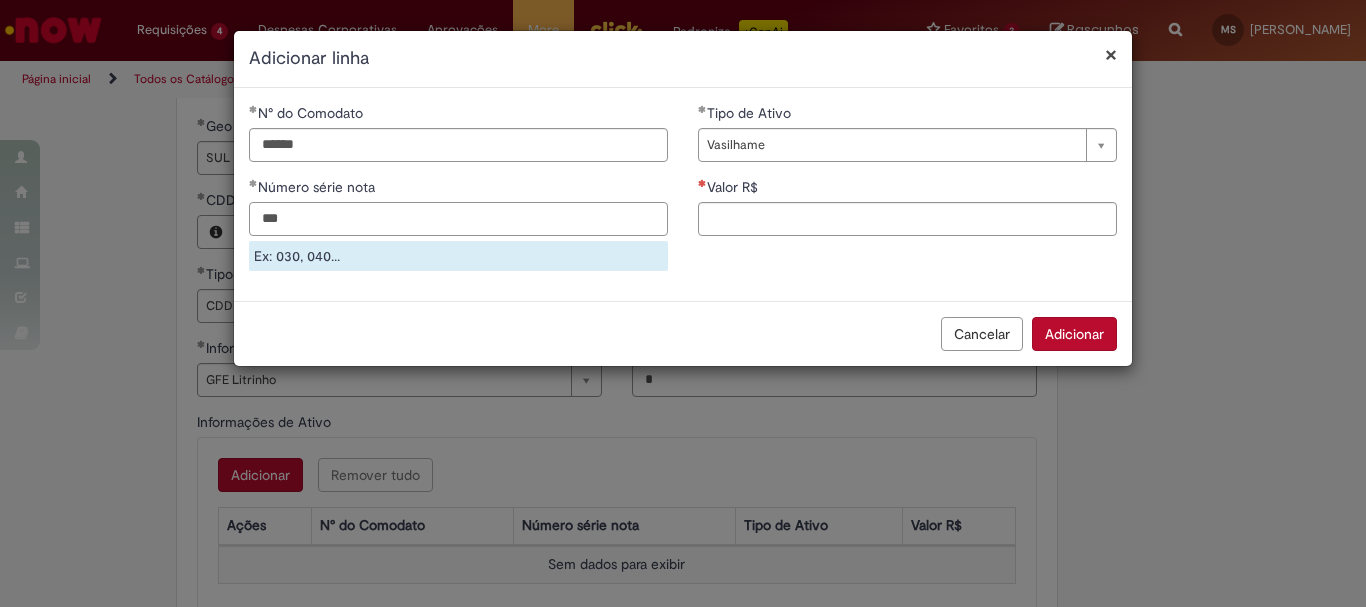type on "***" 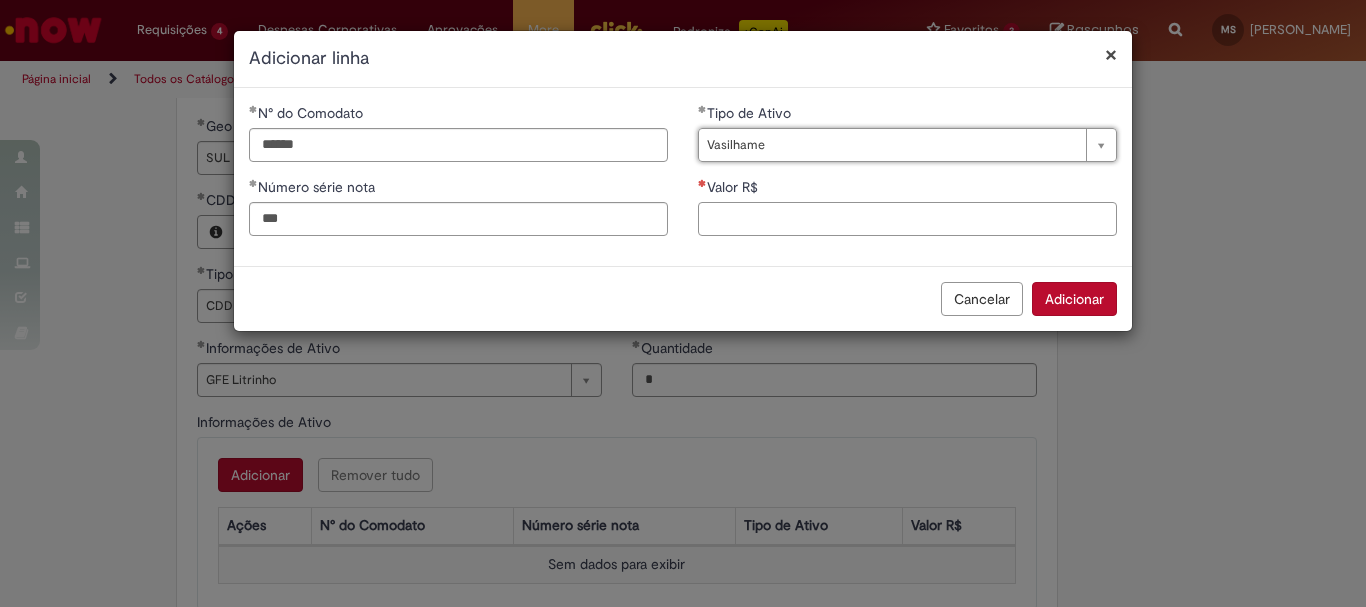 click on "Valor R$" at bounding box center (907, 219) 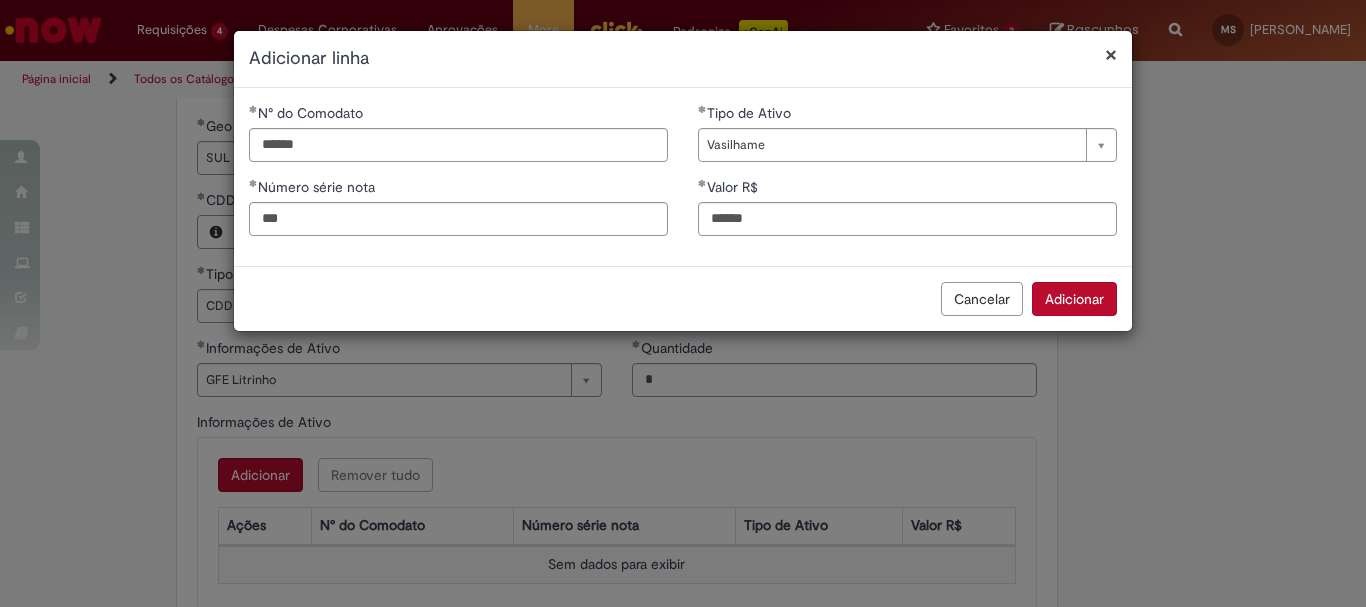 type on "*********" 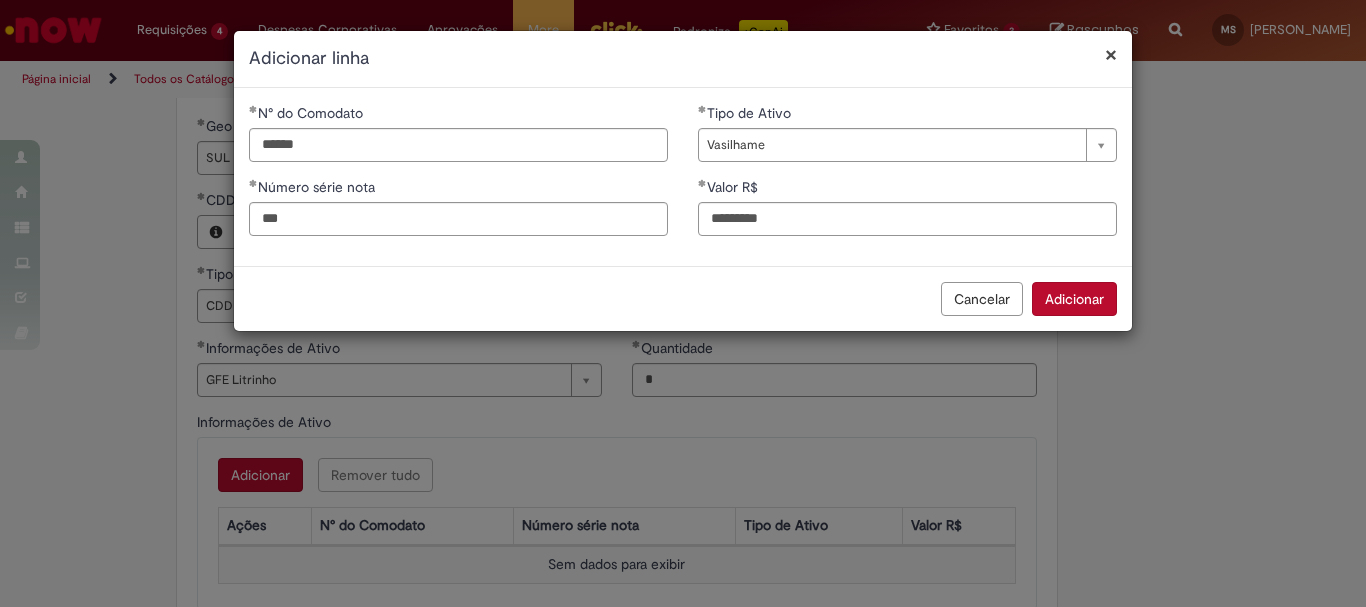 click on "Adicionar" at bounding box center (1074, 299) 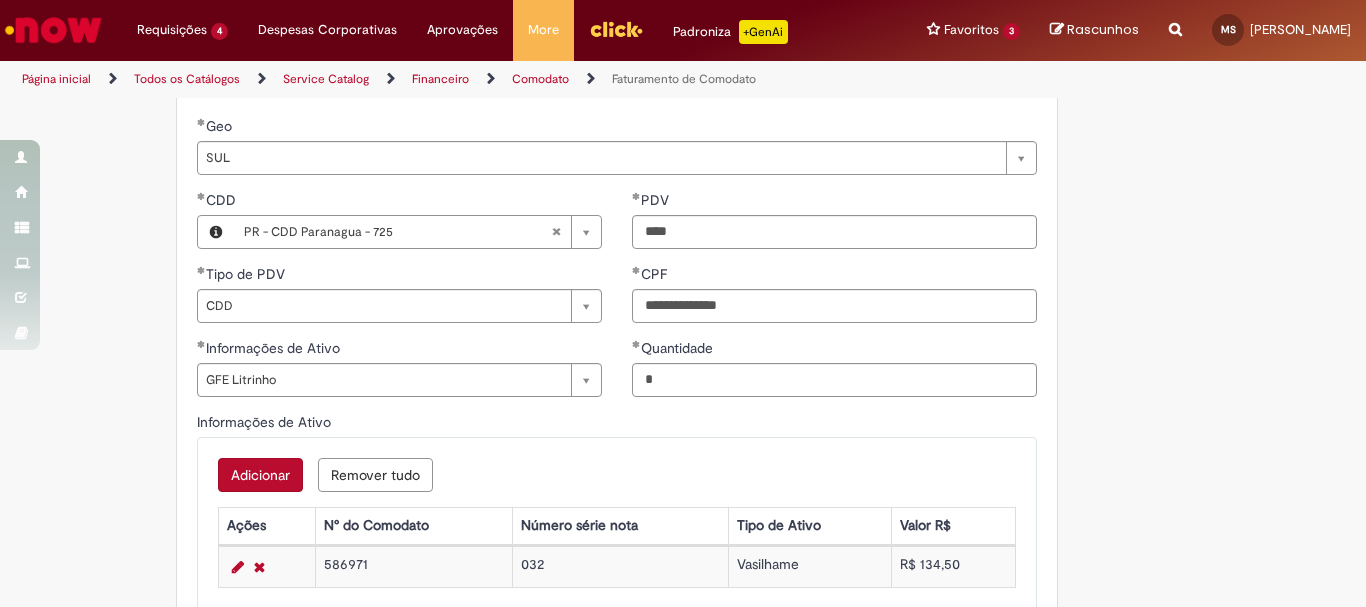 click on "Adicionar" at bounding box center [260, 475] 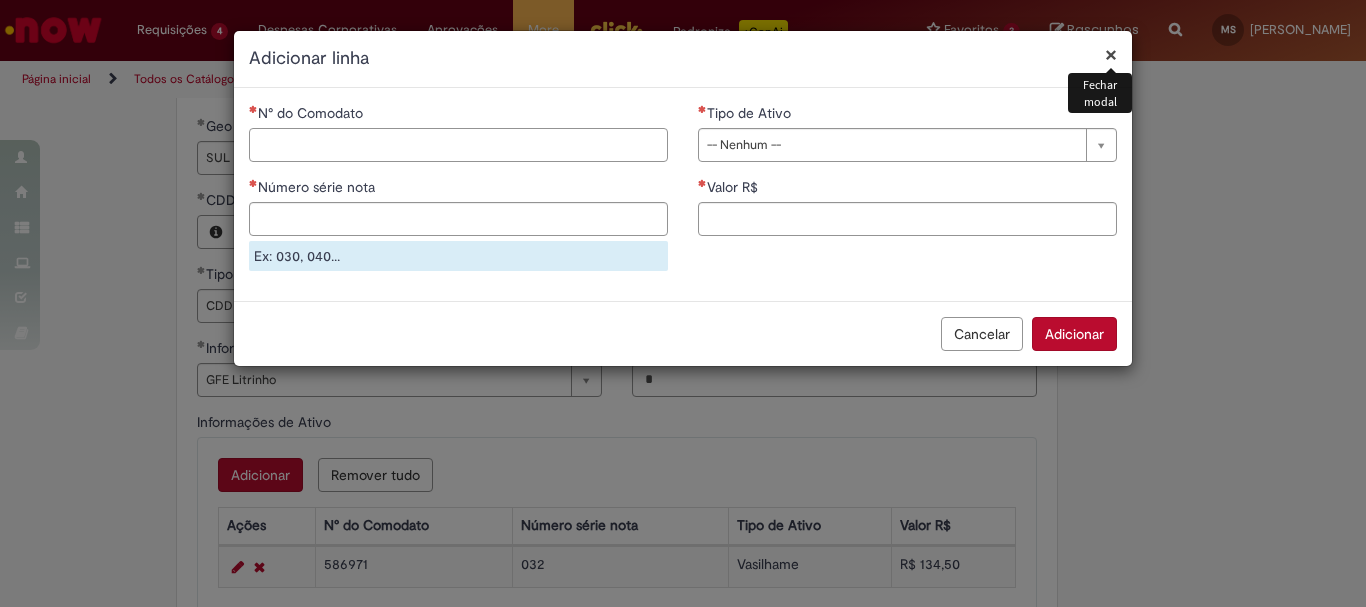 click on "N° do Comodato" at bounding box center (458, 145) 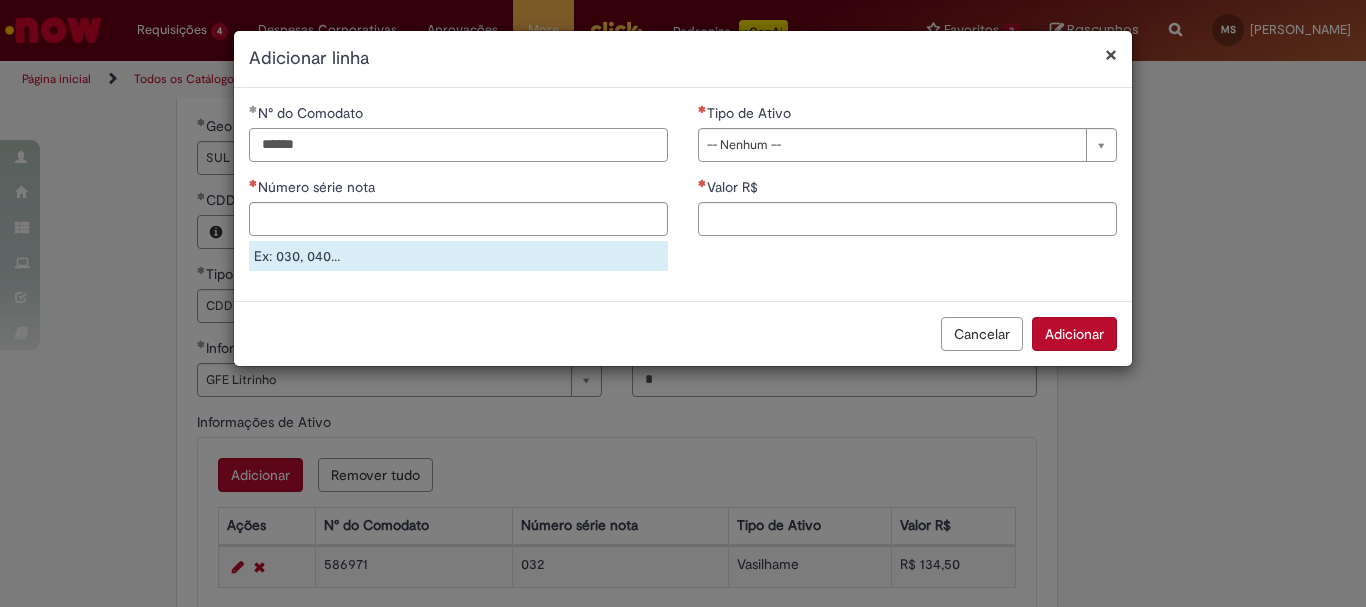 type on "******" 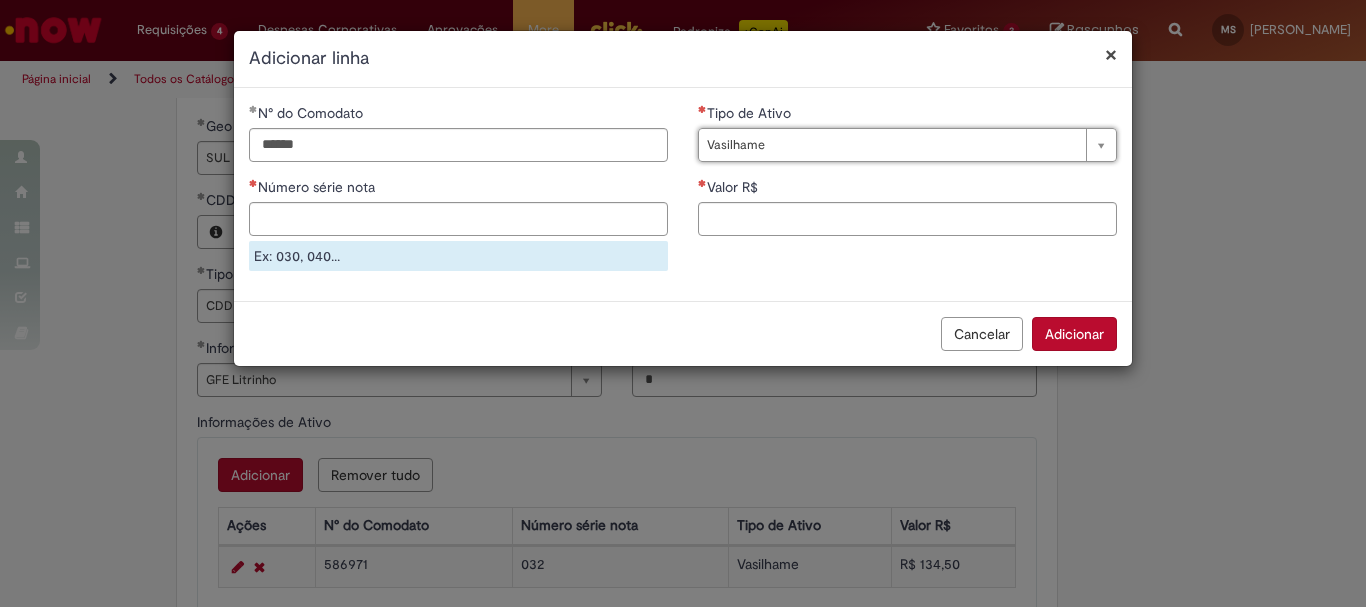 type on "*********" 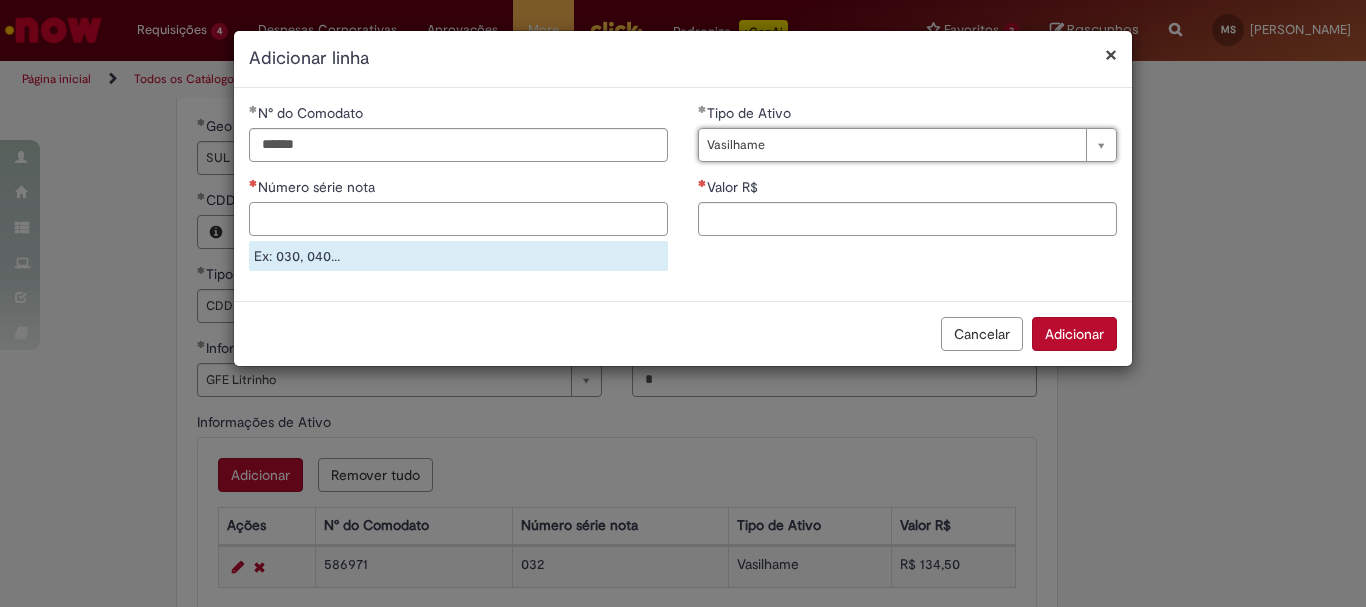 click on "Número série nota" at bounding box center (458, 219) 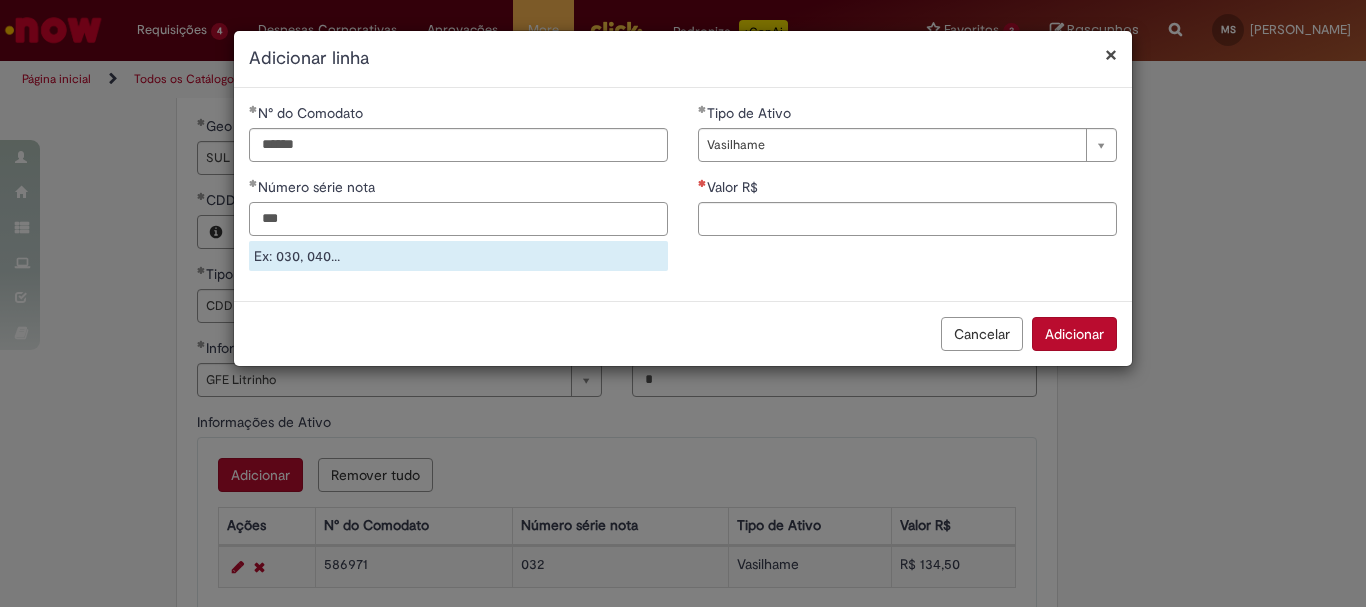 type on "***" 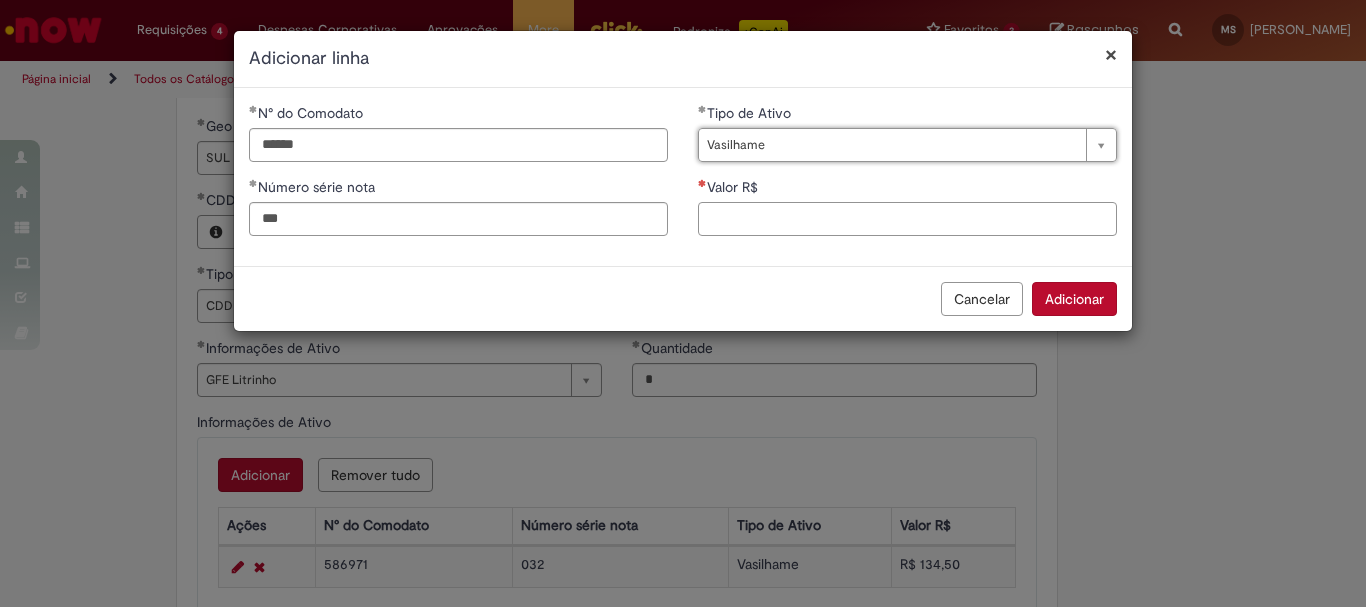 click on "Valor R$" at bounding box center [907, 219] 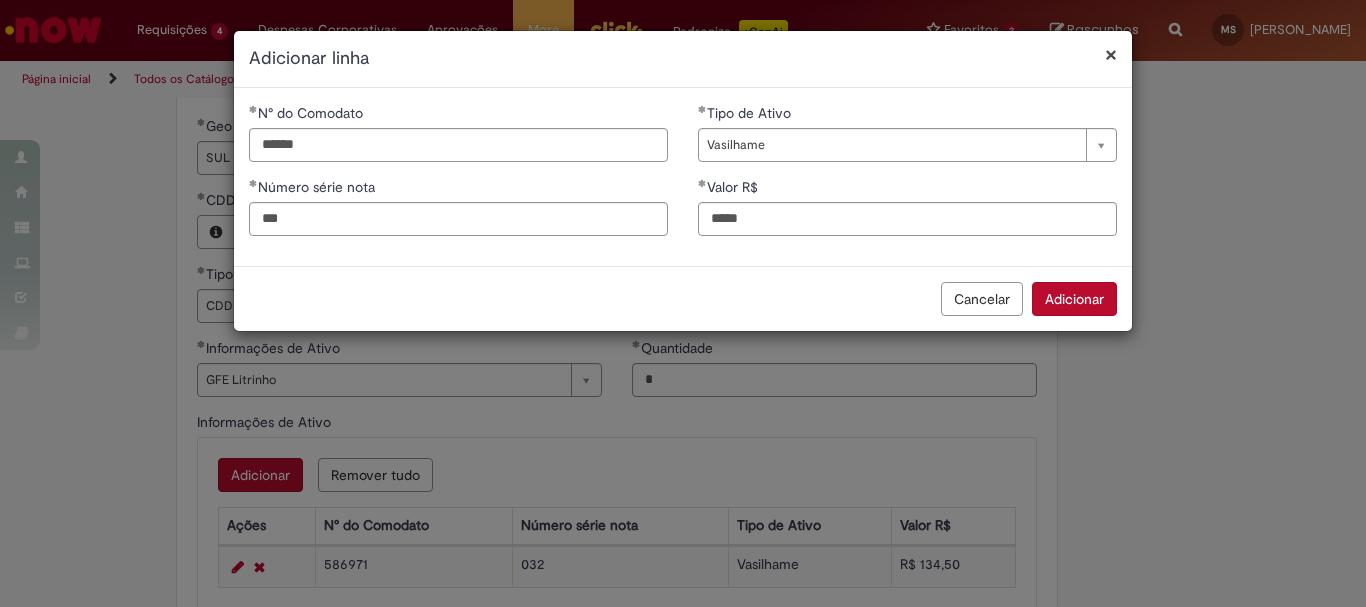 type on "********" 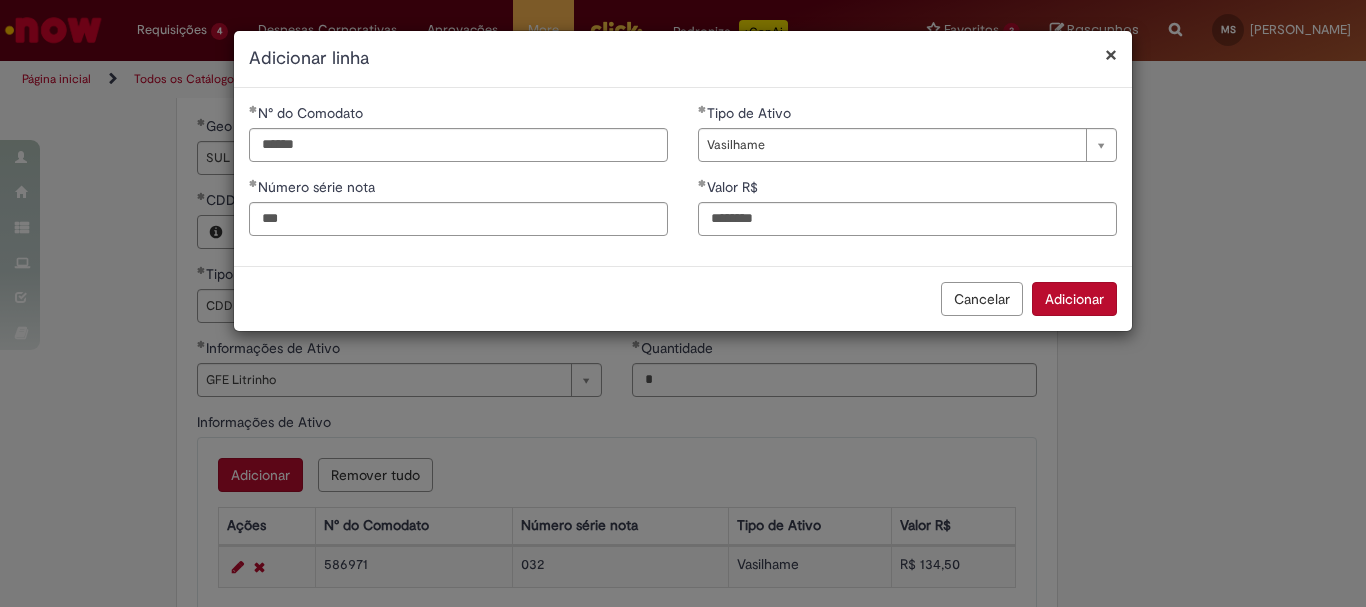 click on "Adicionar" at bounding box center [1074, 299] 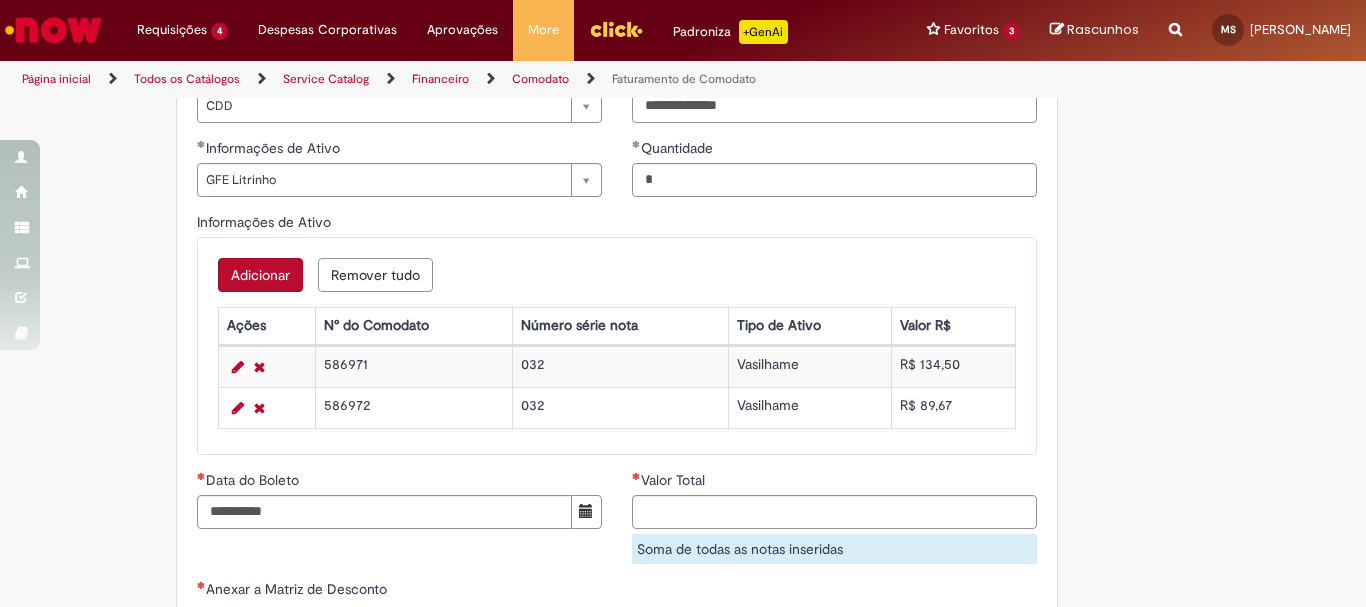 scroll, scrollTop: 1000, scrollLeft: 0, axis: vertical 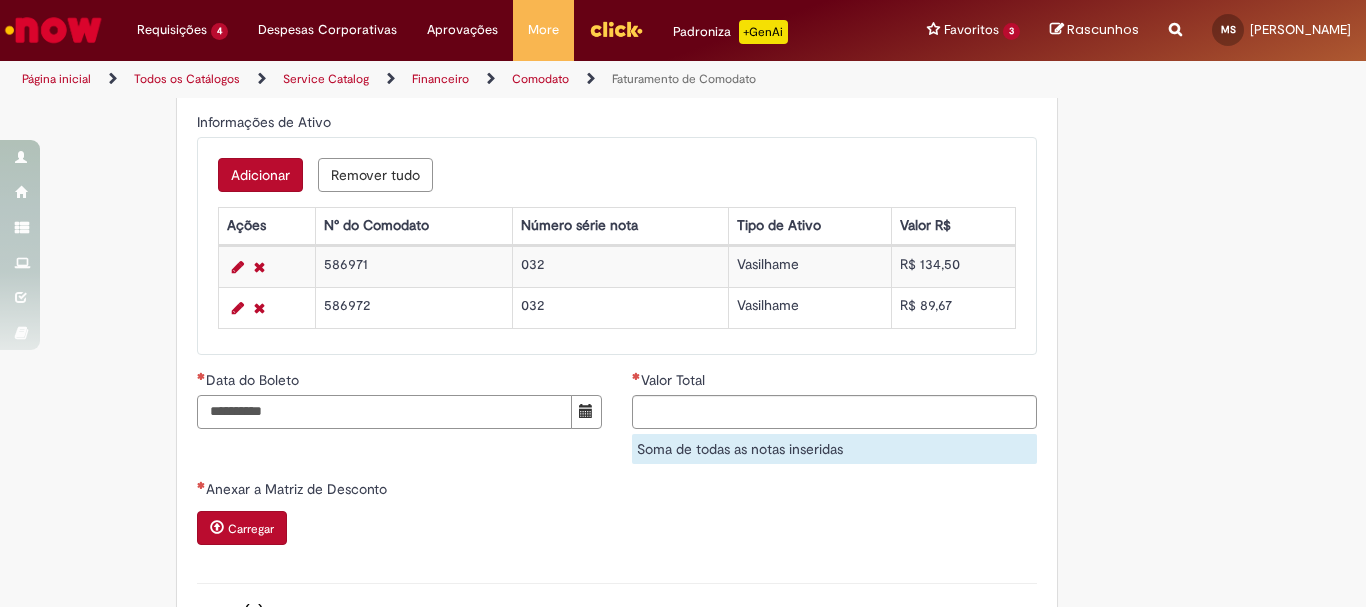 click on "Data do Boleto" at bounding box center [384, 412] 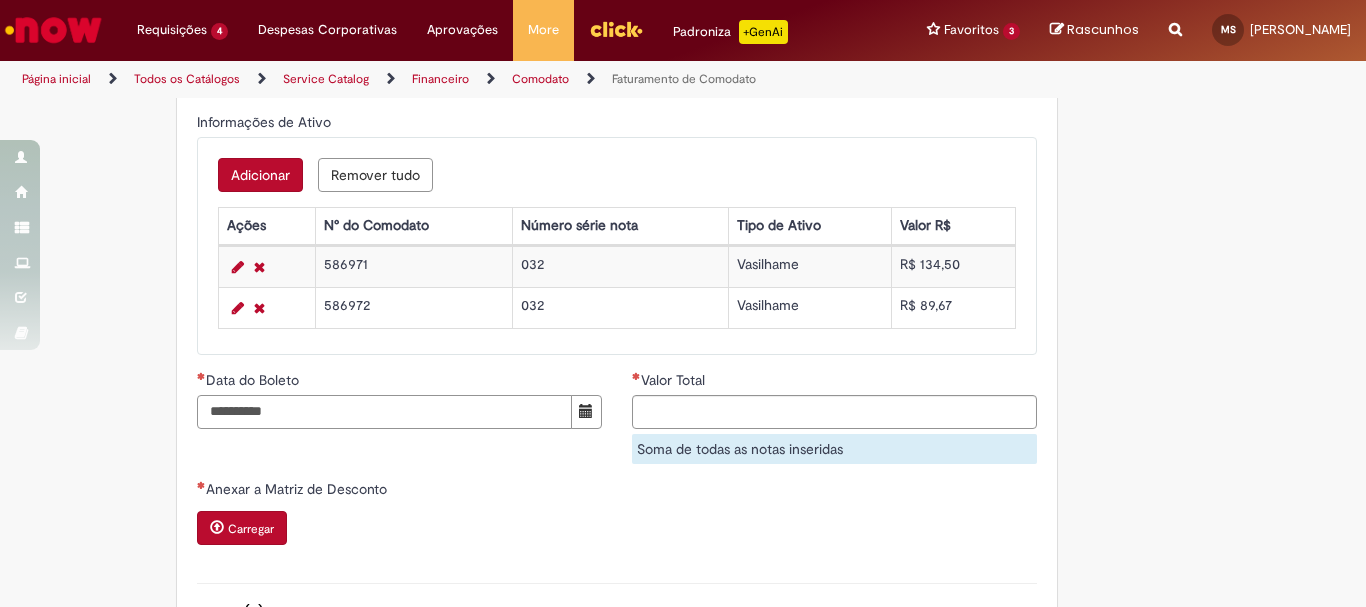 type on "**********" 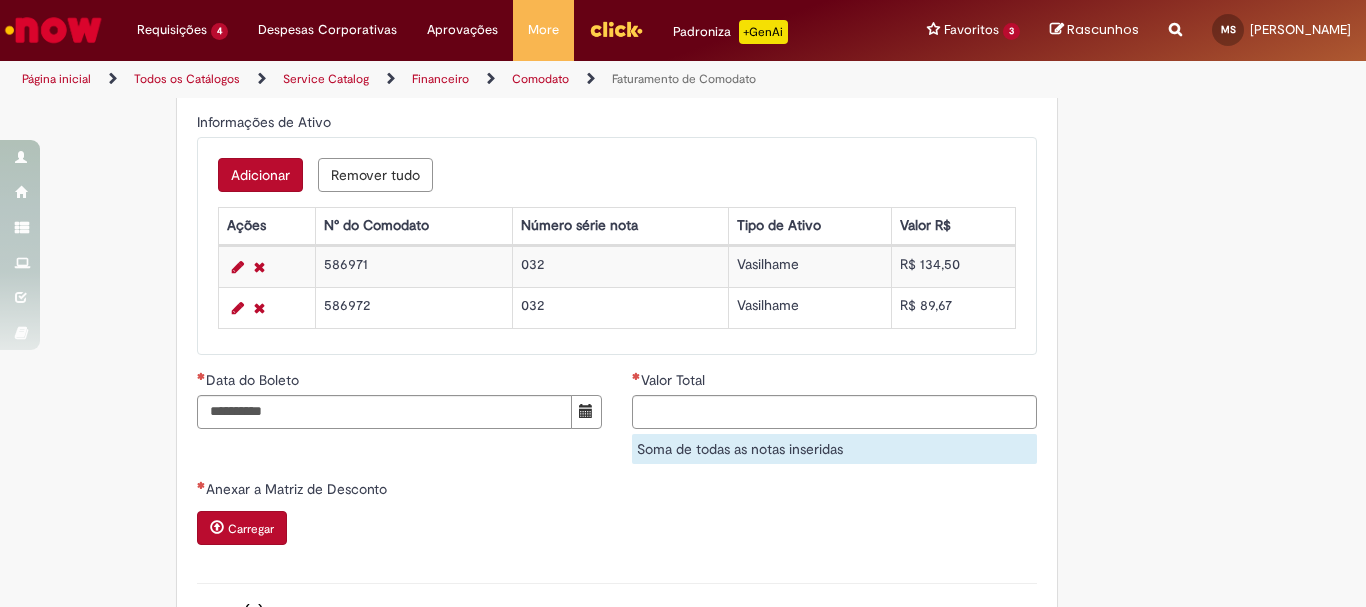 type 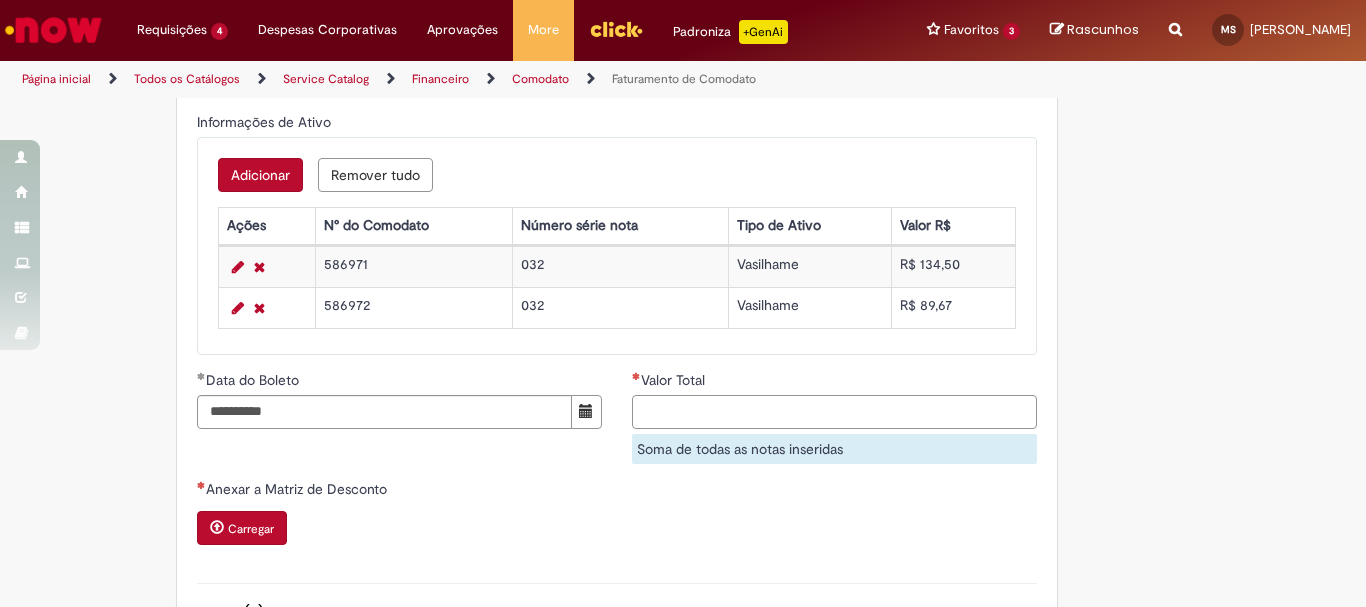 click on "Valor Total" at bounding box center [834, 412] 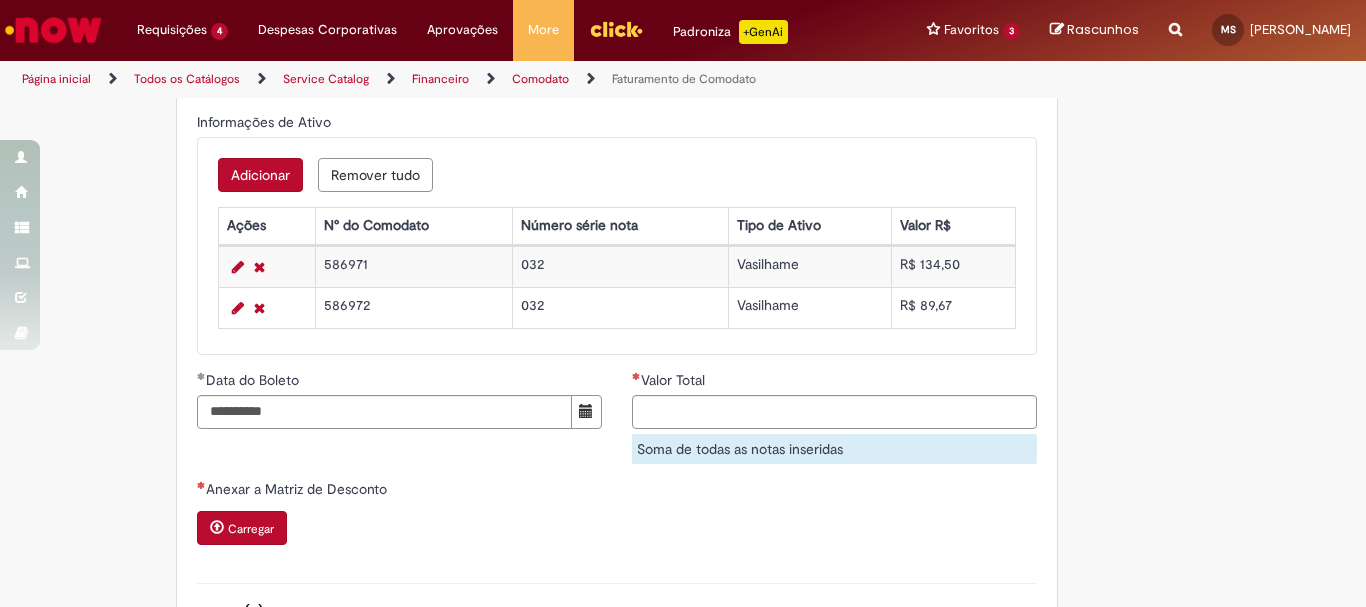 click on "**********" at bounding box center (683, 91) 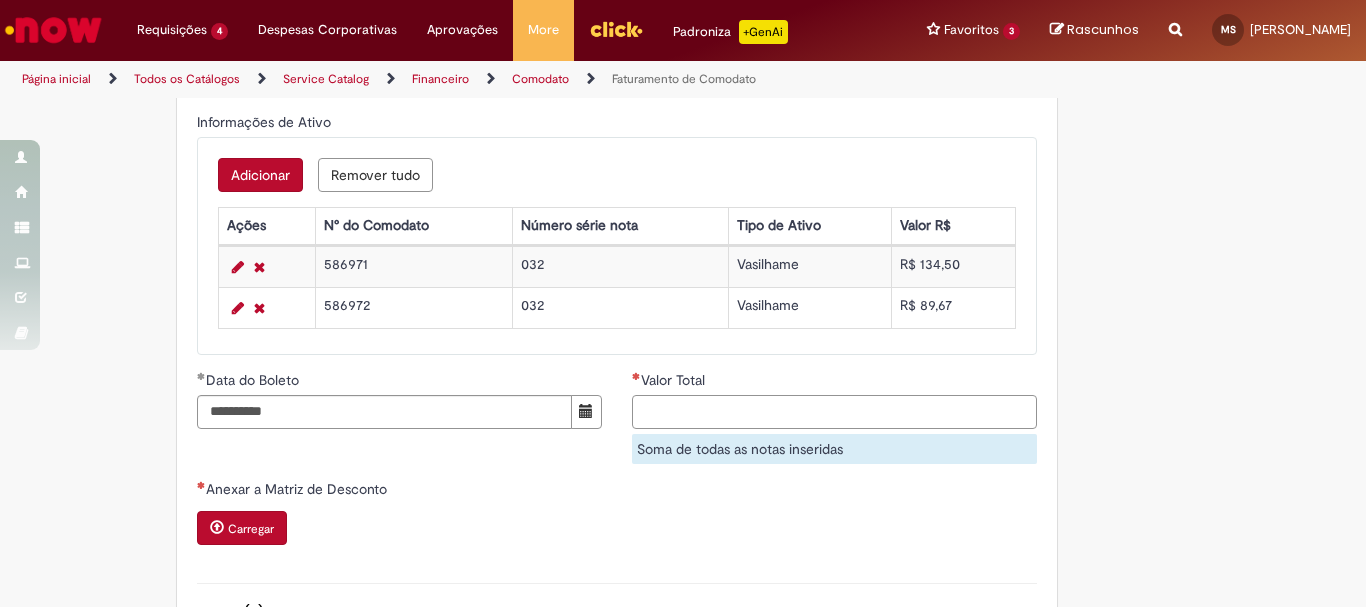 click on "Valor Total" at bounding box center [834, 412] 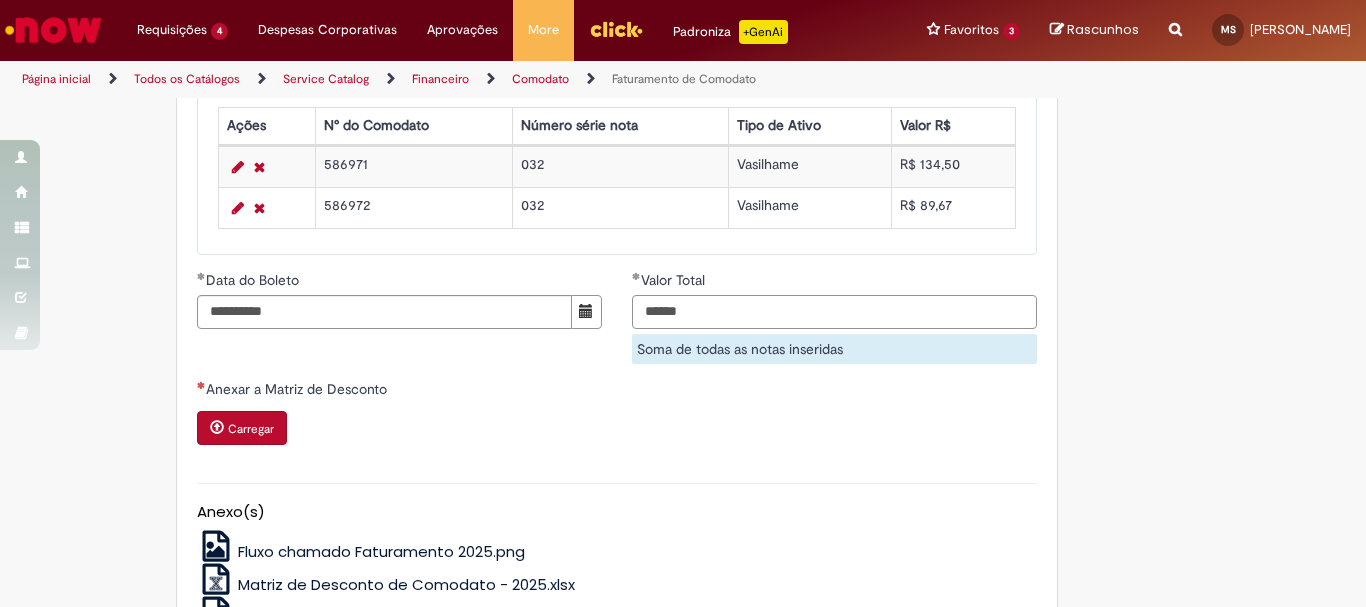 scroll, scrollTop: 1200, scrollLeft: 0, axis: vertical 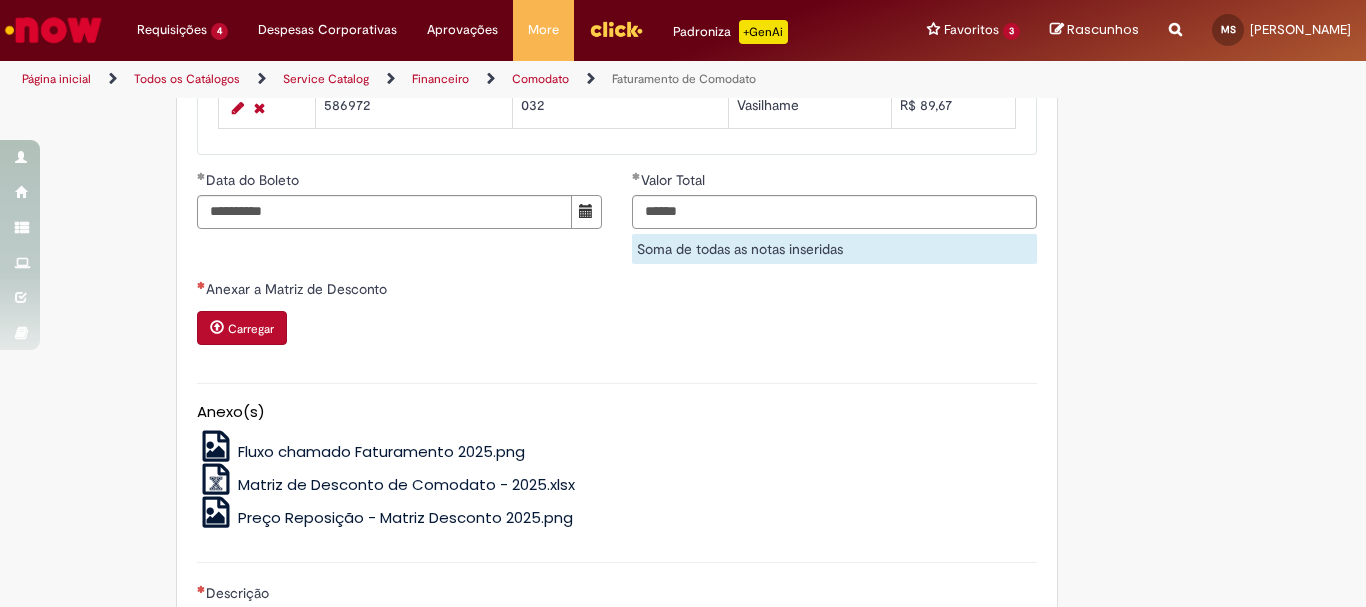 type on "*********" 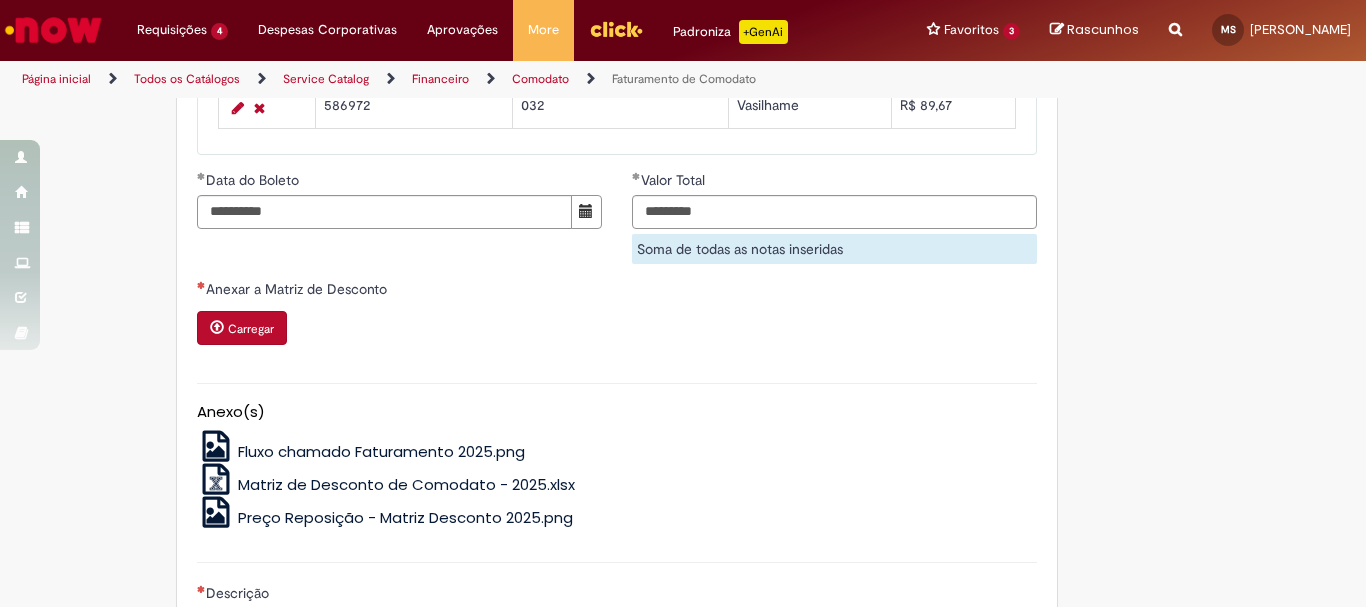 click on "Carregar" at bounding box center (251, 329) 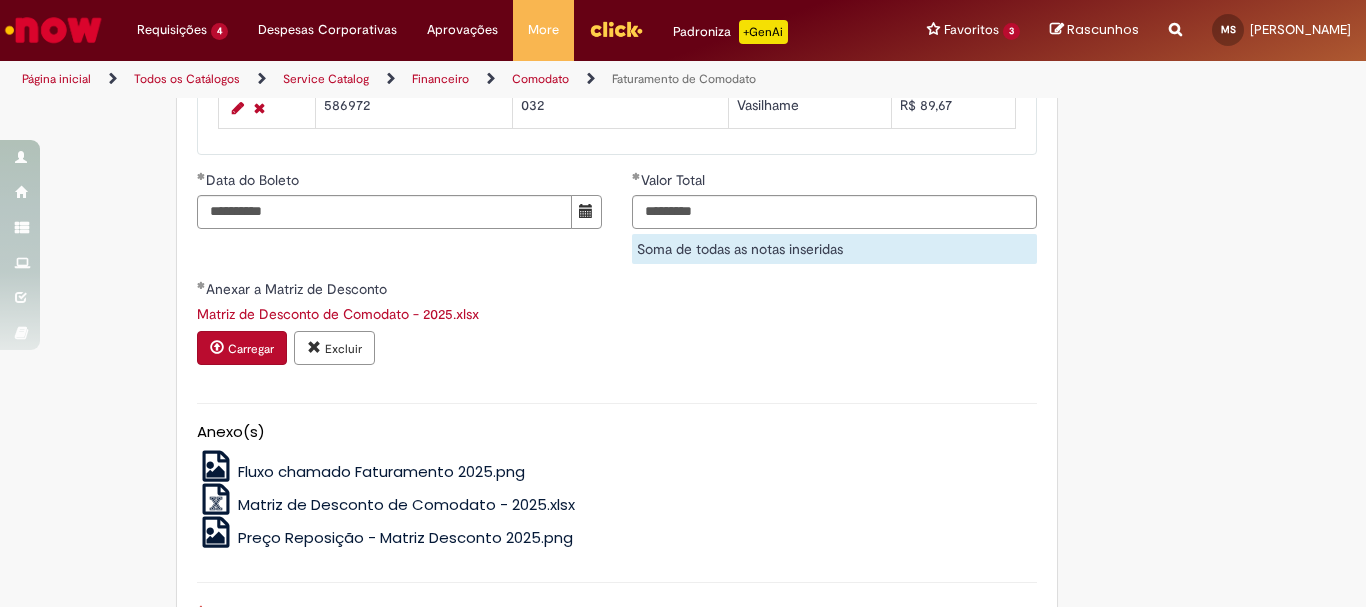 scroll, scrollTop: 1400, scrollLeft: 0, axis: vertical 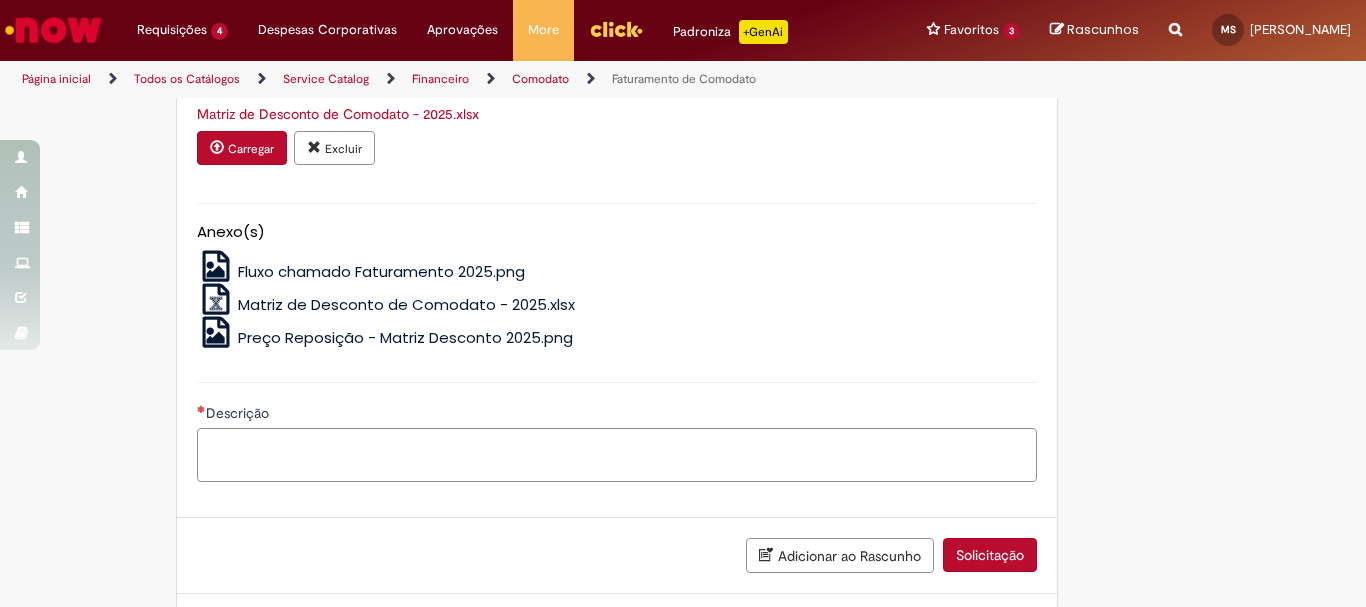 click on "Descrição" at bounding box center (617, 455) 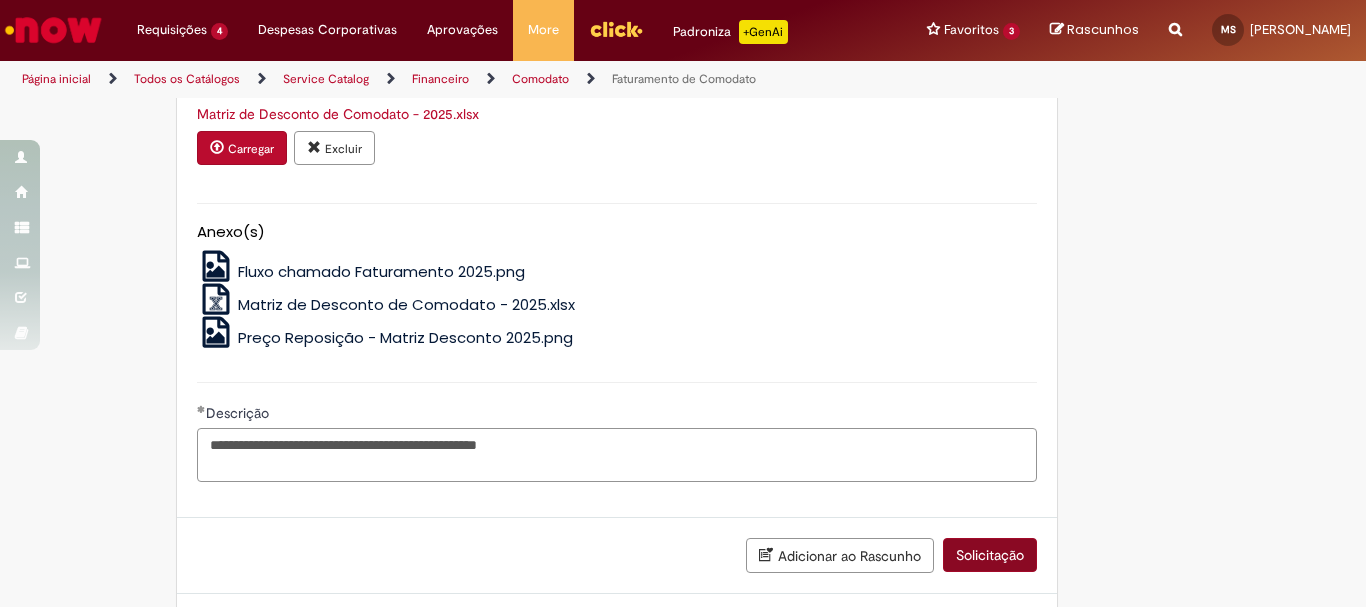 type on "**********" 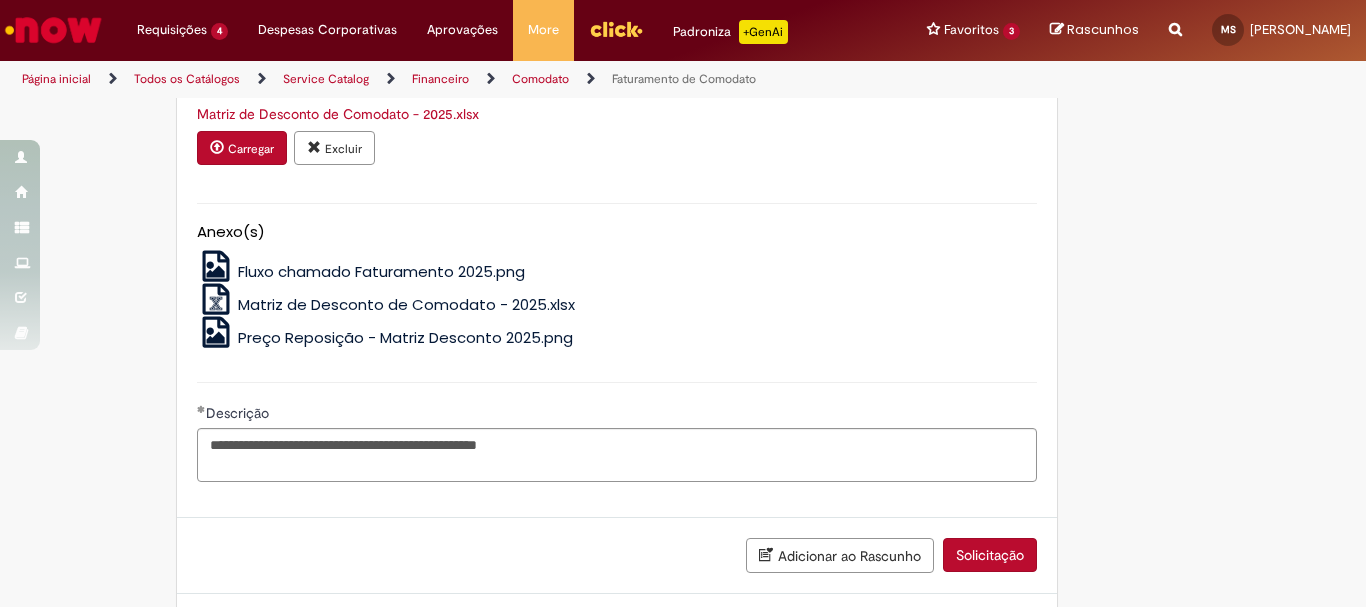 click on "Solicitação" at bounding box center [990, 555] 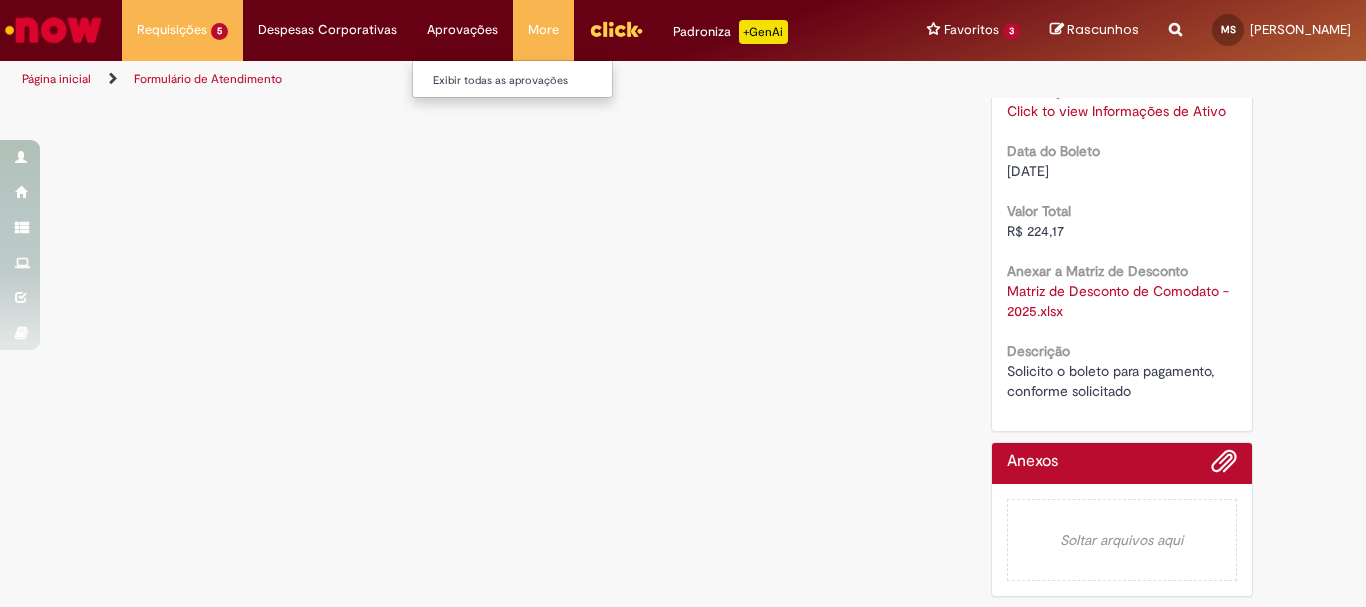 scroll, scrollTop: 0, scrollLeft: 0, axis: both 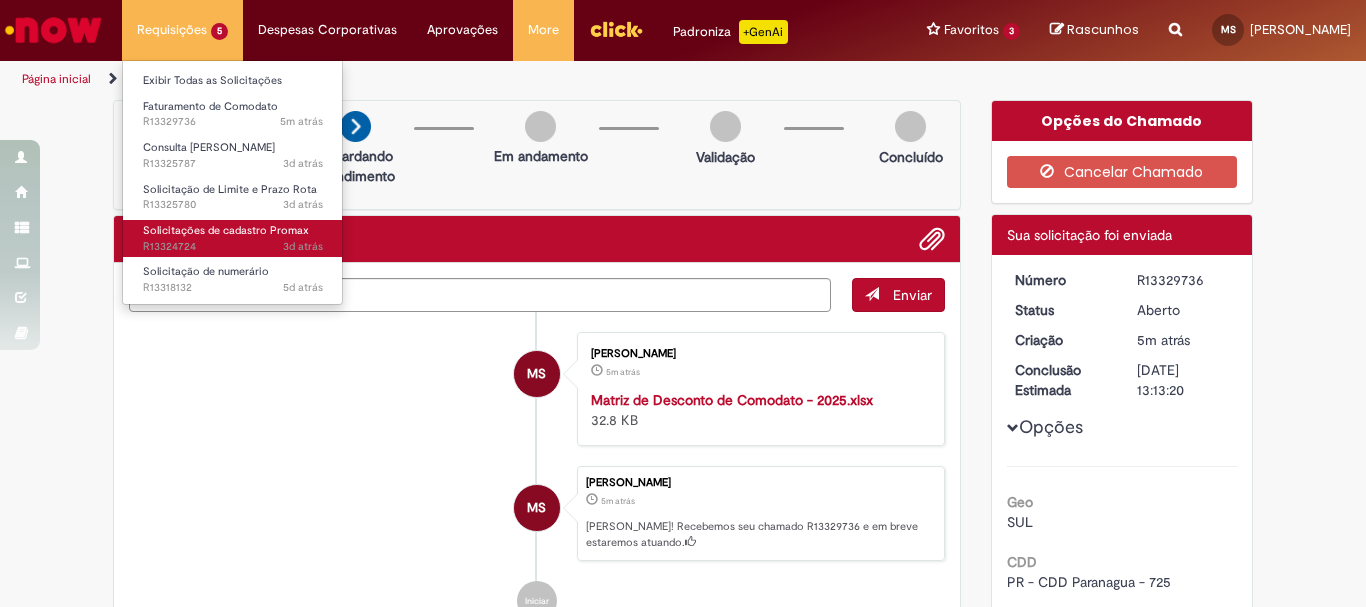 click on "Solicitações de cadastro Promax" at bounding box center [226, 230] 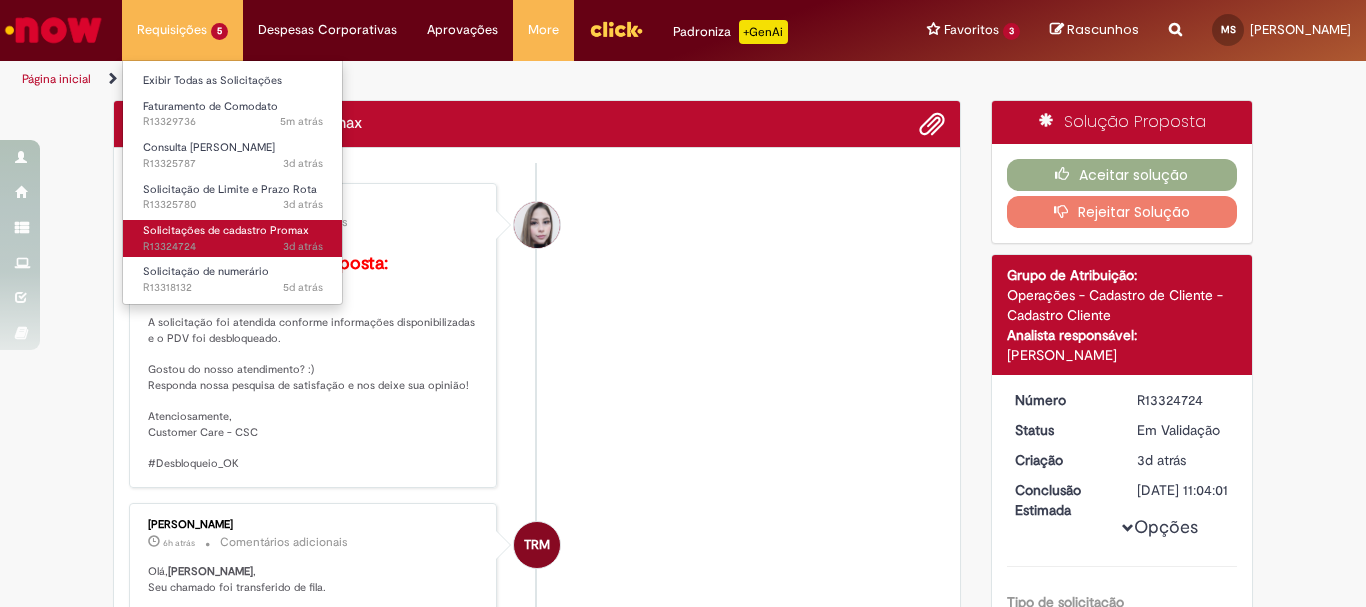 click on "Solicitações de cadastro Promax
3d atrás 3 dias atrás  R13324724" at bounding box center (233, 238) 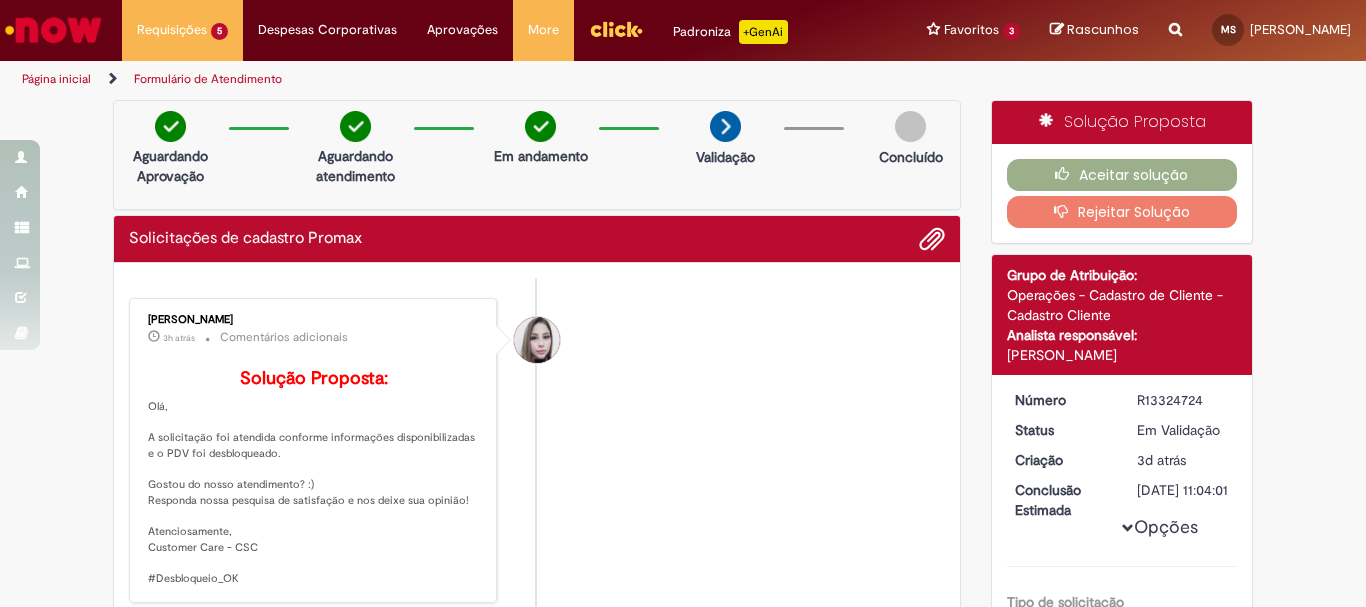 click on "Página inicial" at bounding box center [56, 79] 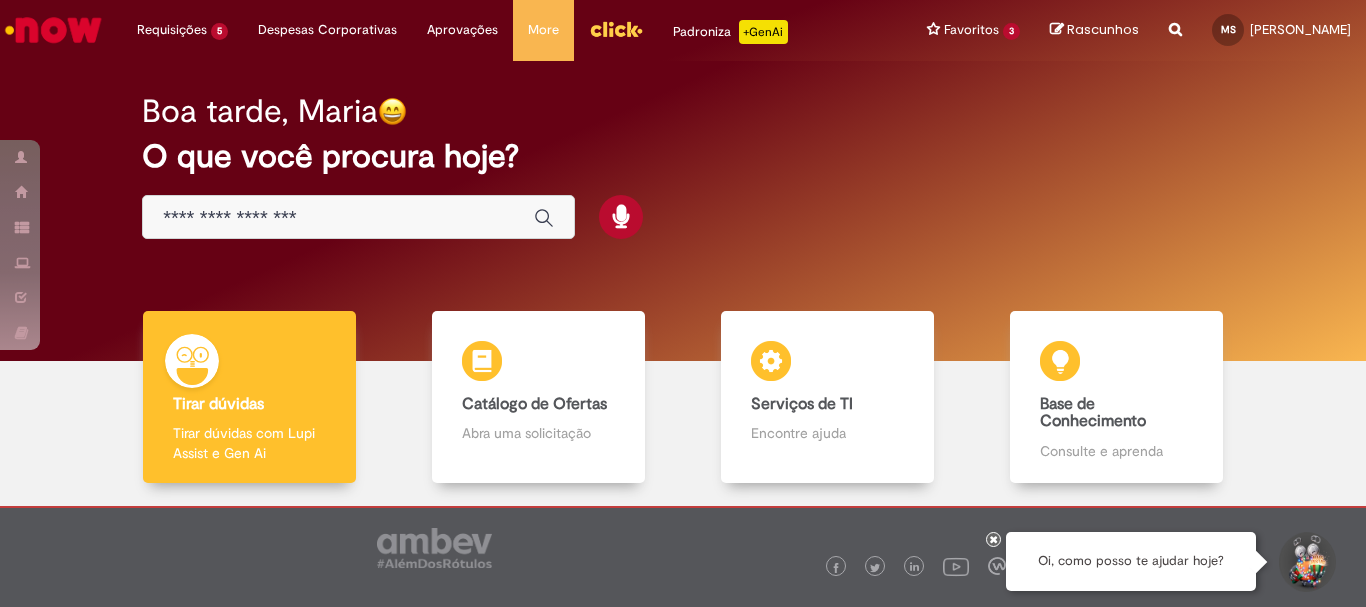 click at bounding box center (338, 218) 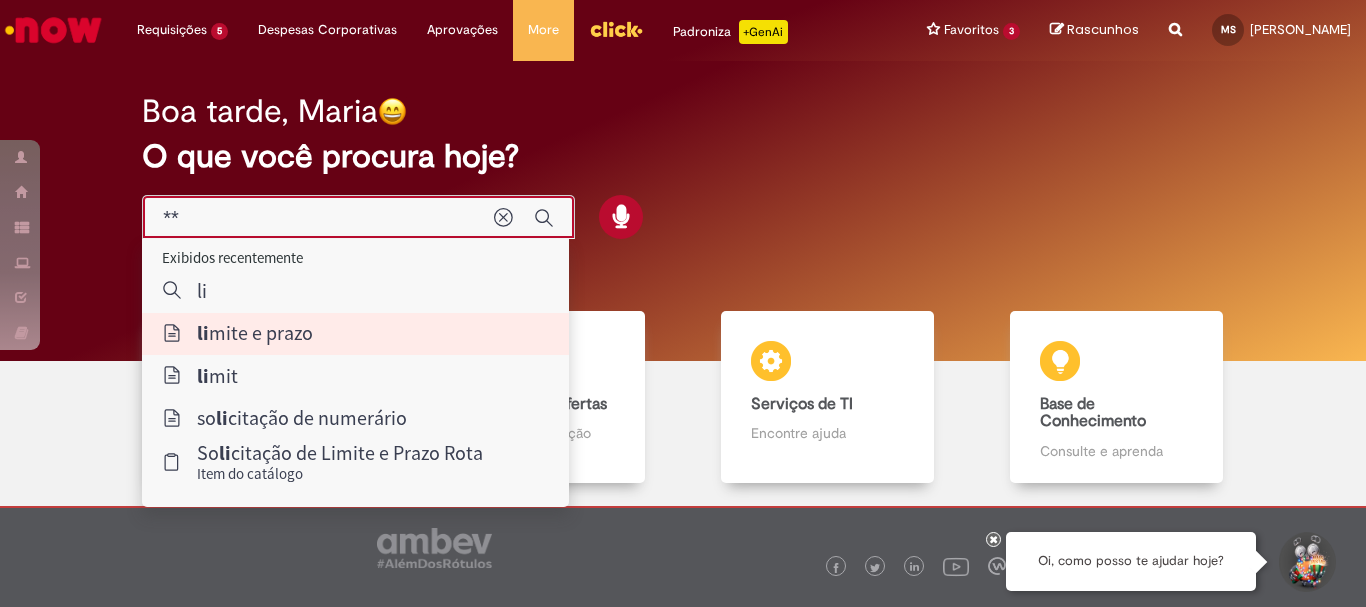 type on "**********" 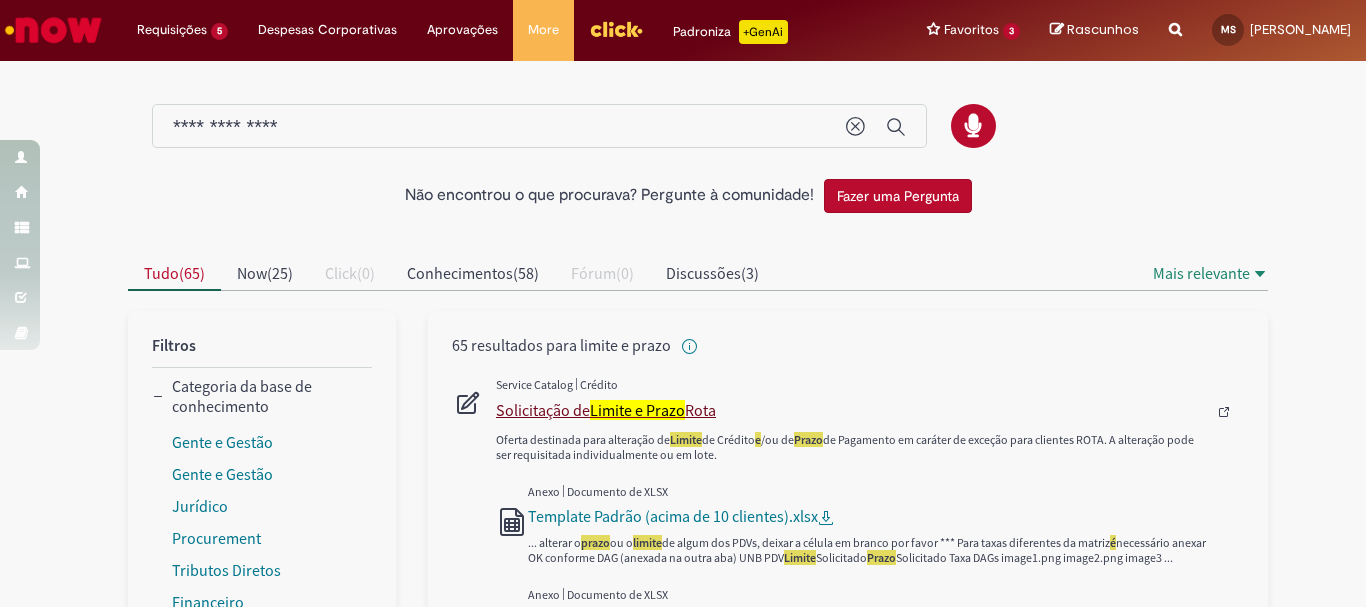 click on "Limite e Prazo" at bounding box center (637, 410) 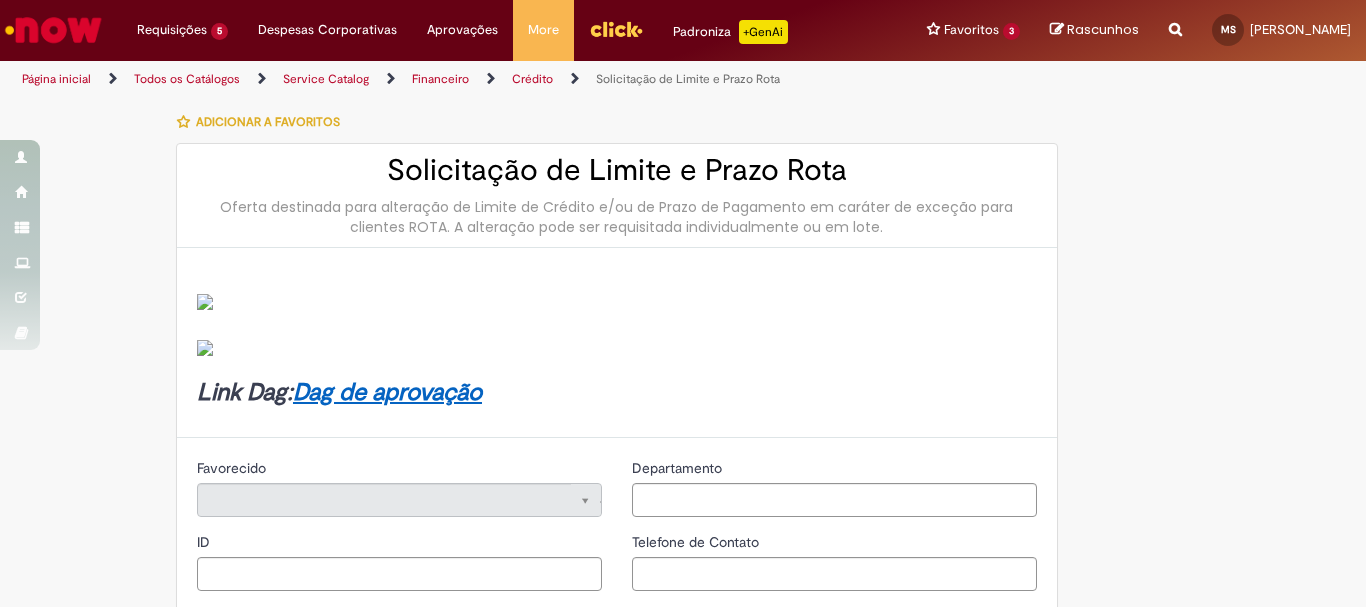 type on "********" 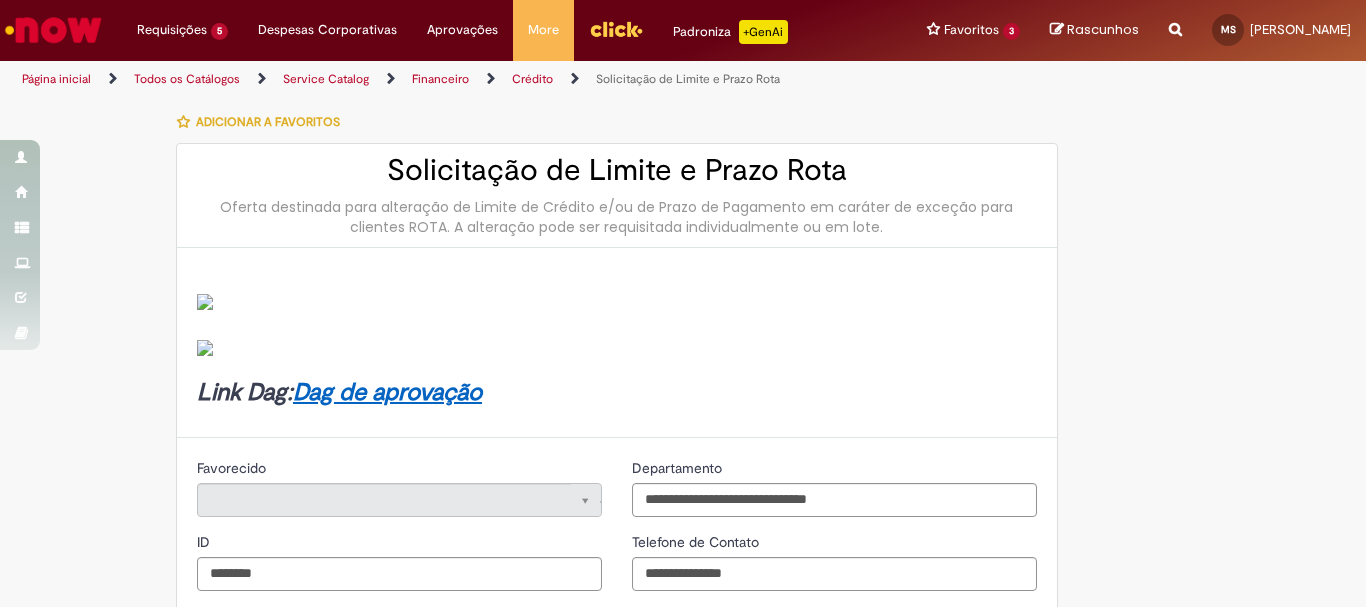 type on "**********" 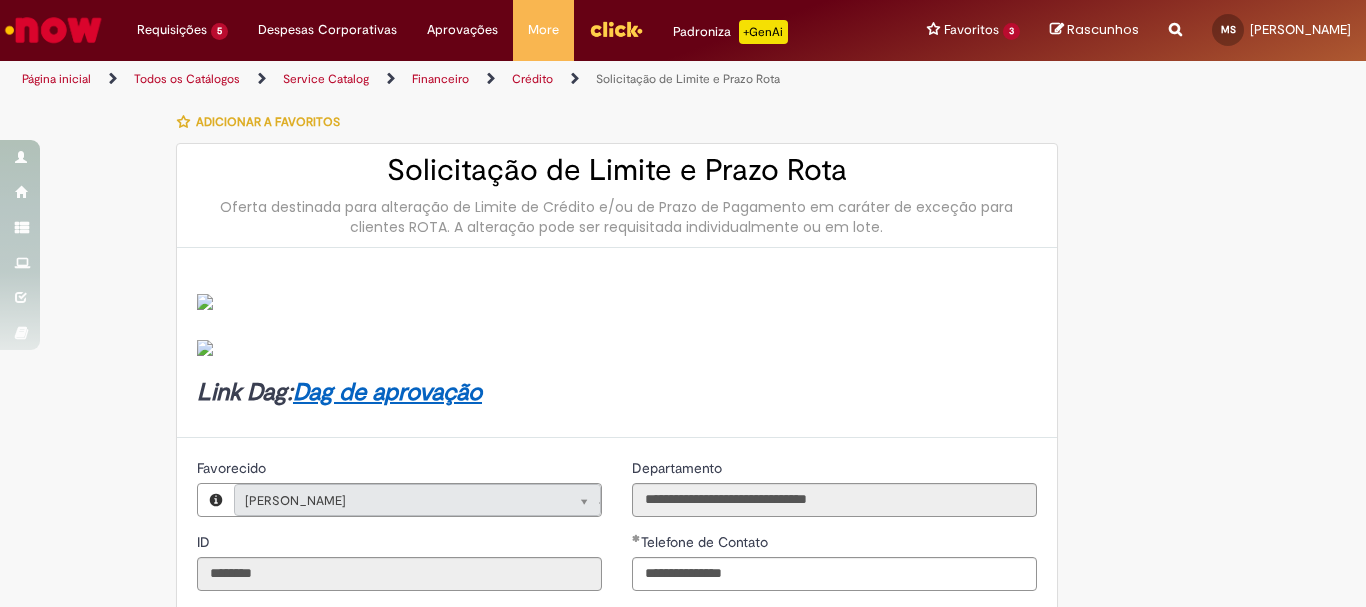 type on "**********" 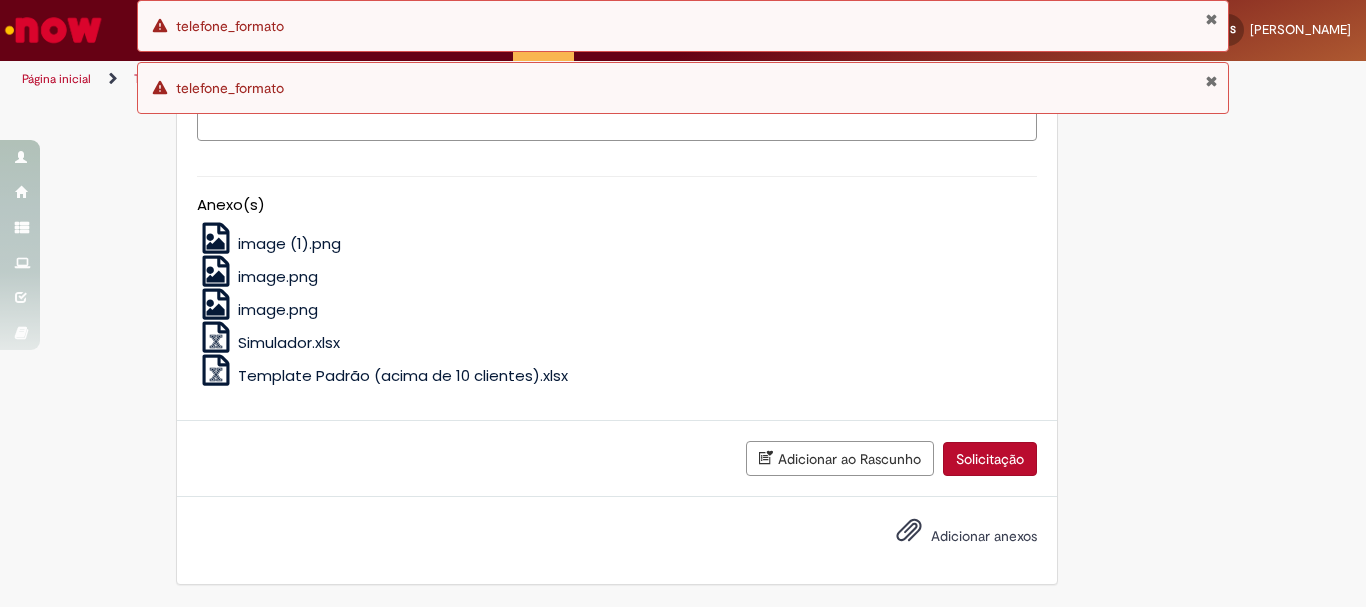 scroll, scrollTop: 1505, scrollLeft: 0, axis: vertical 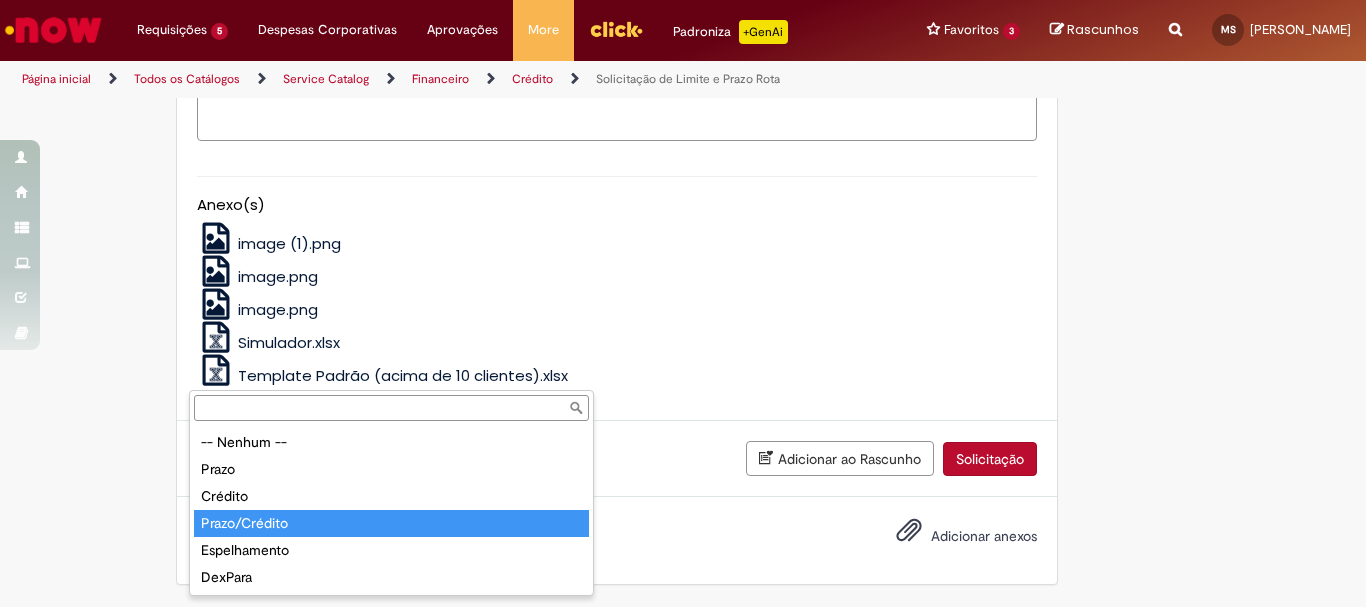 type on "**********" 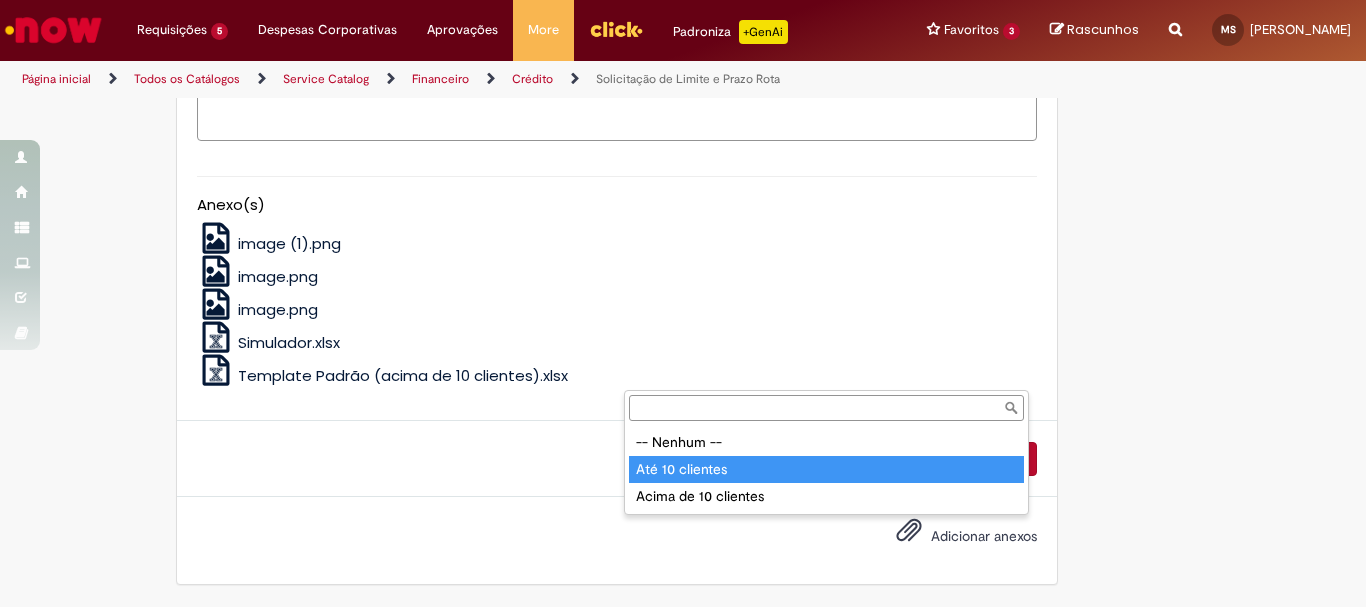 type on "**********" 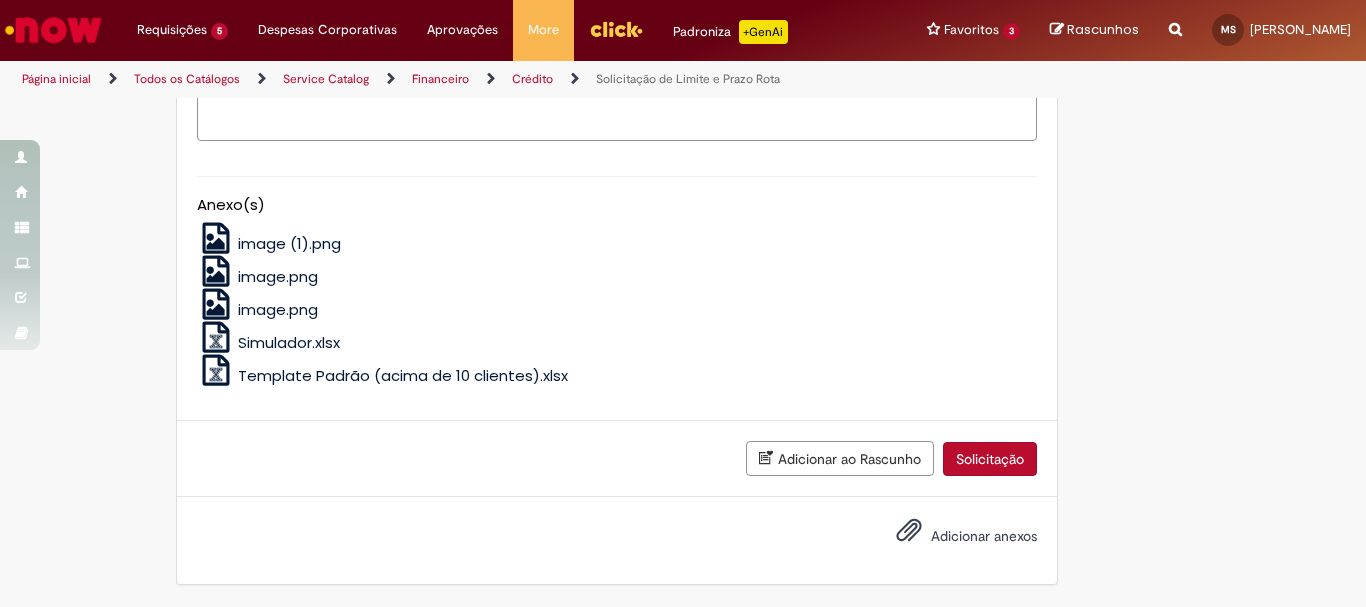 click on "Adicionar" at bounding box center (260, -129) 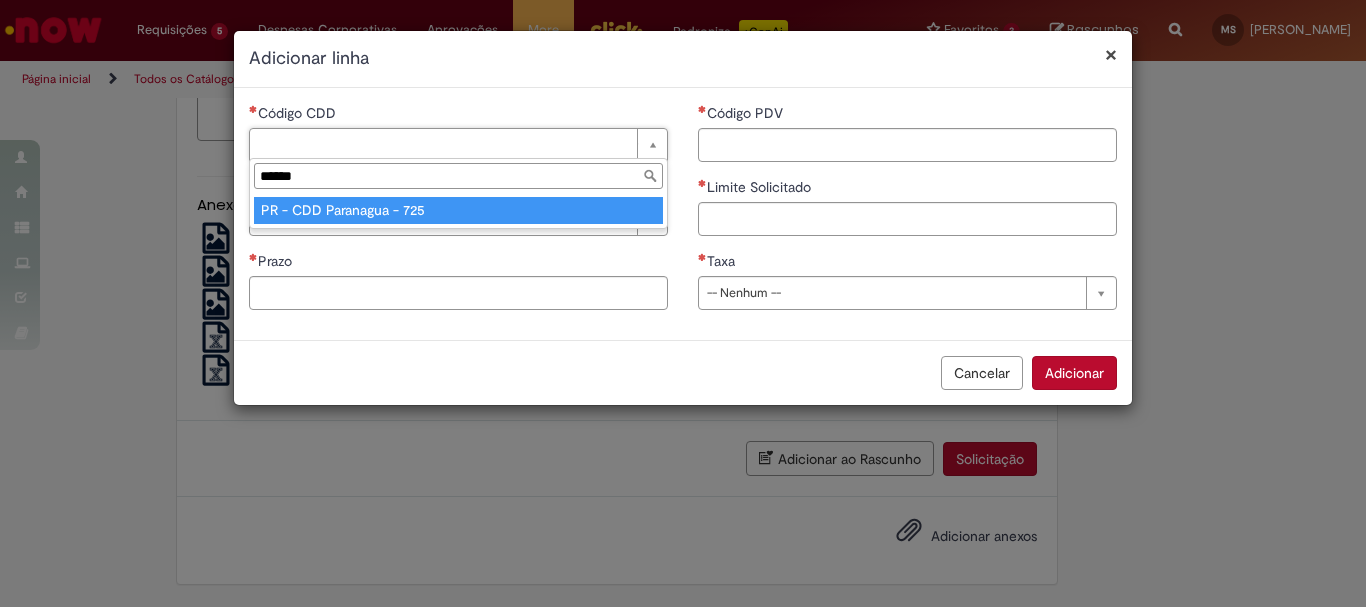 type on "******" 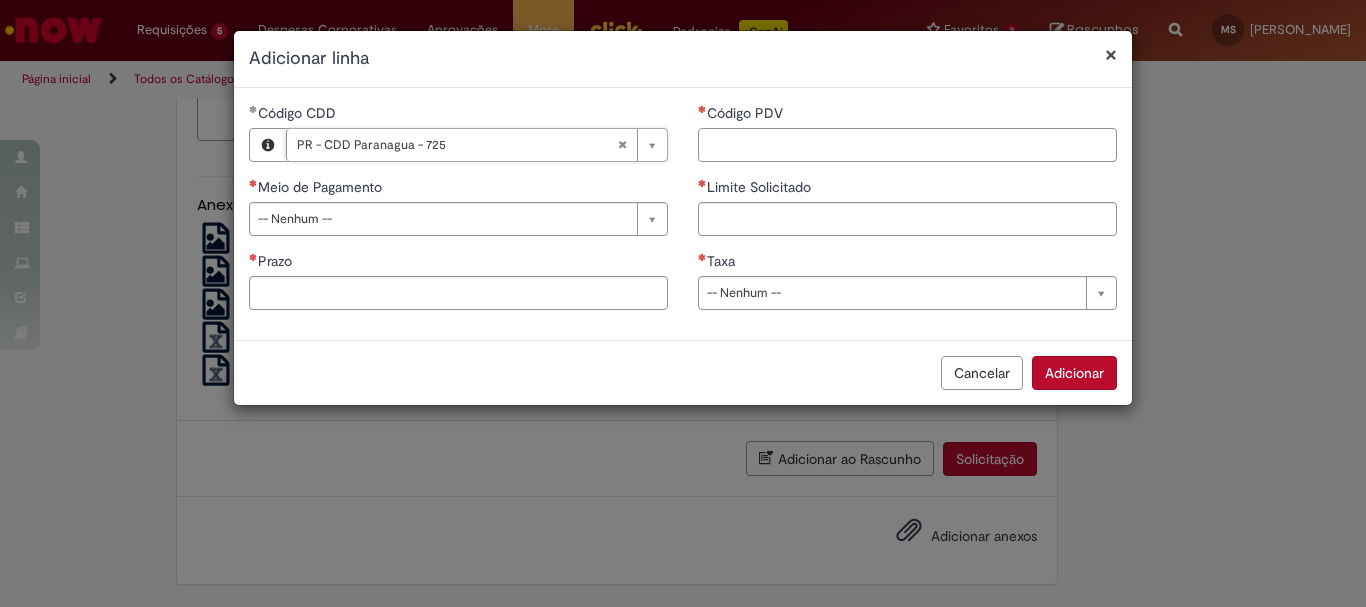 drag, startPoint x: 779, startPoint y: 147, endPoint x: 775, endPoint y: 130, distance: 17.464249 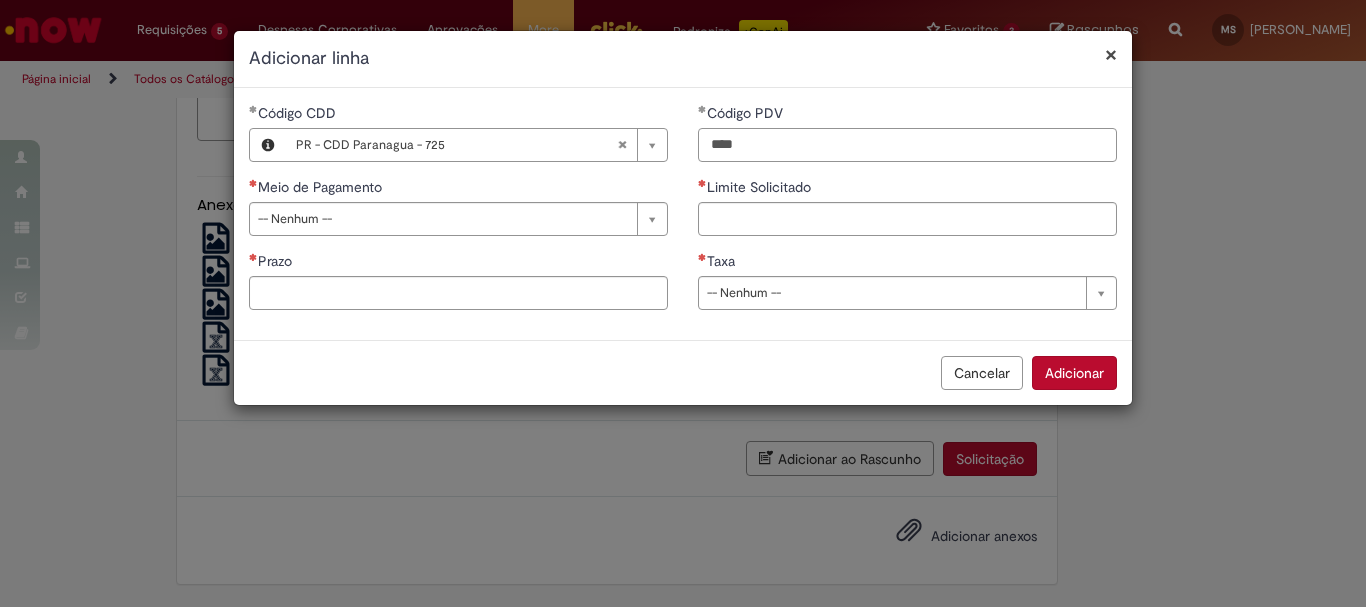 type on "****" 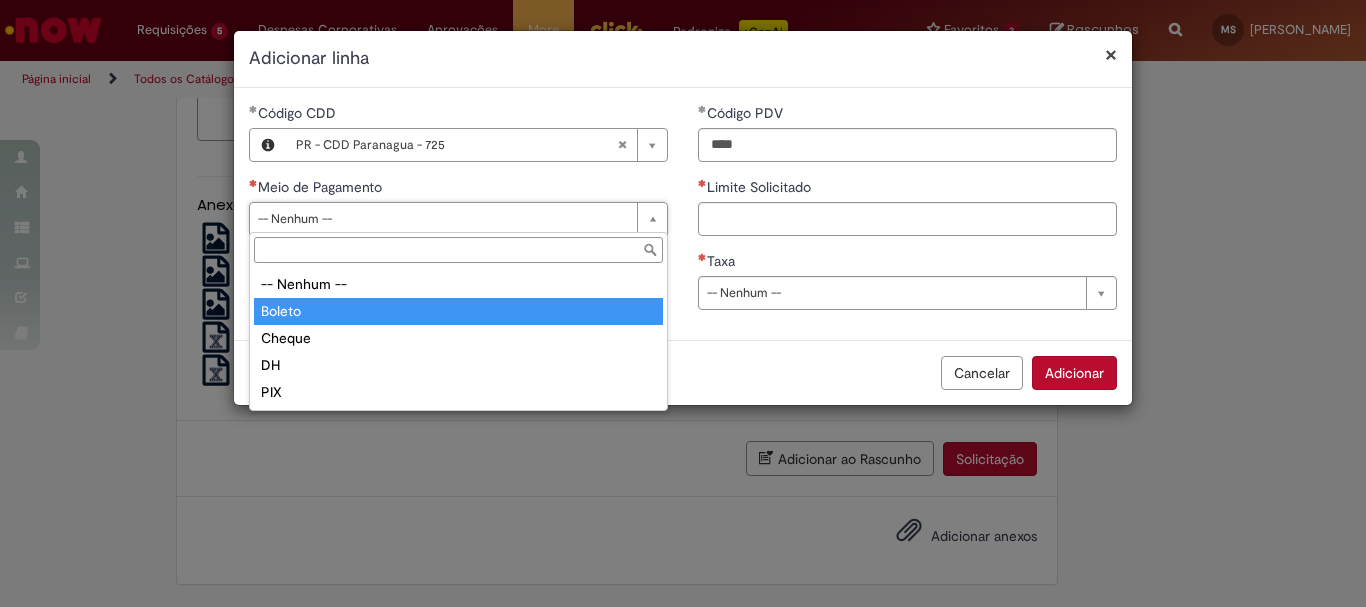 type on "******" 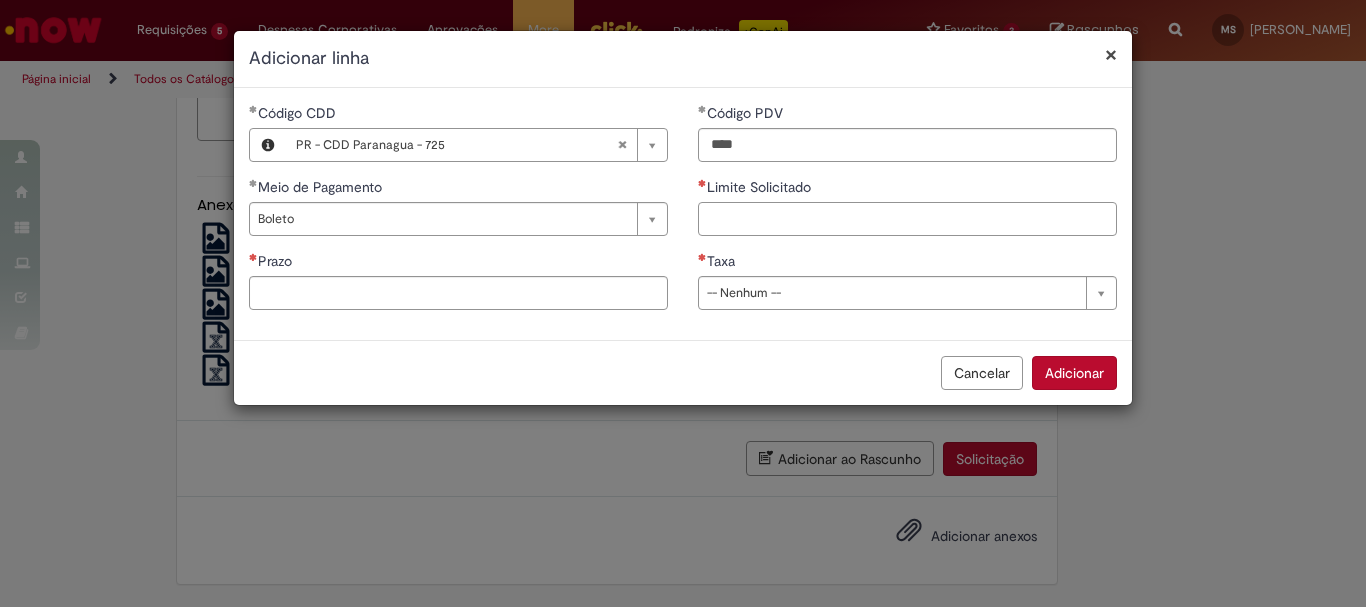 click on "Limite Solicitado" at bounding box center (907, 219) 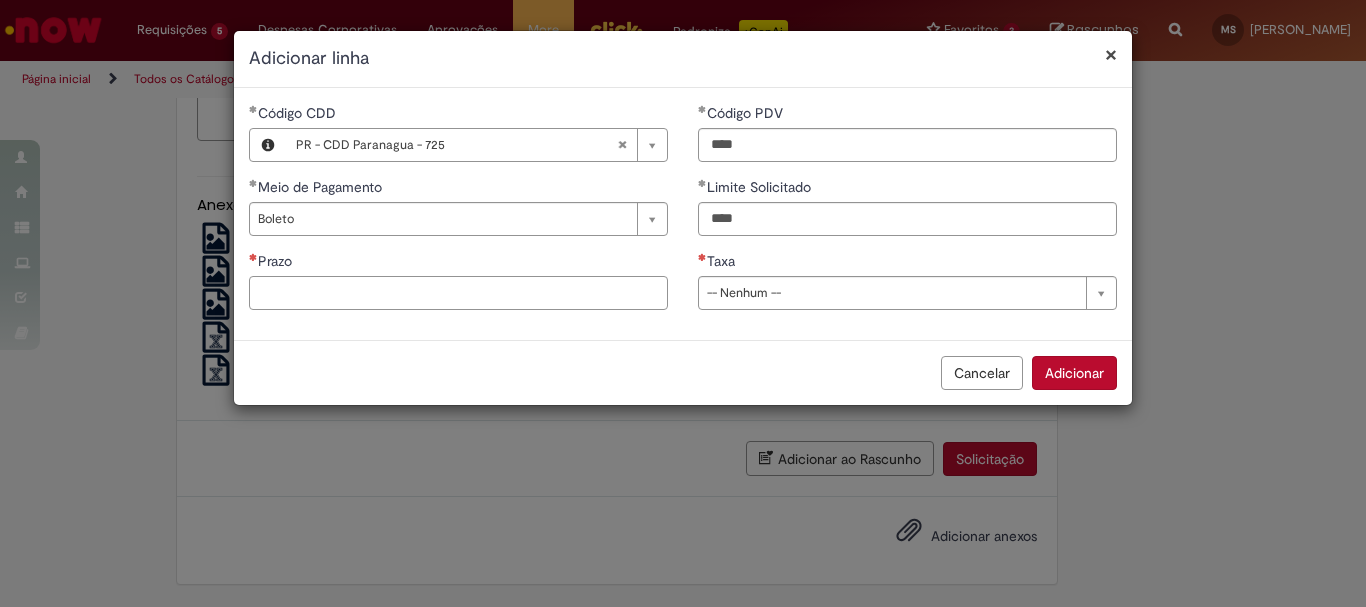 type on "********" 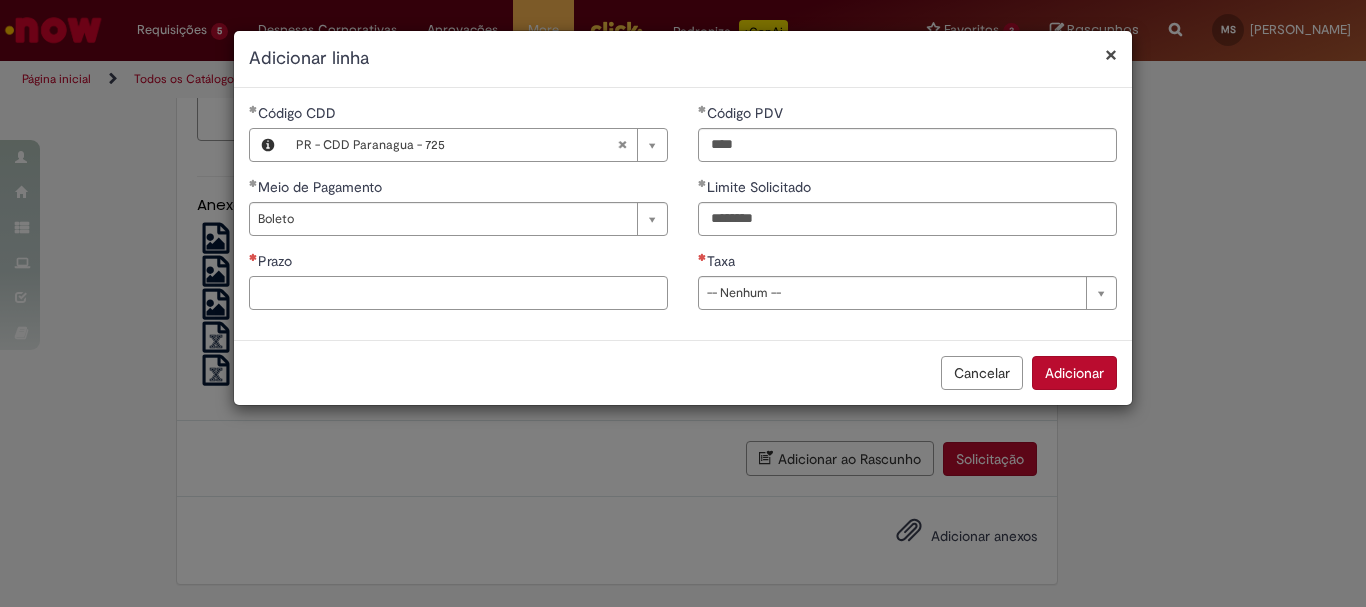 click on "Prazo" at bounding box center (458, 293) 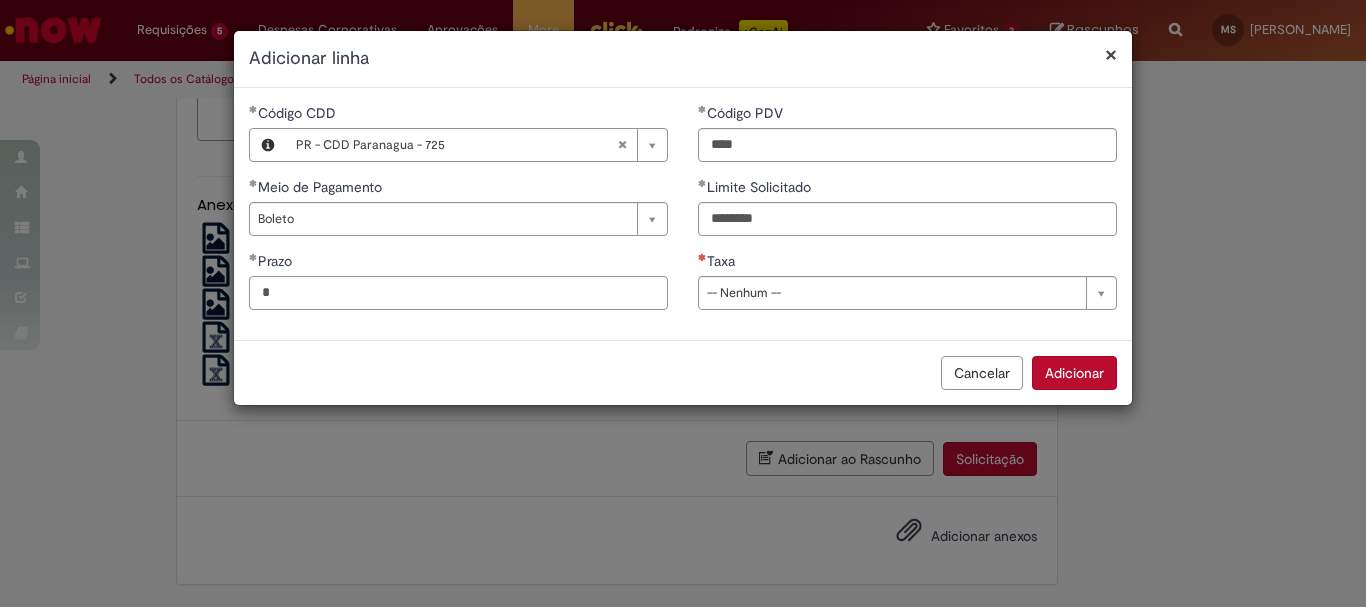 type on "*" 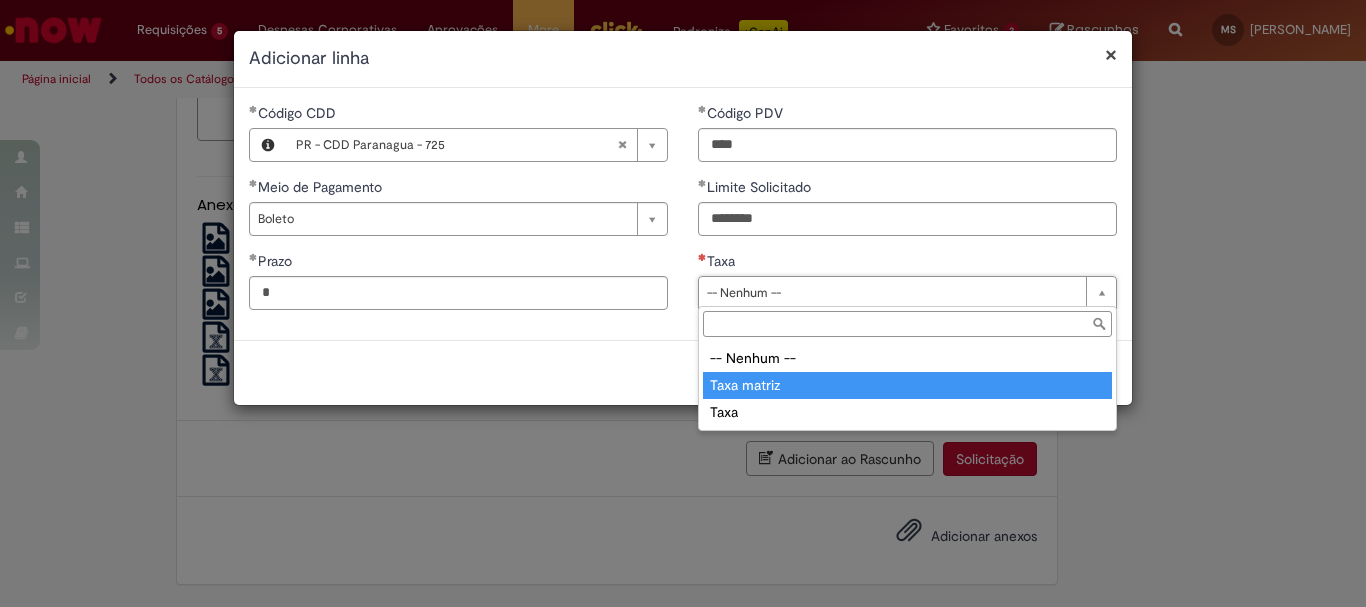 type on "**********" 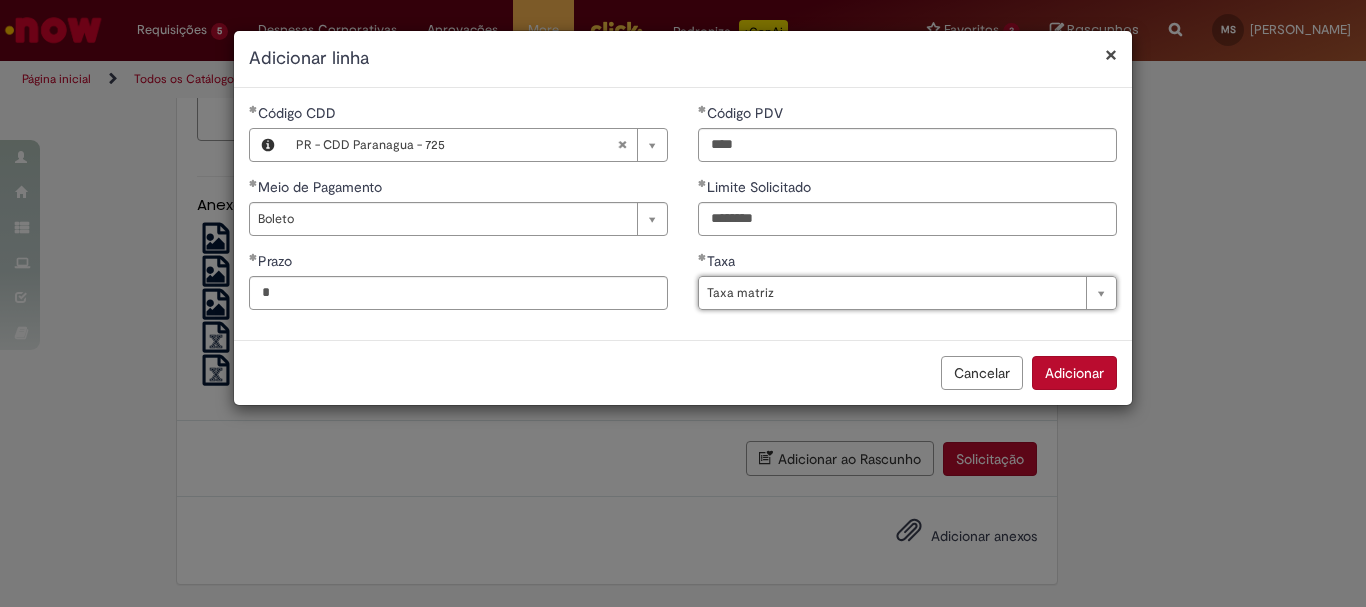 click on "Adicionar" at bounding box center [1074, 373] 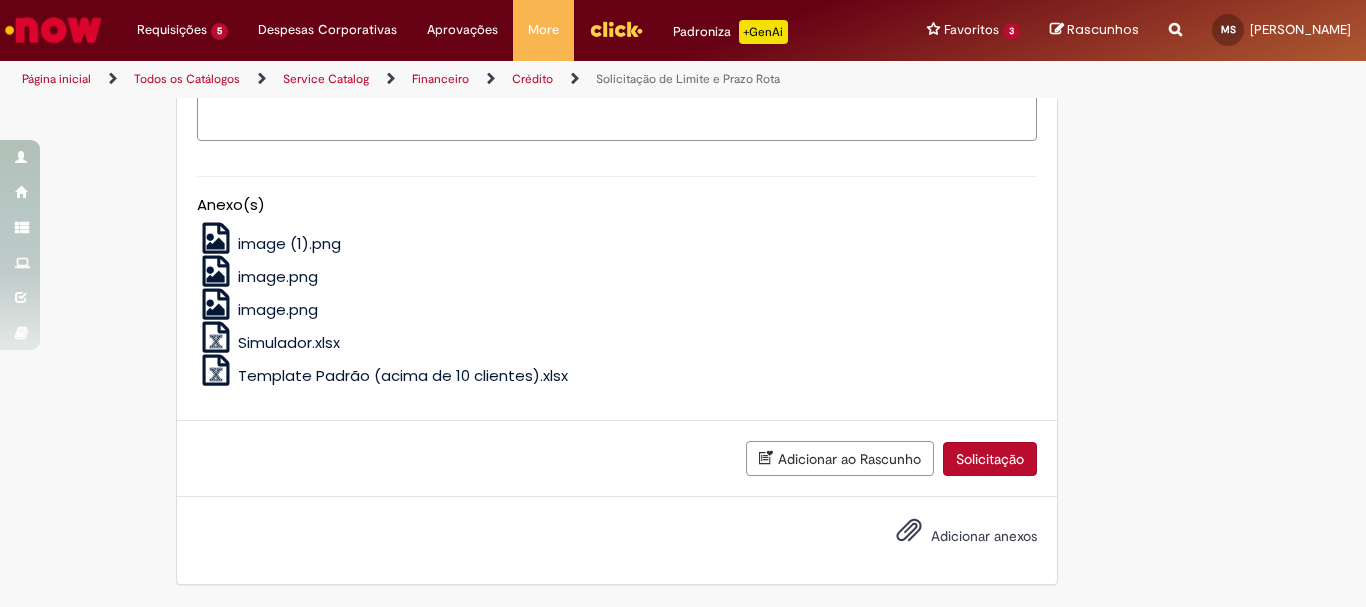 scroll, scrollTop: 2126, scrollLeft: 0, axis: vertical 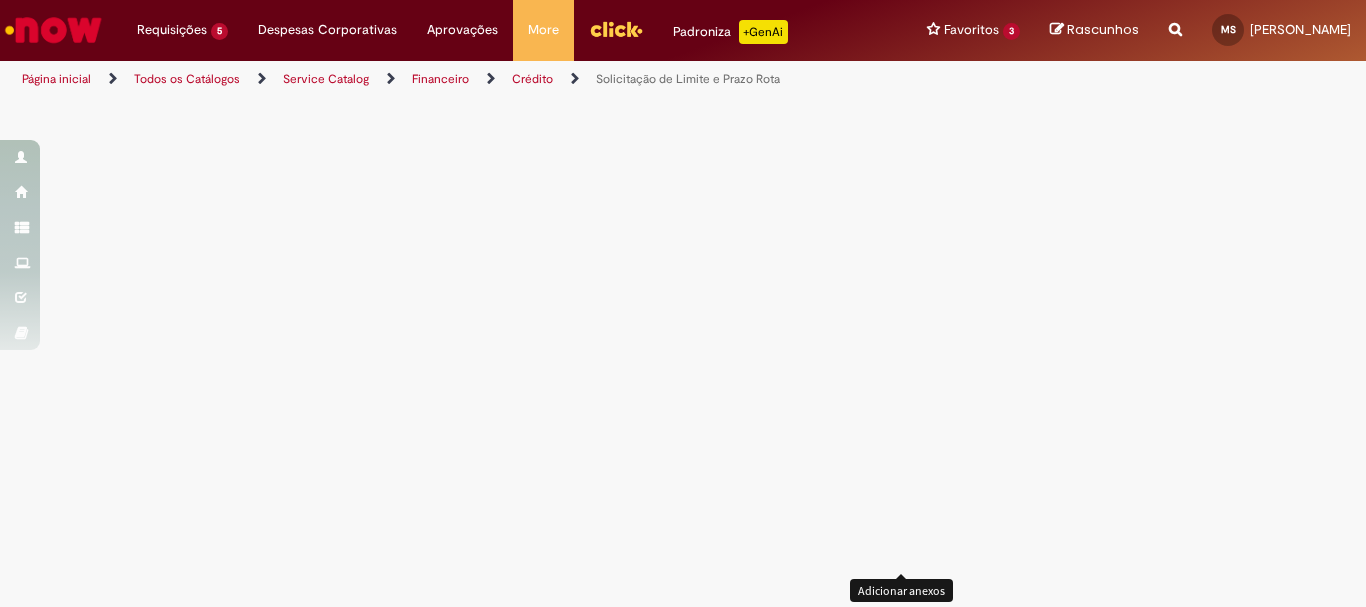 click at bounding box center [909, -441] 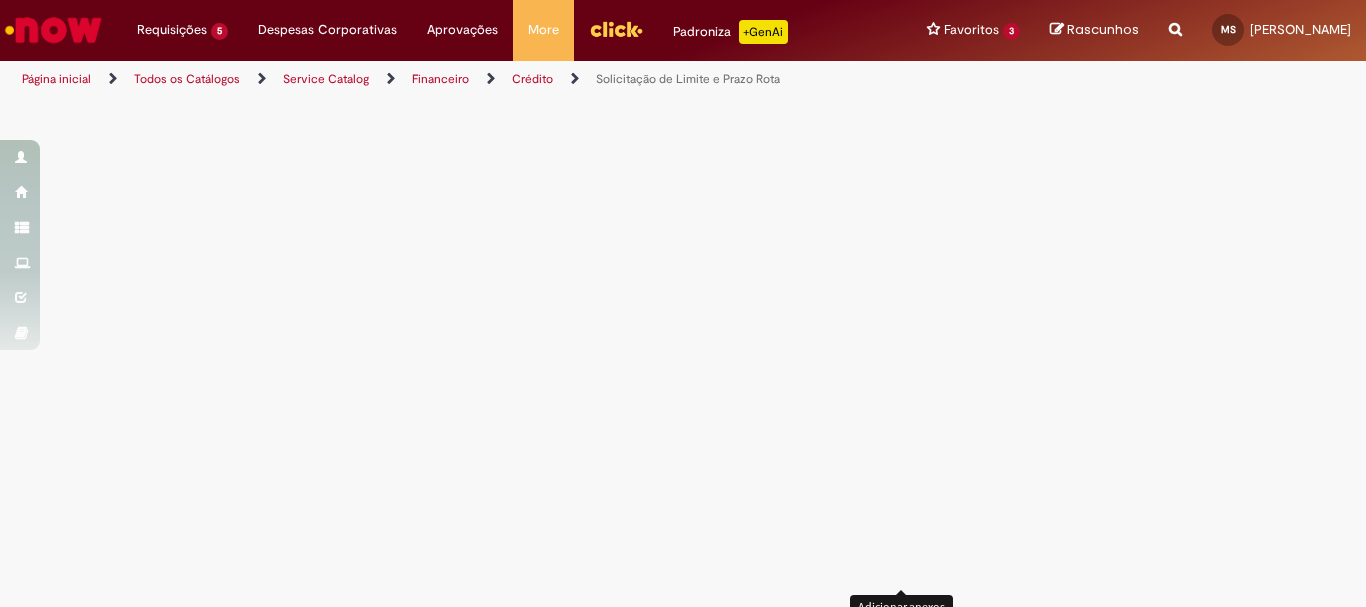 scroll, scrollTop: 2198, scrollLeft: 0, axis: vertical 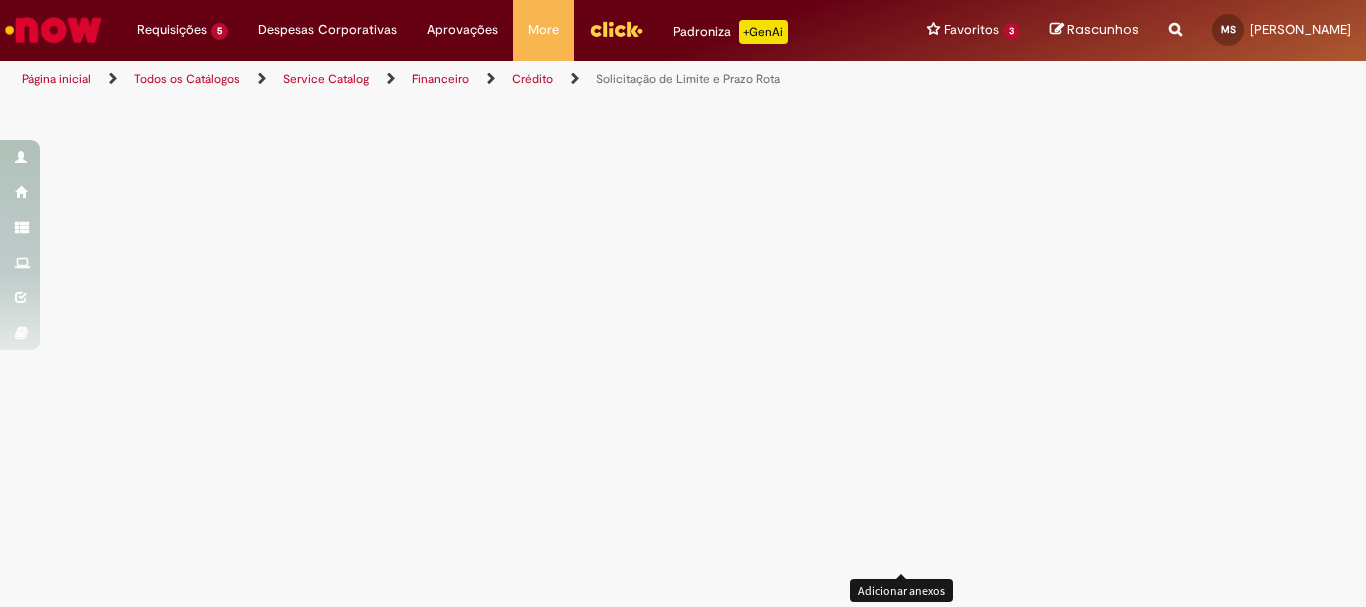 click on "Solicitação" at bounding box center (990, -513) 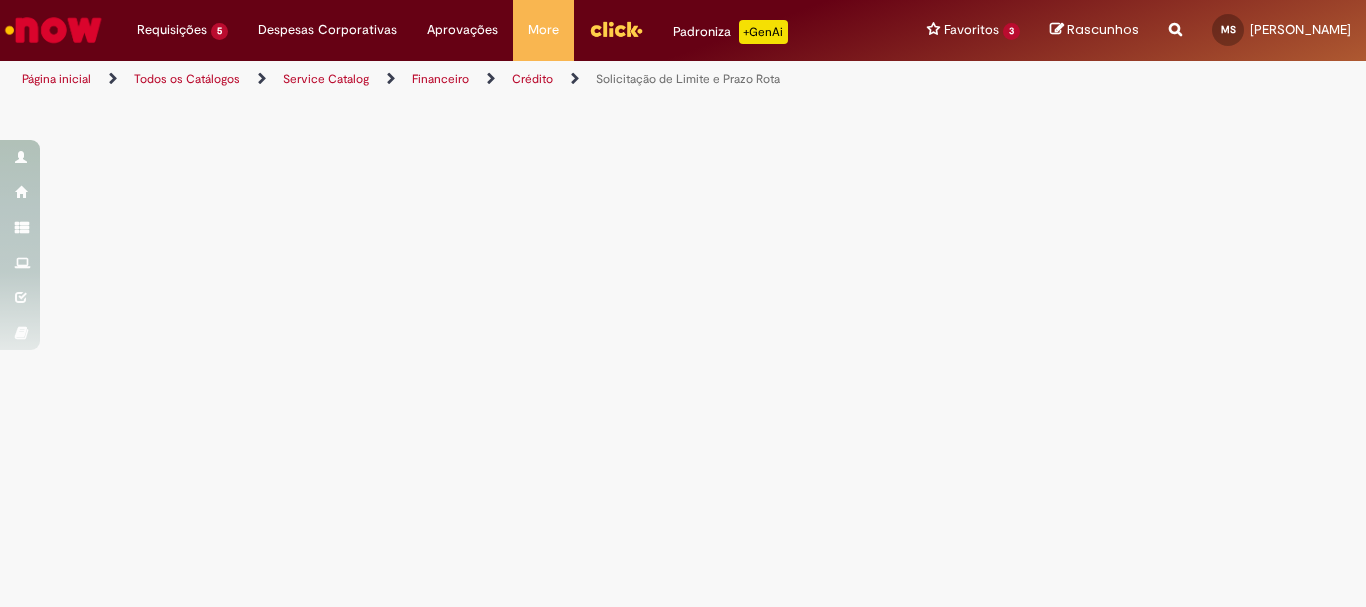 scroll, scrollTop: 2152, scrollLeft: 0, axis: vertical 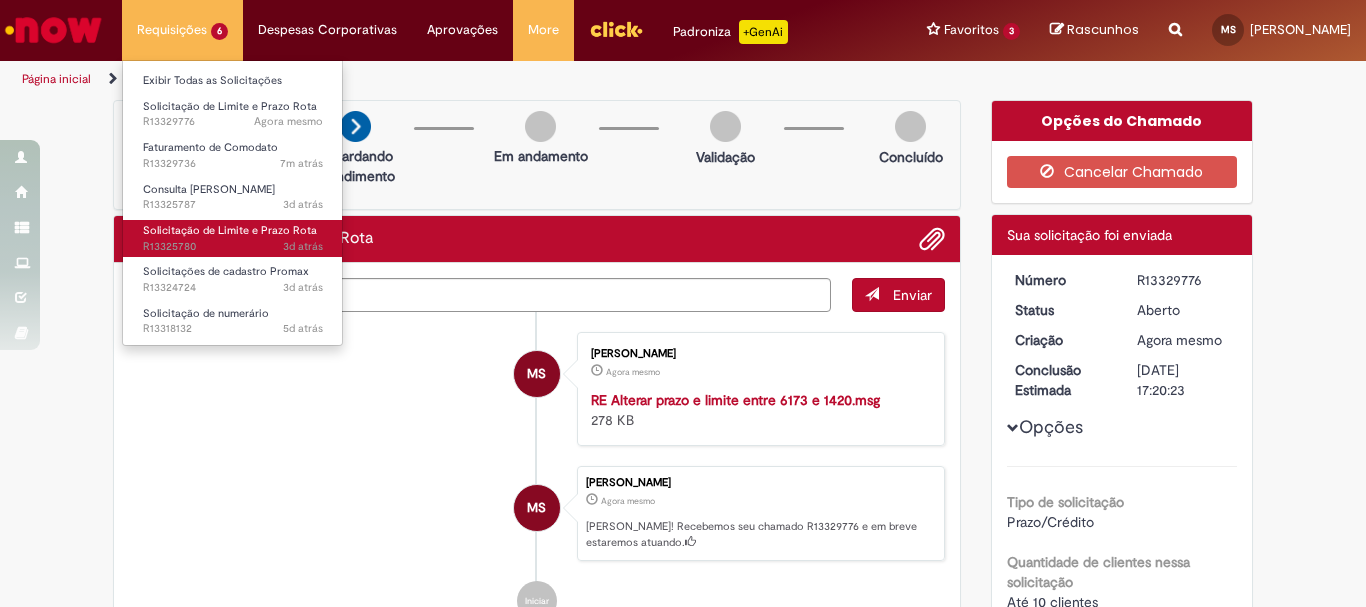 click on "Solicitação de Limite e Prazo Rota" at bounding box center (230, 230) 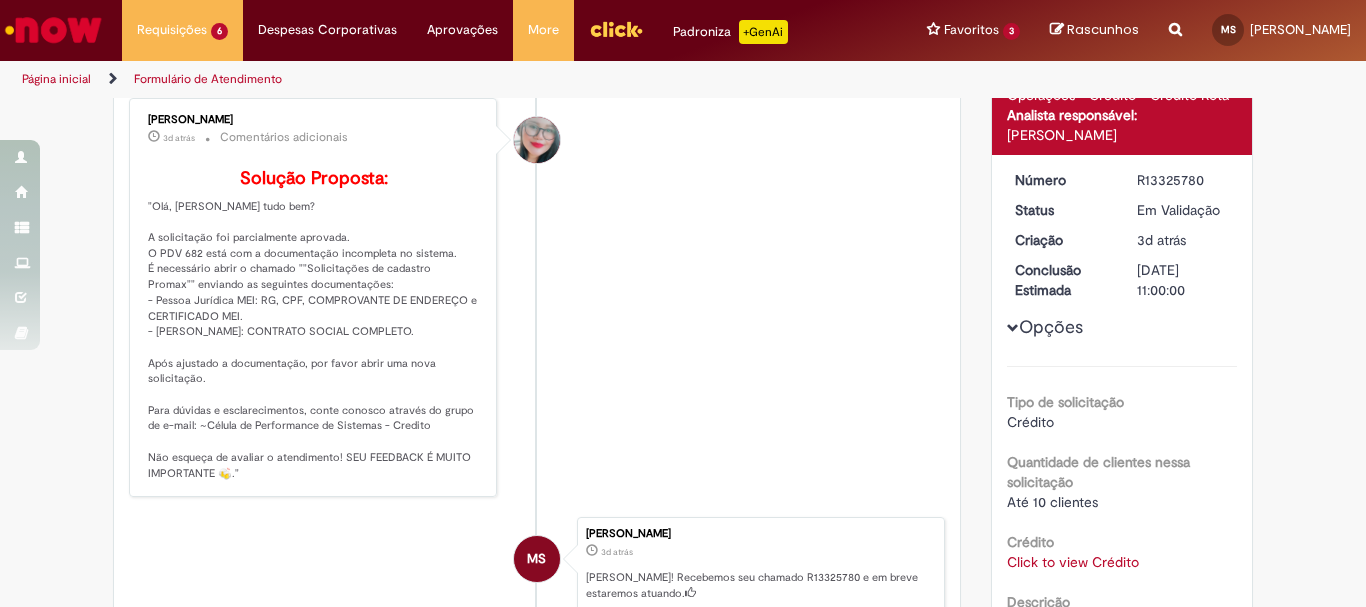scroll, scrollTop: 400, scrollLeft: 0, axis: vertical 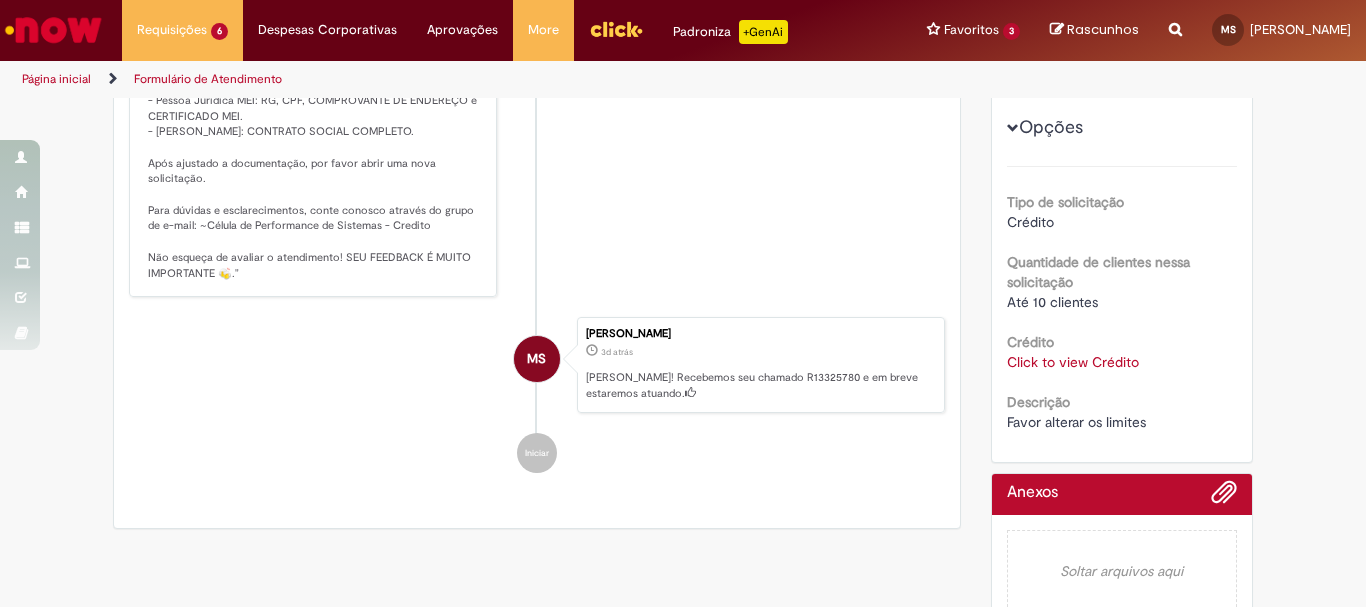 click on "Click to view Crédito" at bounding box center [1073, 362] 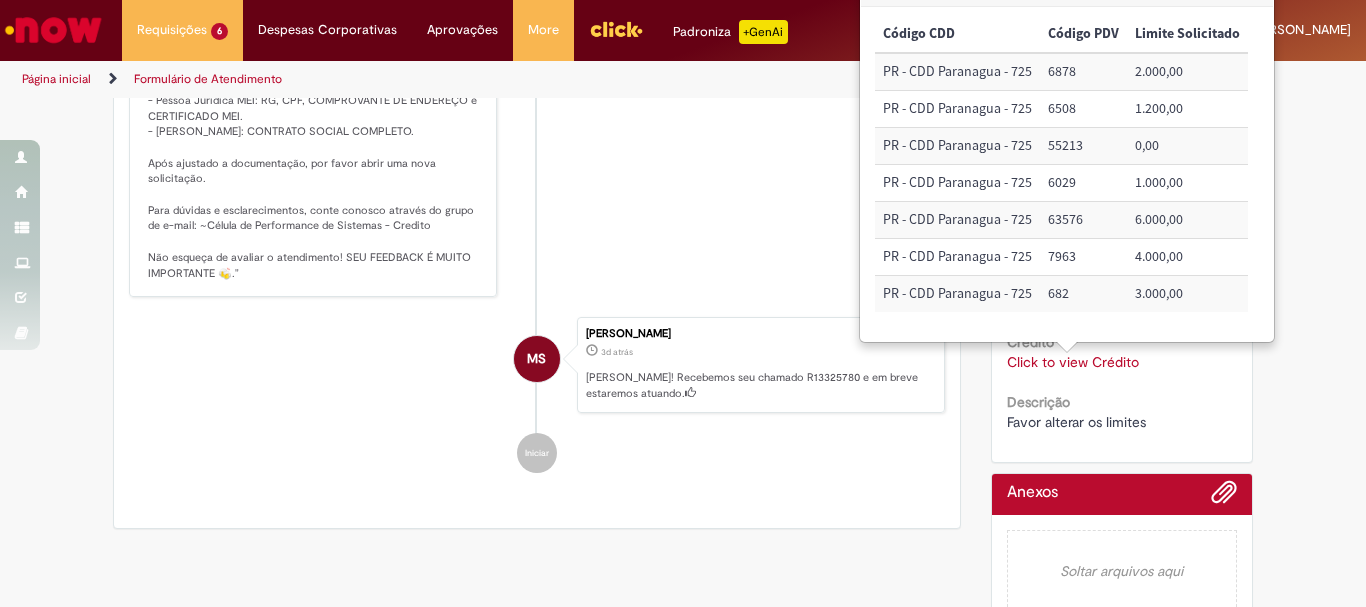 click on "Franciele Fernanda Melo dos Santos
3d atrás 3 dias atrás     Comentários adicionais
Solução Proposta:
"Olá, Maria Helena tudo bem?
A solicitação foi parcialmente aprovada.
O PDV 682 está com a documentação incompleta no sistema.
É necessário abrir o chamado ""Solicitações de cadastro Promax"" enviando as seguintes documentações:
- Pessoa Jurídica MEI: RG, CPF, COMPROVANTE DE ENDEREÇO e CERTIFICADO MEI.
- Pessoa Jurídica: CONTRATO SOCIAL COMPLETO.
Após ajustado a documentação, por favor abrir uma nova solicitação.
Para dúvidas e esclarecimentos, conte conosco através do grupo de e-mail: ~Célula de Performance de Sistemas - Credito
Não esqueça de avaliar o atendimento! SEU FEEDBACK É MUITO IMPORTANTE 🍻."" at bounding box center [537, 98] 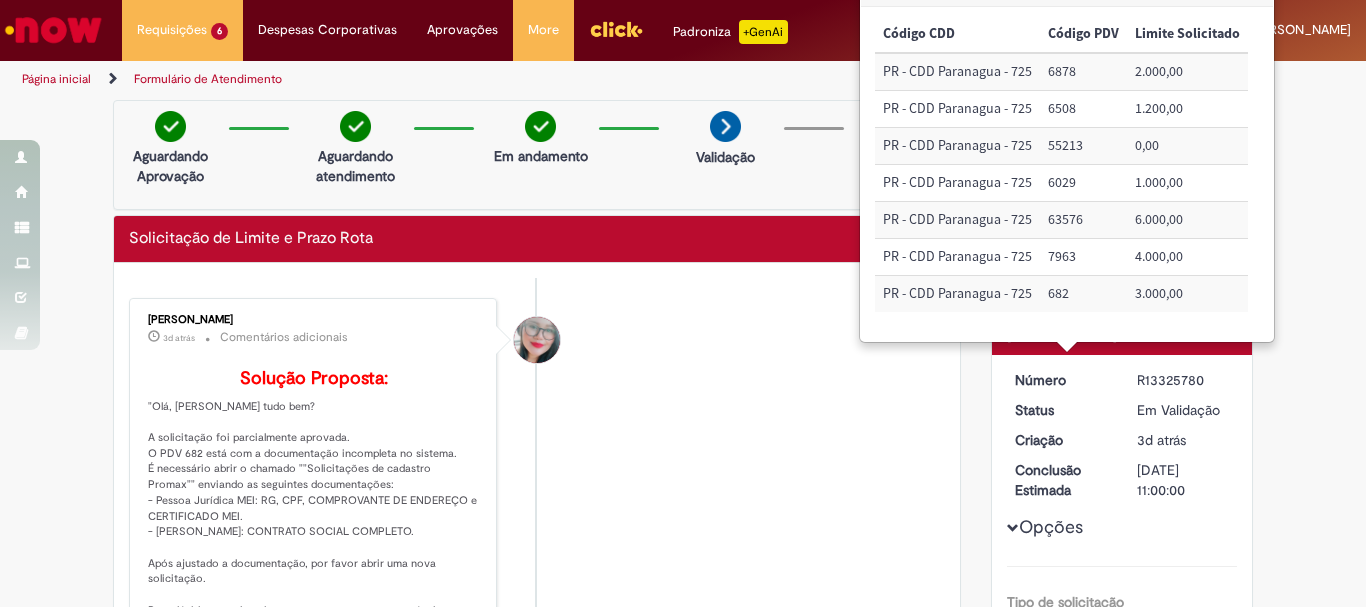 click on "Franciele Fernanda Melo dos Santos
3d atrás 3 dias atrás     Comentários adicionais
Solução Proposta:
"Olá, Maria Helena tudo bem?
A solicitação foi parcialmente aprovada.
O PDV 682 está com a documentação incompleta no sistema.
É necessário abrir o chamado ""Solicitações de cadastro Promax"" enviando as seguintes documentações:
- Pessoa Jurídica MEI: RG, CPF, COMPROVANTE DE ENDEREÇO e CERTIFICADO MEI.
- Pessoa Jurídica: CONTRATO SOCIAL COMPLETO.
Após ajustado a documentação, por favor abrir uma nova solicitação.
Para dúvidas e esclarecimentos, conte conosco através do grupo de e-mail: ~Célula de Performance de Sistemas - Credito
Não esqueça de avaliar o atendimento! SEU FEEDBACK É MUITO IMPORTANTE 🍻."" at bounding box center (537, 498) 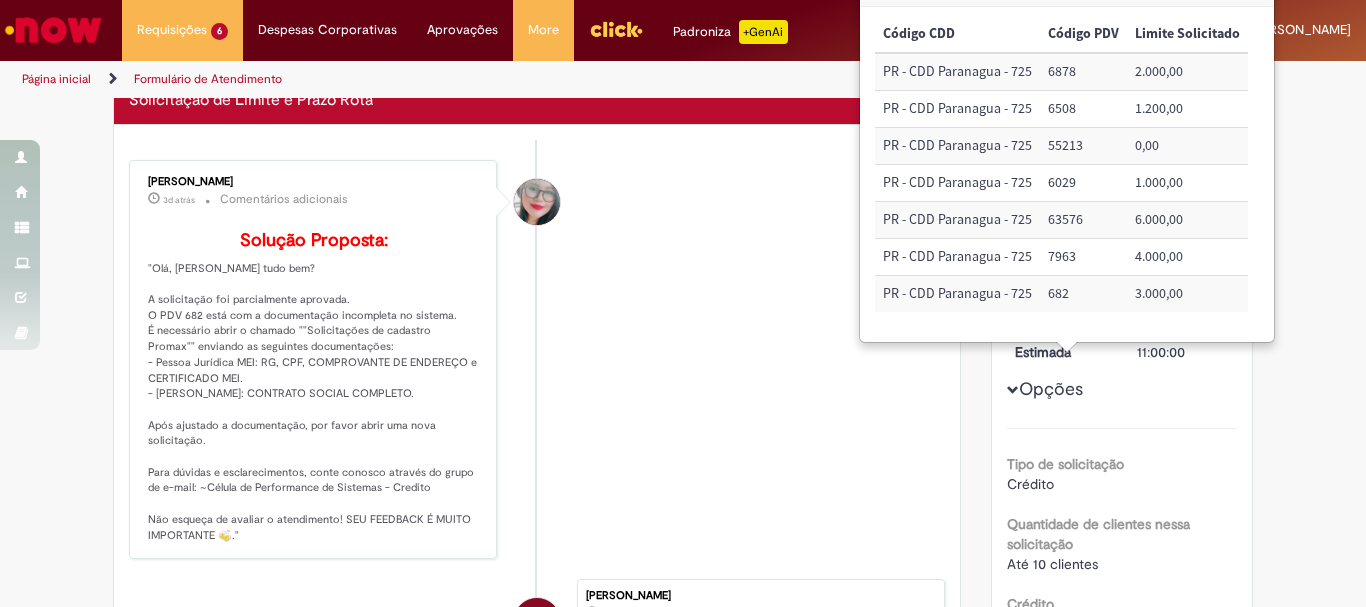 scroll, scrollTop: 245, scrollLeft: 0, axis: vertical 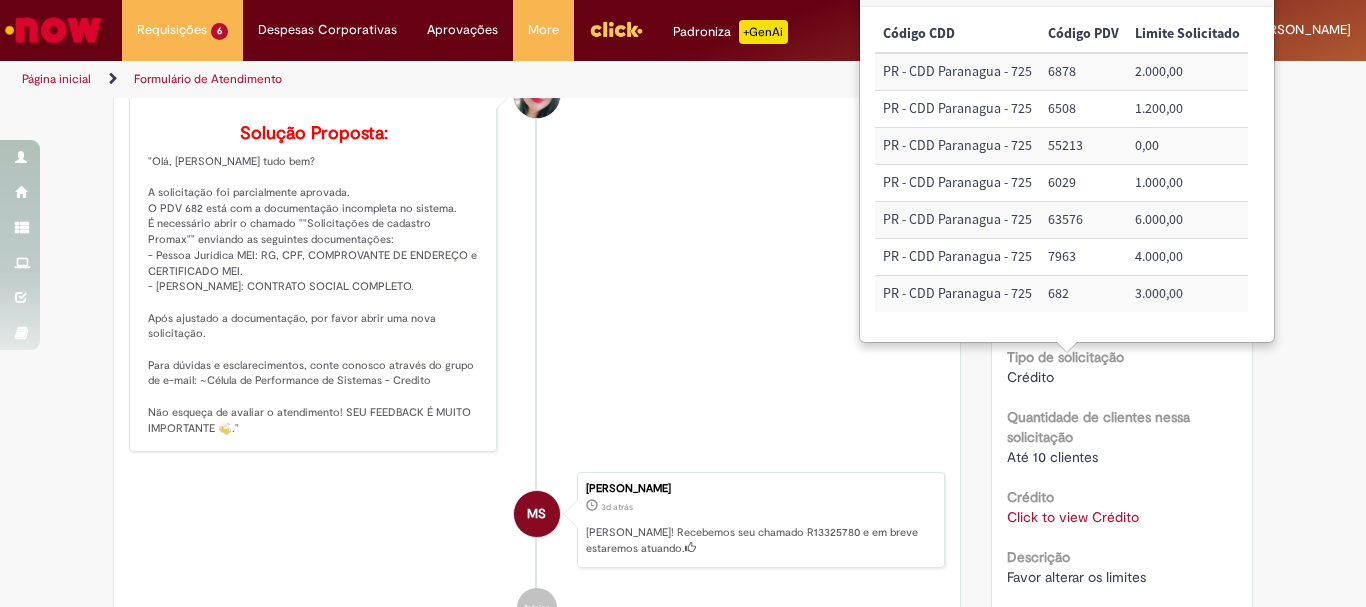 click on "Tipo de solicitação
Crédito
Quantidade de clientes nessa solicitação
Até 10 clientes
Crédito
Click to view Crédito   Click to view Crédito
Descrição
Favor alterar os limites" at bounding box center [1122, 454] 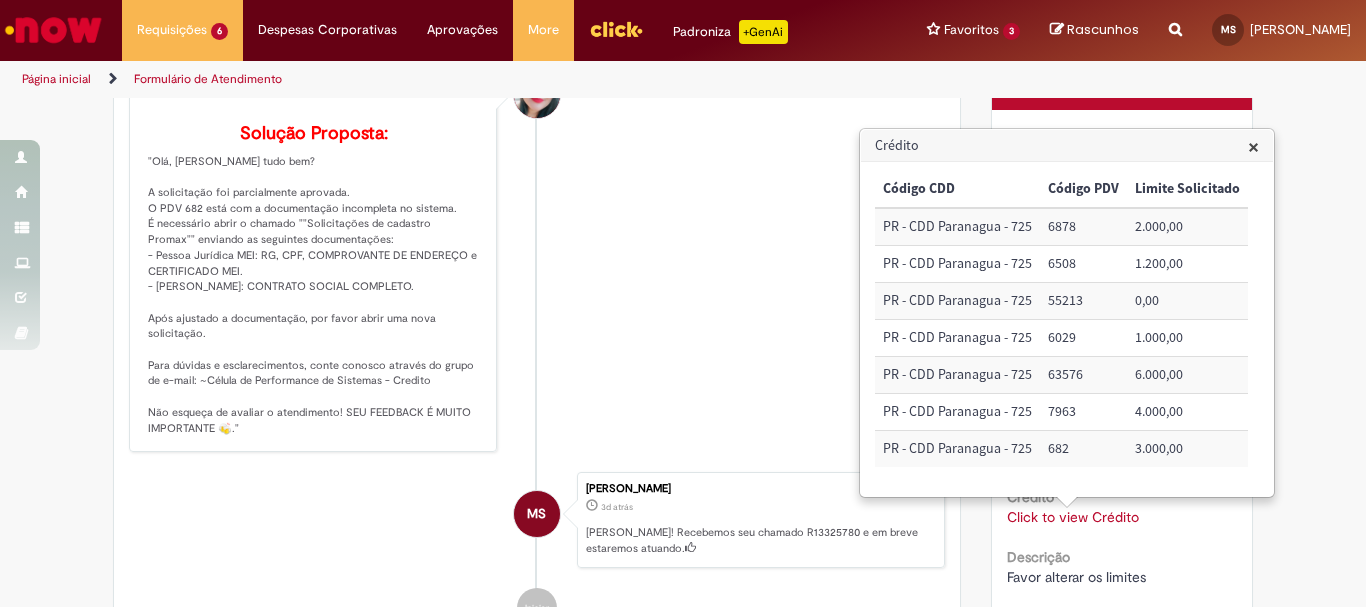 click on "Franciele Fernanda Melo dos Santos
3d atrás 3 dias atrás     Comentários adicionais
Solução Proposta:
"Olá, Maria Helena tudo bem?
A solicitação foi parcialmente aprovada.
O PDV 682 está com a documentação incompleta no sistema.
É necessário abrir o chamado ""Solicitações de cadastro Promax"" enviando as seguintes documentações:
- Pessoa Jurídica MEI: RG, CPF, COMPROVANTE DE ENDEREÇO e CERTIFICADO MEI.
- Pessoa Jurídica: CONTRATO SOCIAL COMPLETO.
Após ajustado a documentação, por favor abrir uma nova solicitação.
Para dúvidas e esclarecimentos, conte conosco através do grupo de e-mail: ~Célula de Performance de Sistemas - Credito
Não esqueça de avaliar o atendimento! SEU FEEDBACK É MUITO IMPORTANTE 🍻."" at bounding box center [537, 253] 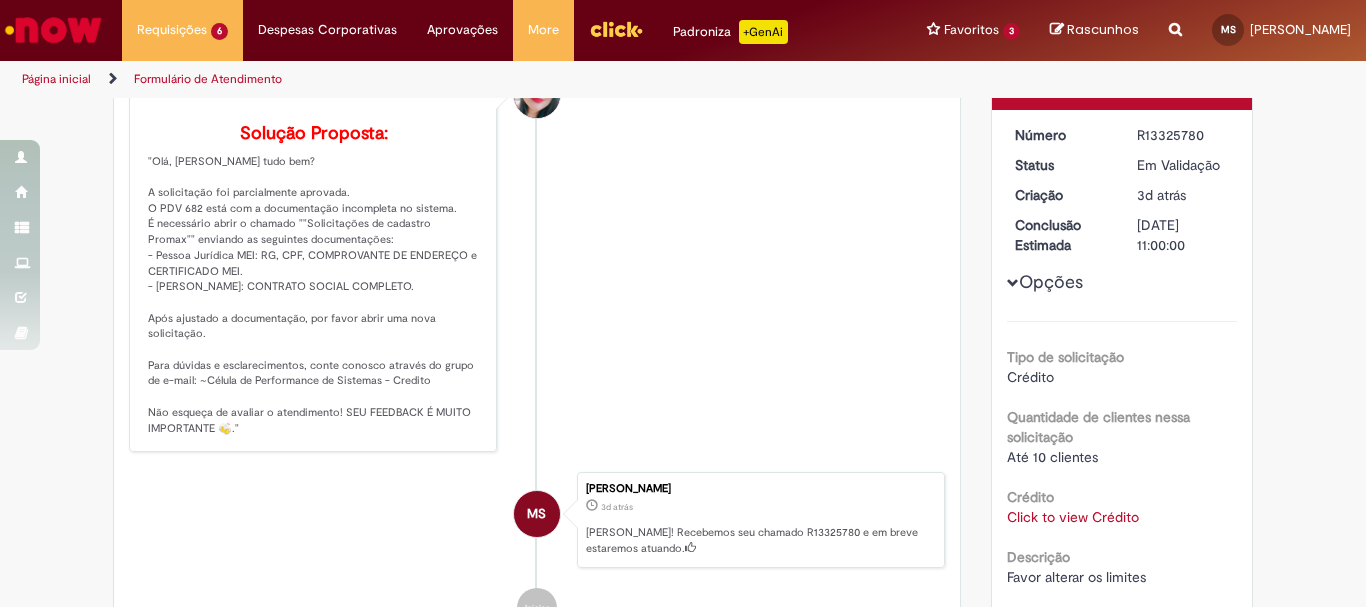 scroll, scrollTop: 0, scrollLeft: 0, axis: both 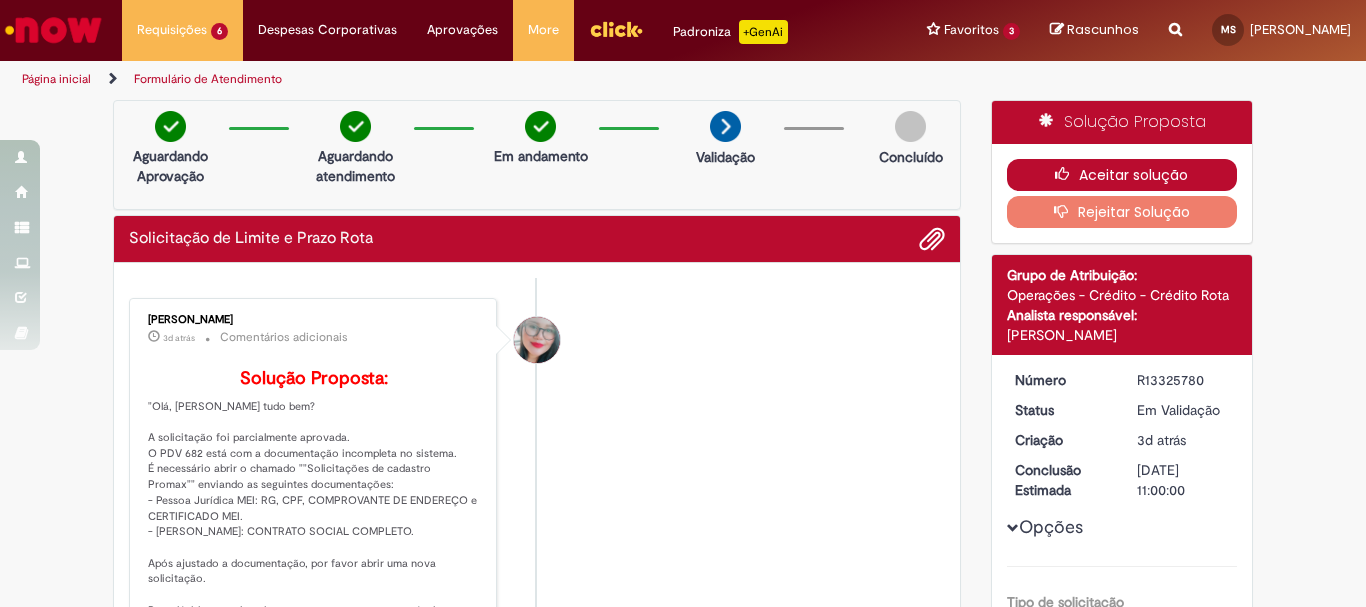 click on "Aceitar solução" at bounding box center [1122, 175] 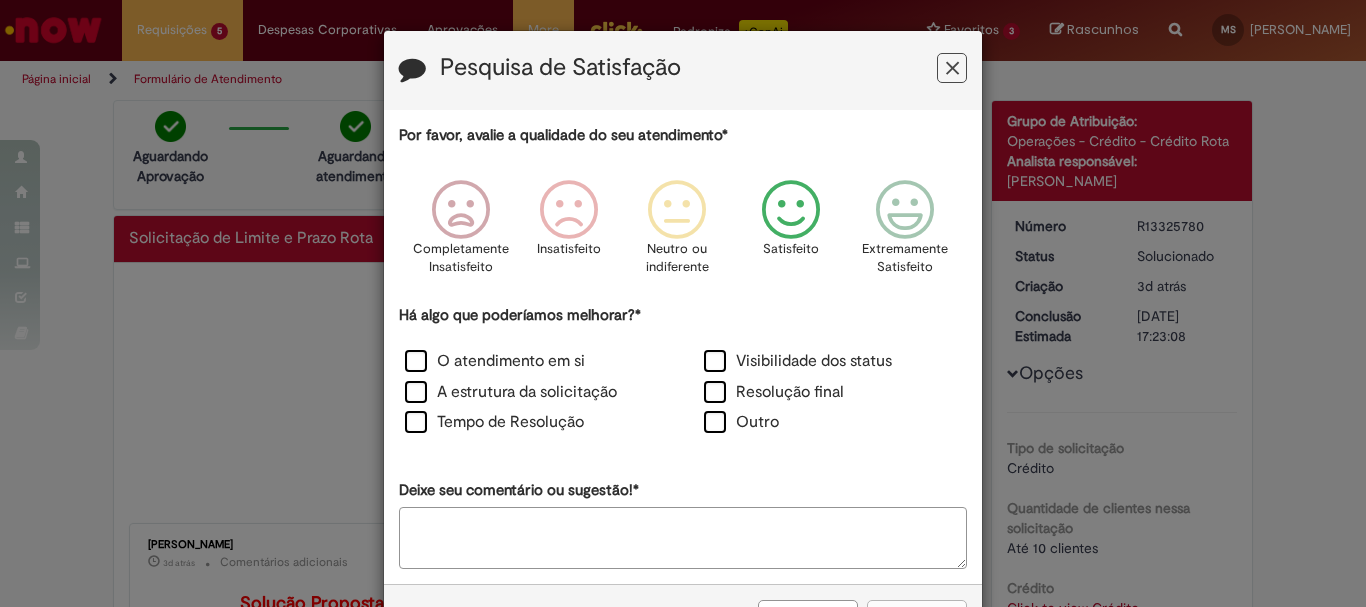 click at bounding box center [791, 210] 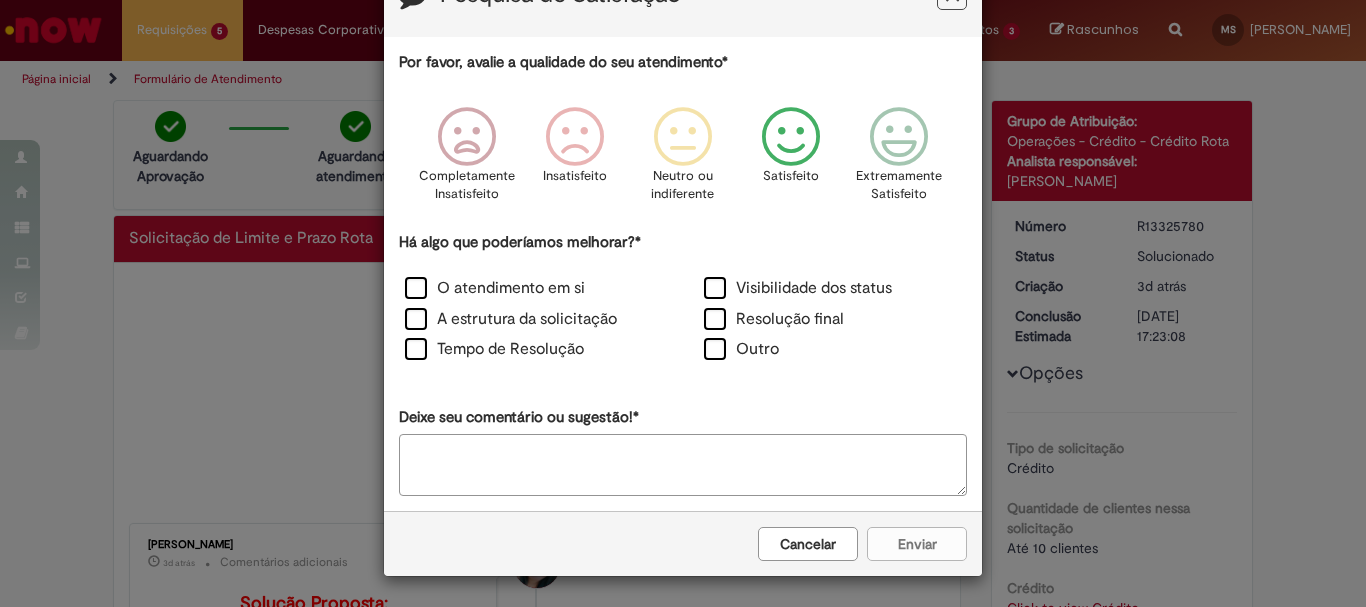 scroll, scrollTop: 74, scrollLeft: 0, axis: vertical 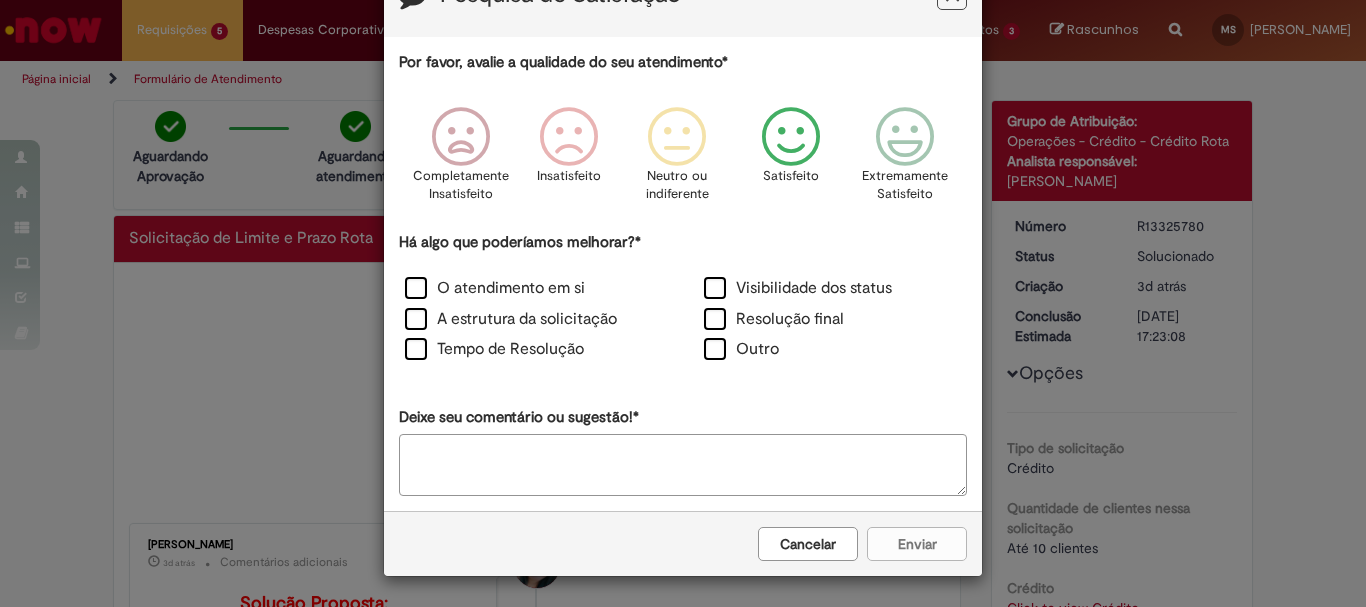 click at bounding box center (791, 137) 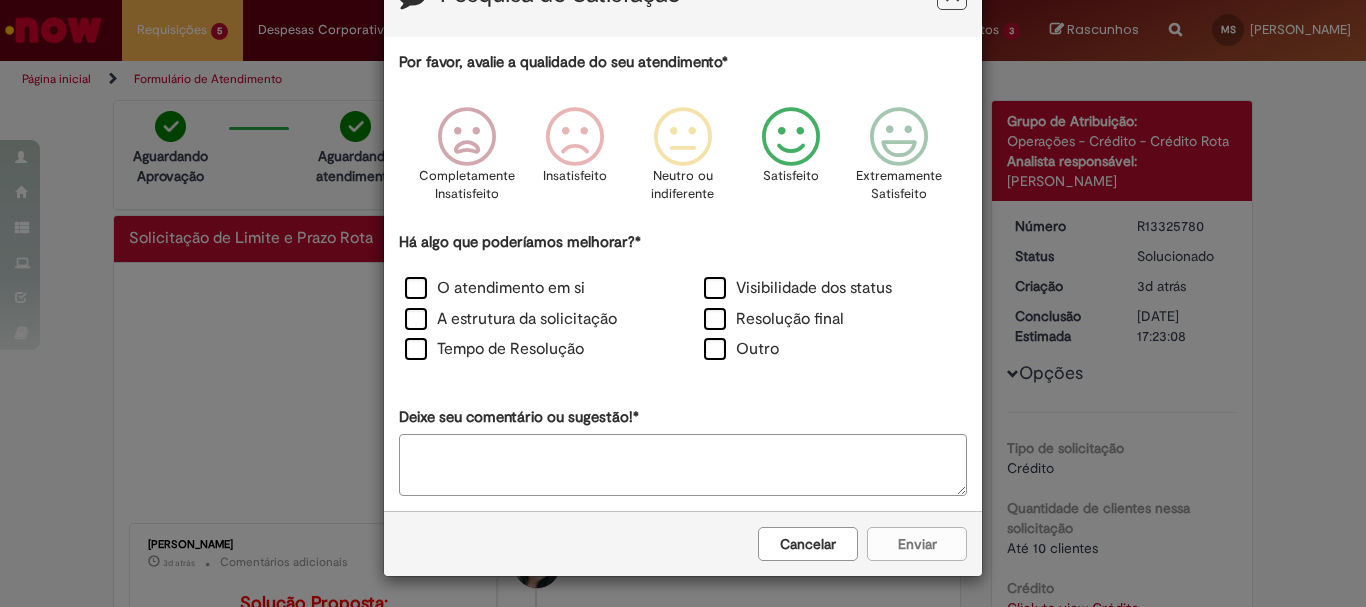 click on "Cancelar   Enviar" at bounding box center [683, 543] 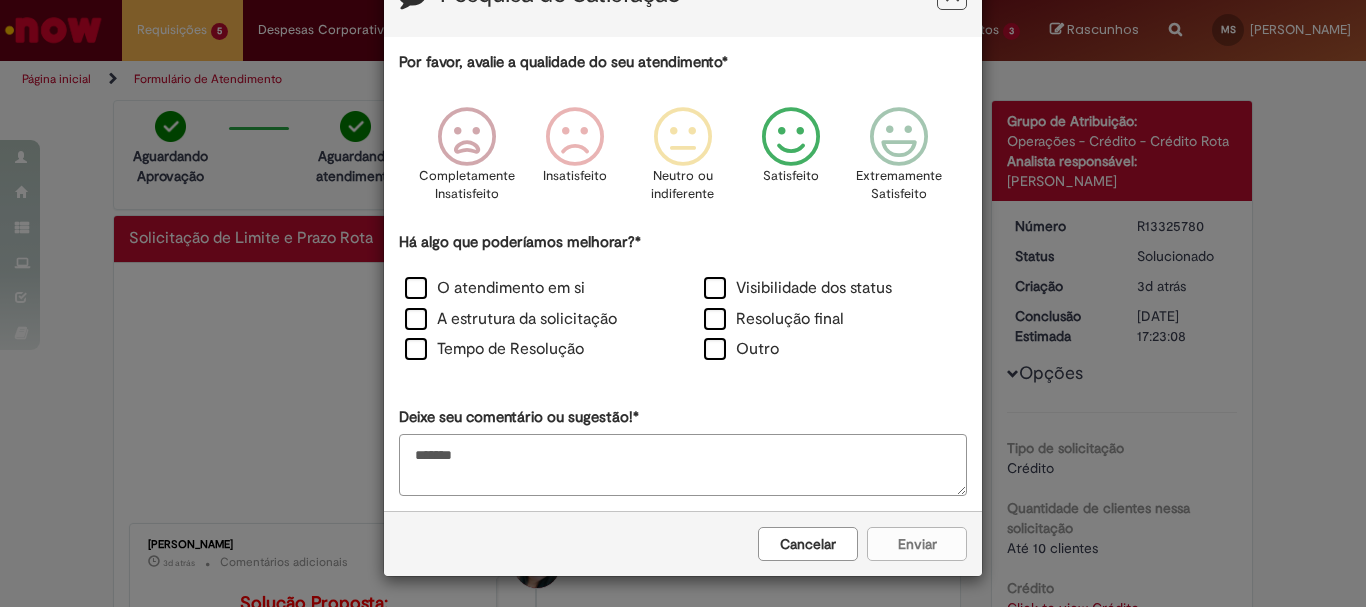 type on "*******" 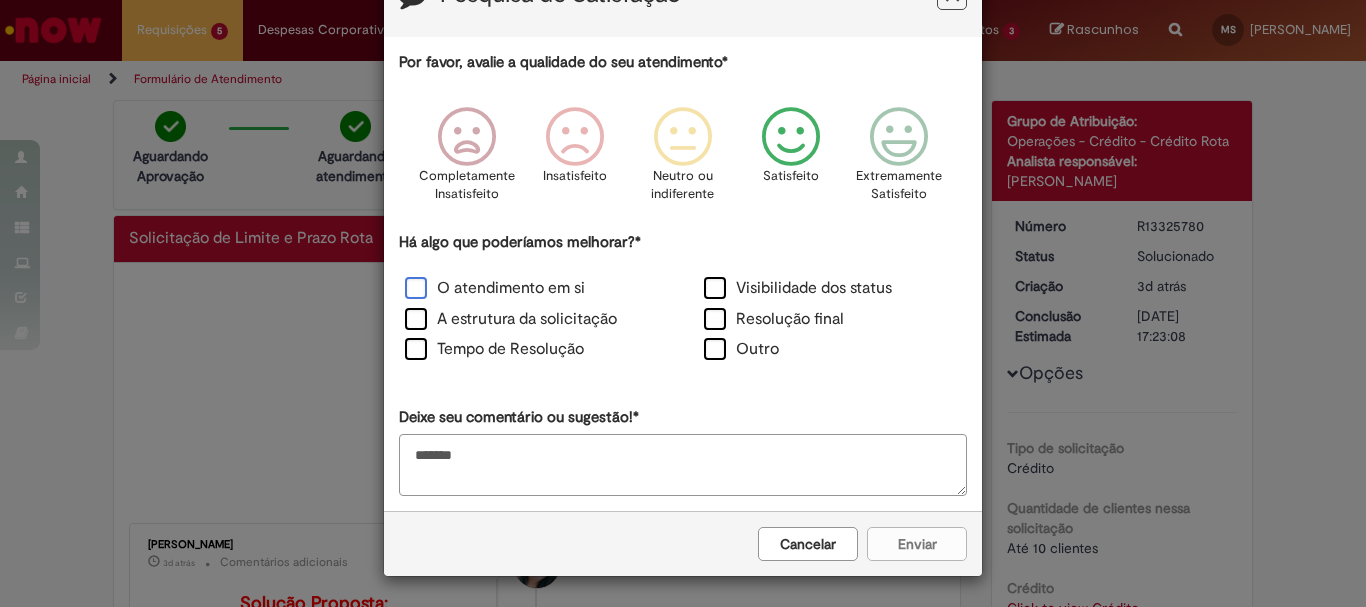 click on "O atendimento em si" at bounding box center [495, 288] 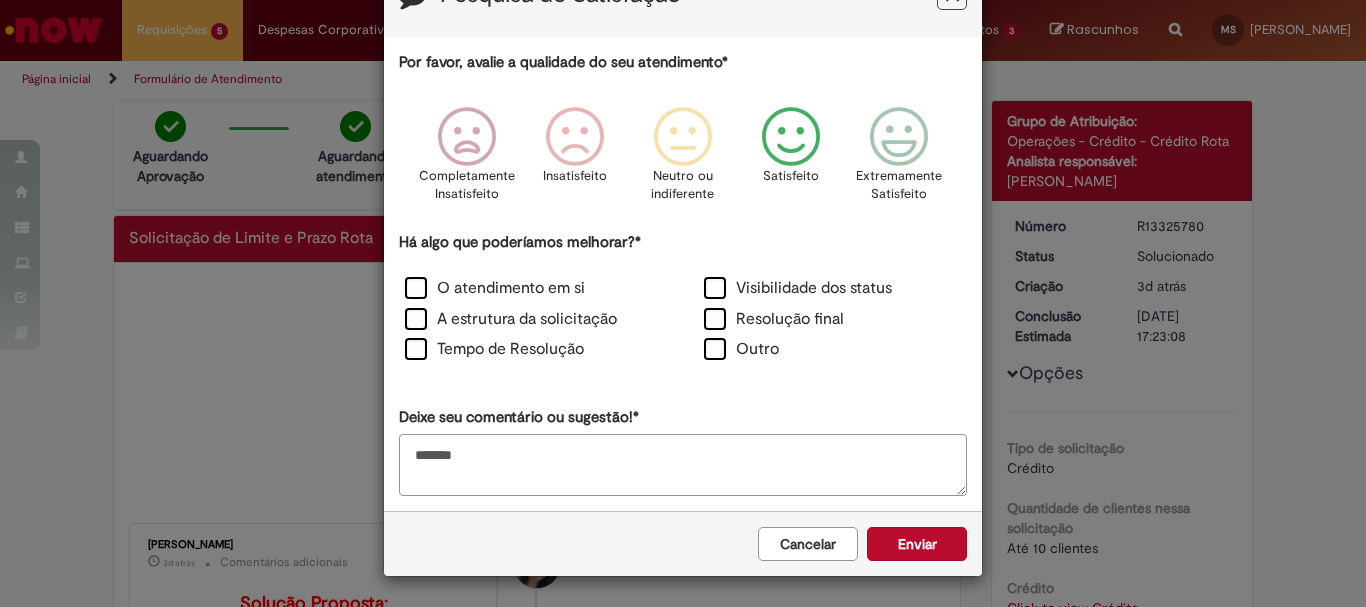 scroll, scrollTop: 73, scrollLeft: 0, axis: vertical 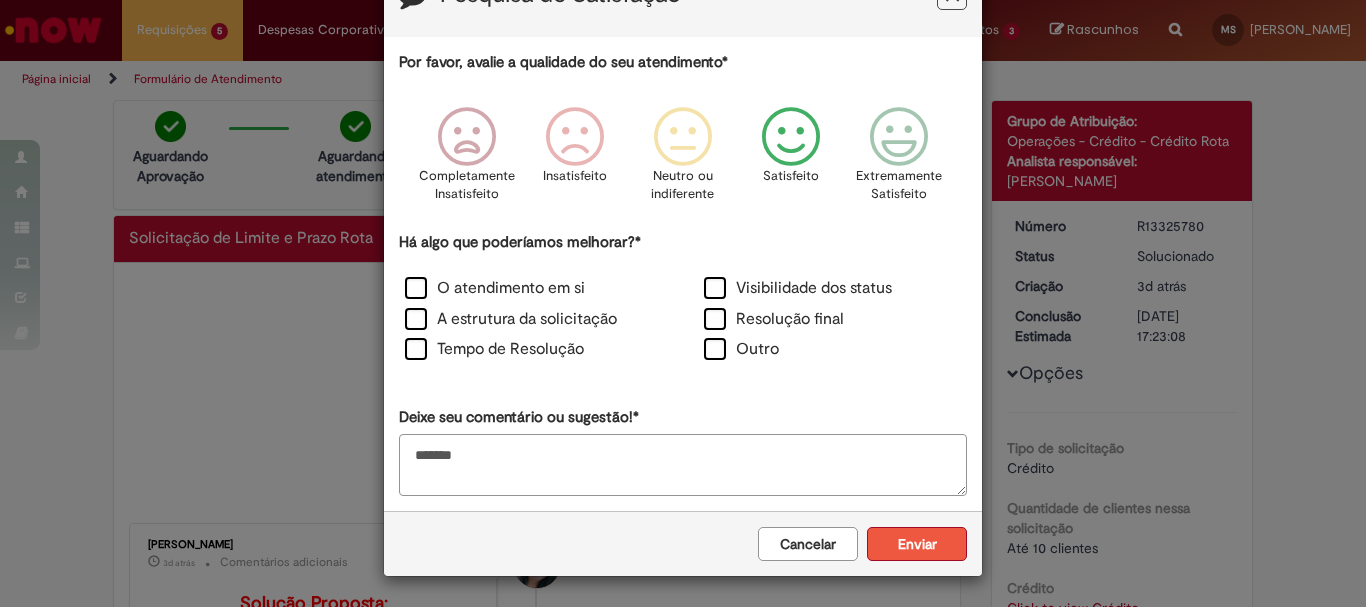 click on "Enviar" at bounding box center (917, 544) 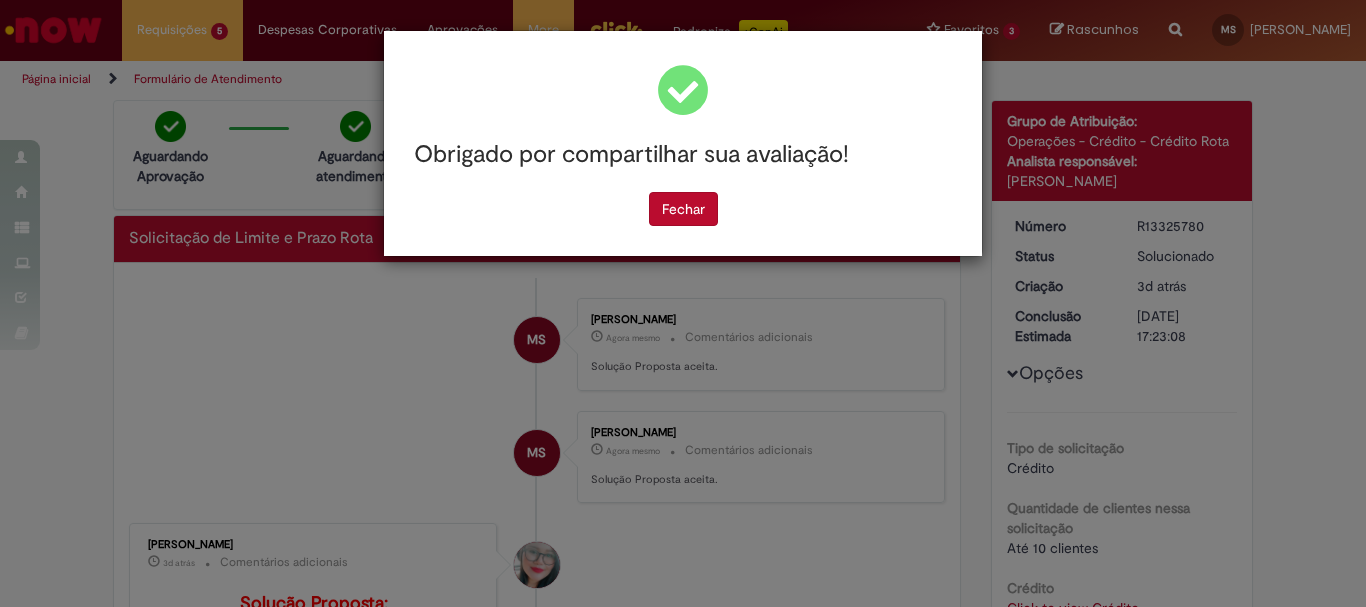 scroll, scrollTop: 0, scrollLeft: 0, axis: both 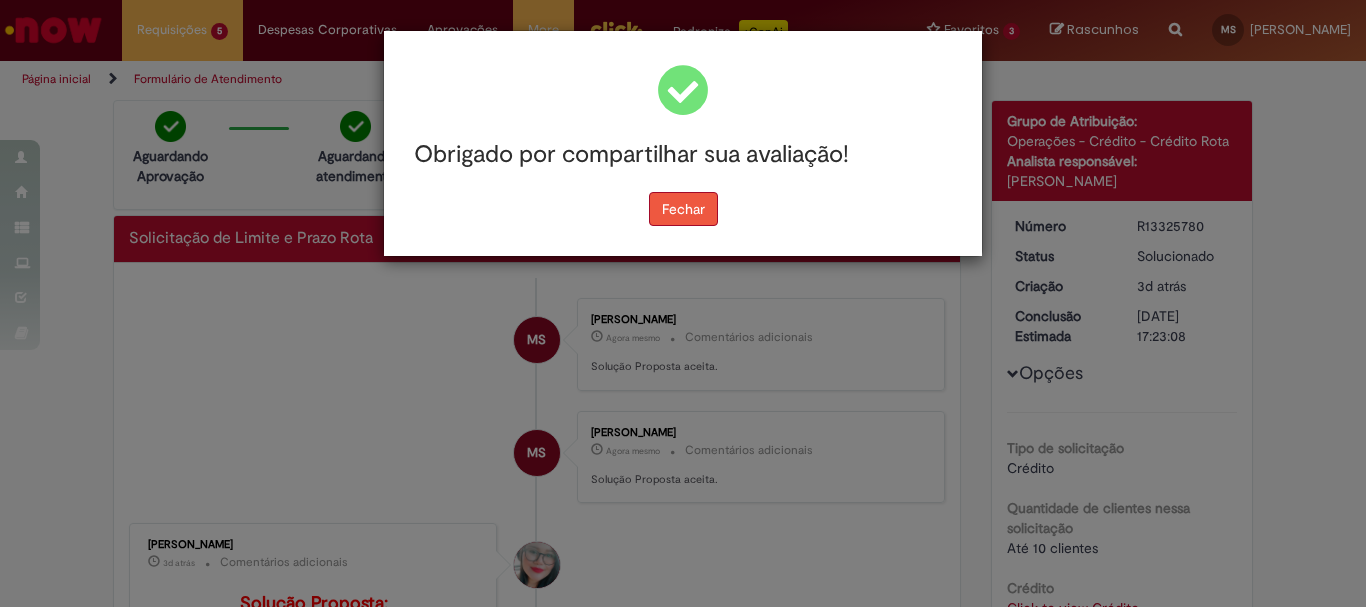 click on "Fechar" at bounding box center (683, 209) 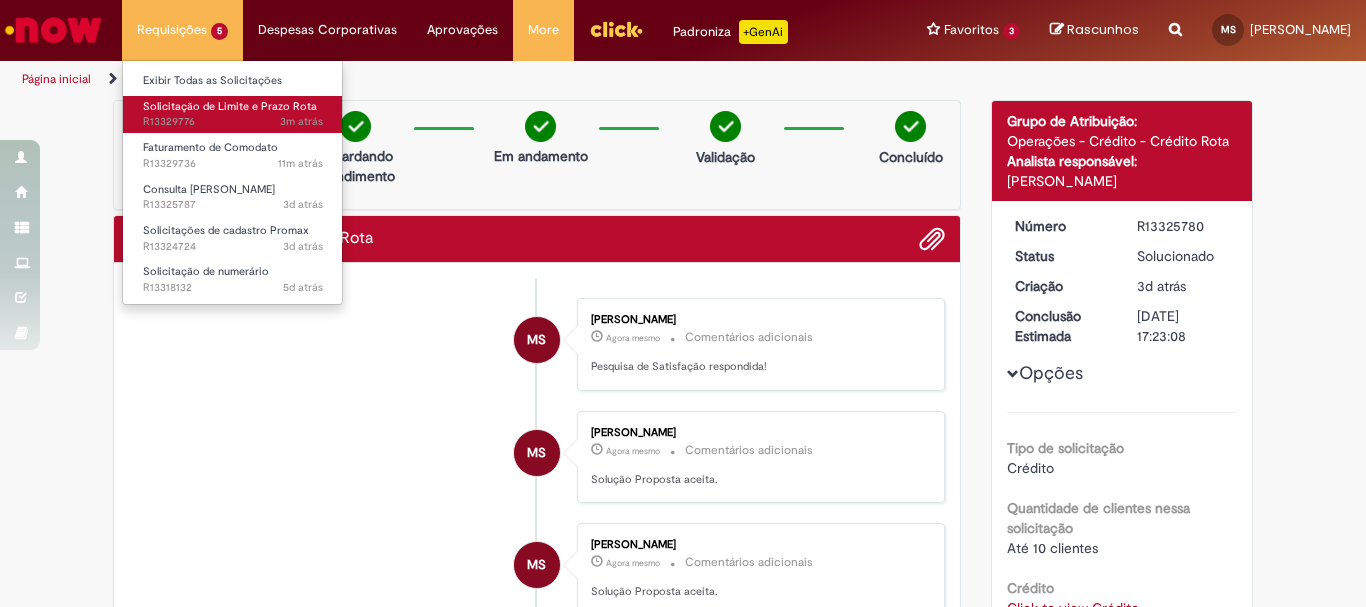 click on "Solicitação de Limite e Prazo Rota" at bounding box center [230, 106] 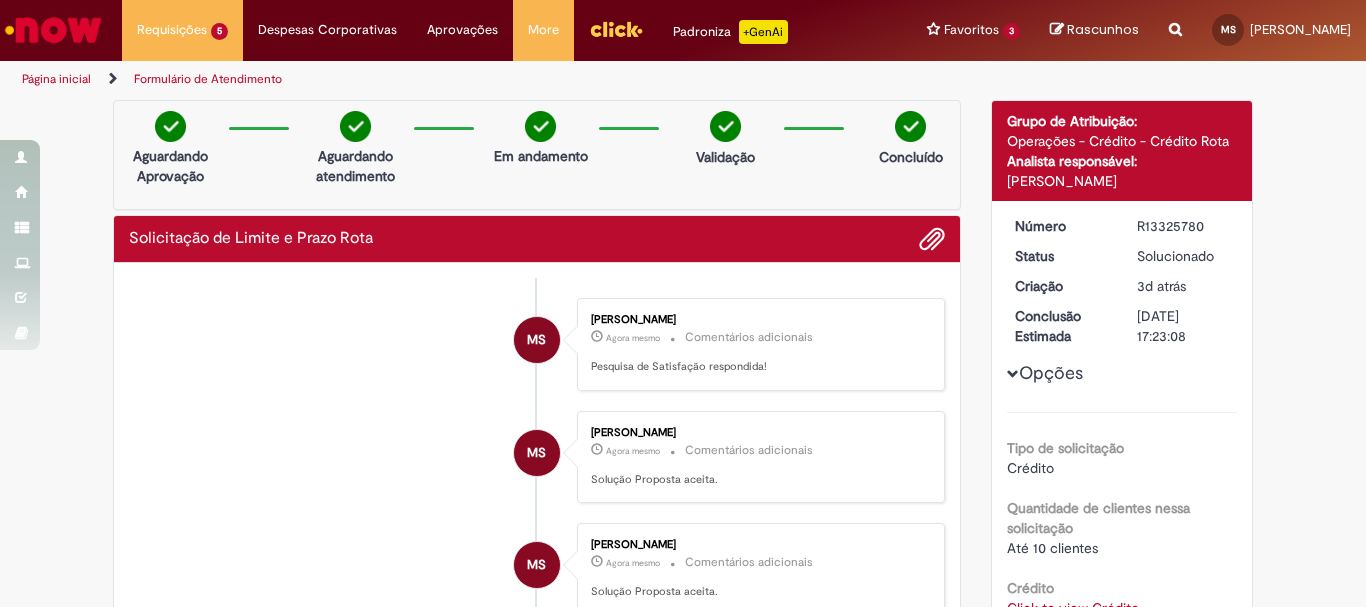 click on "Página inicial" at bounding box center (56, 79) 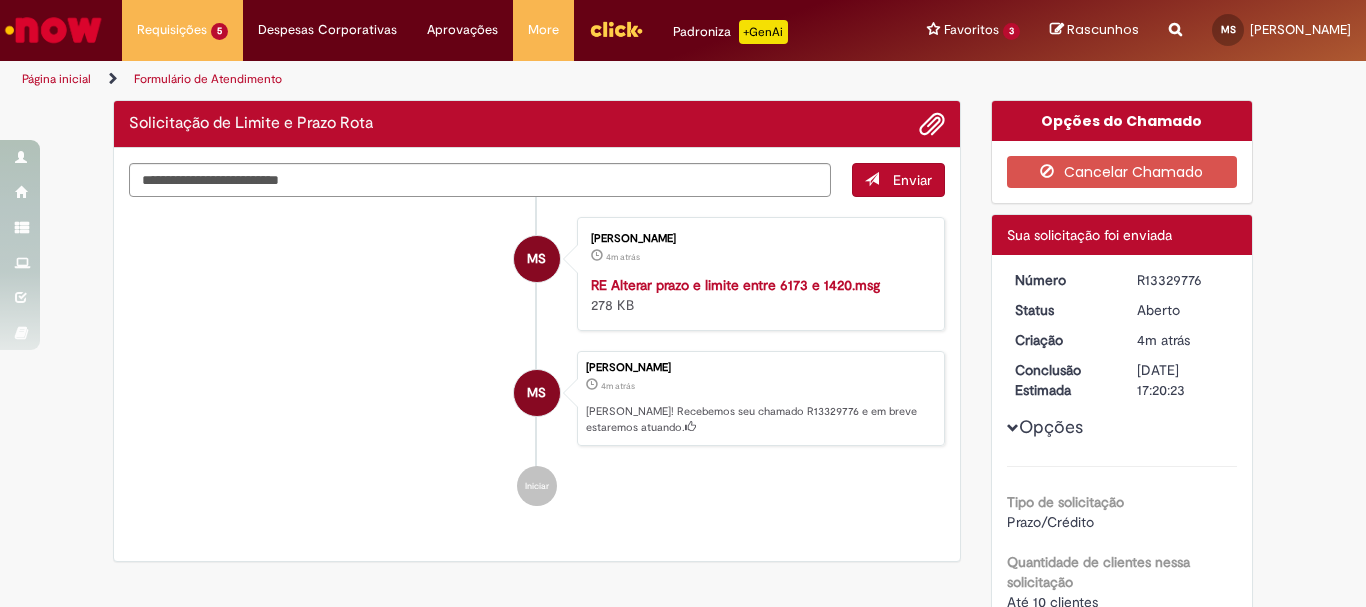 click on "MS
Maria Helena Skroch De Souza
4m atrás 4 minutos atrás
RE Alterar prazo e limite  entre 6173  e 1420.msg  278 KB
MS
Maria Helena Skroch De Souza
4m atrás 4 minutos atrás
Ola! Recebemos seu chamado R13329776 e em breve estaremos atuando.
Iniciar" at bounding box center [537, 362] 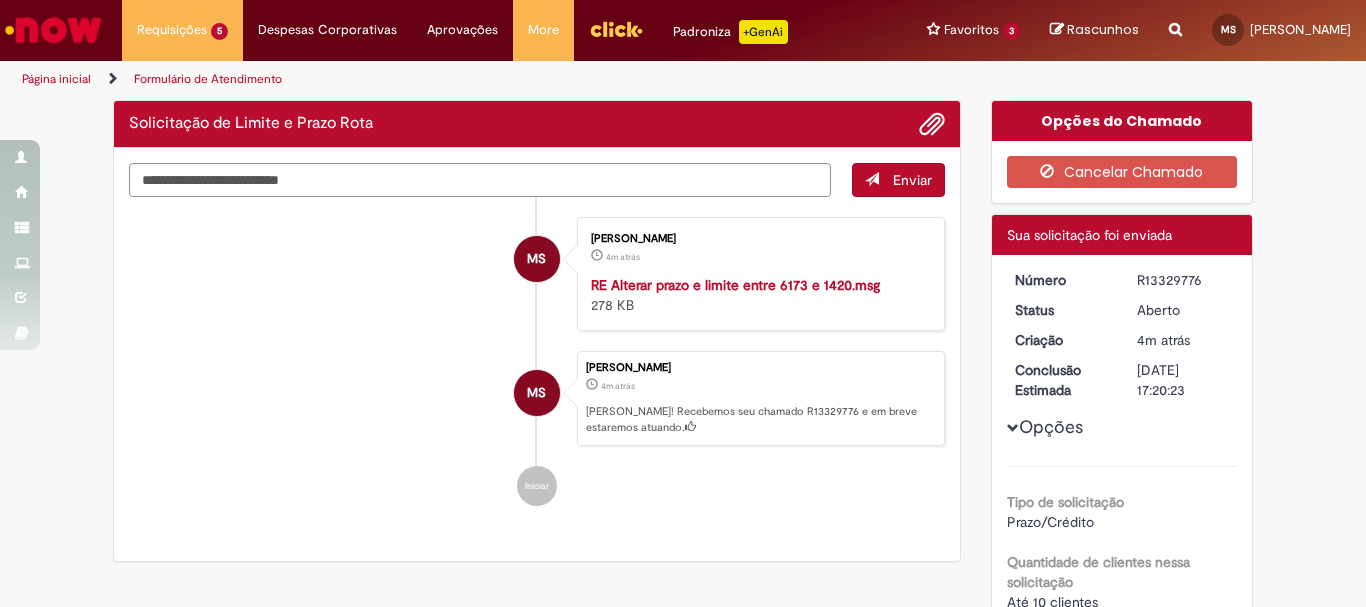 click on "Página inicial" at bounding box center (70, 79) 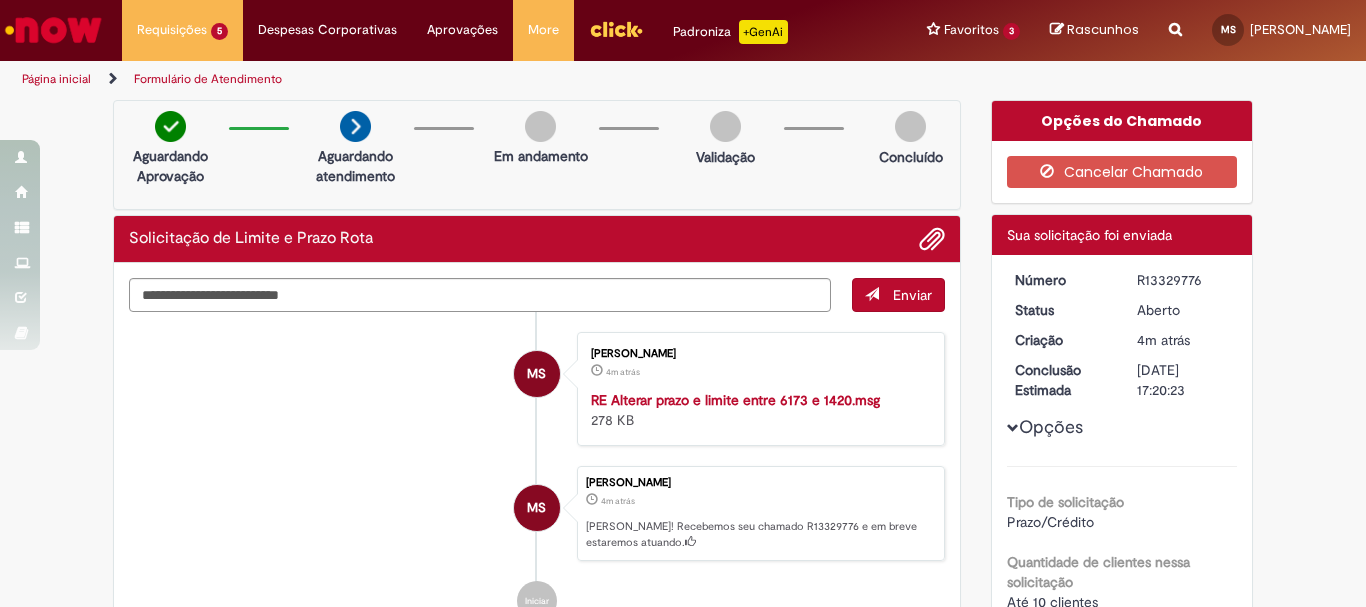 click on "Página inicial" at bounding box center (56, 79) 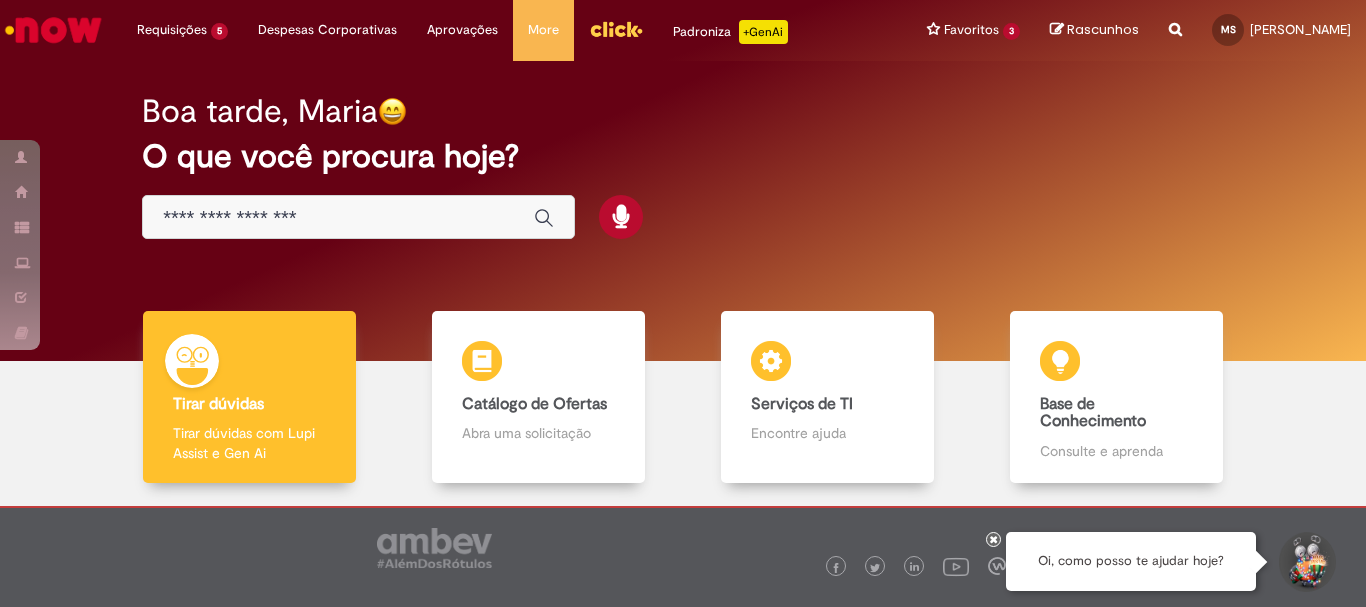 scroll, scrollTop: 0, scrollLeft: 0, axis: both 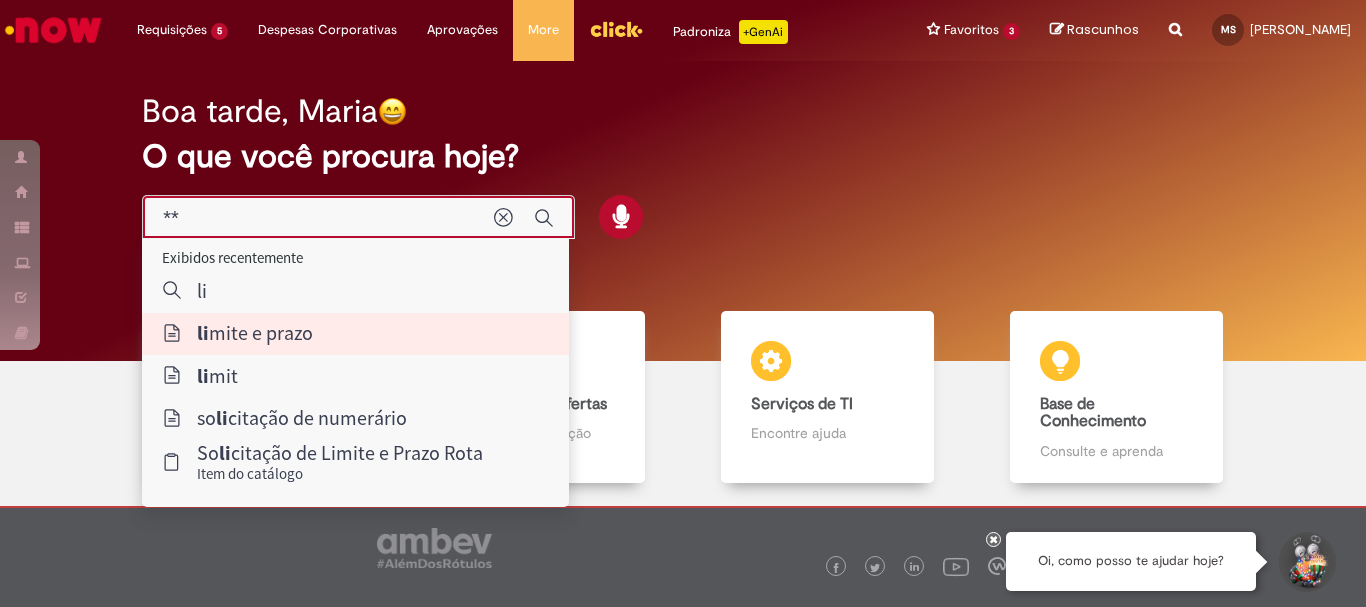 type on "**********" 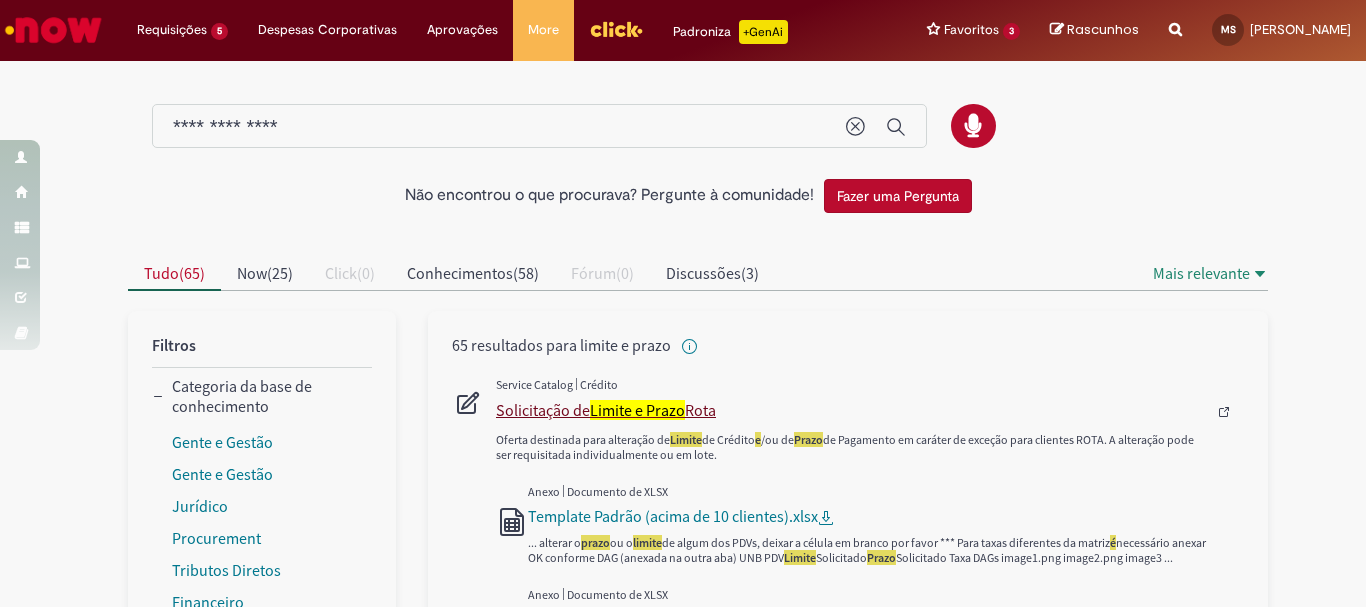 click on "Limite e Prazo" at bounding box center (637, 410) 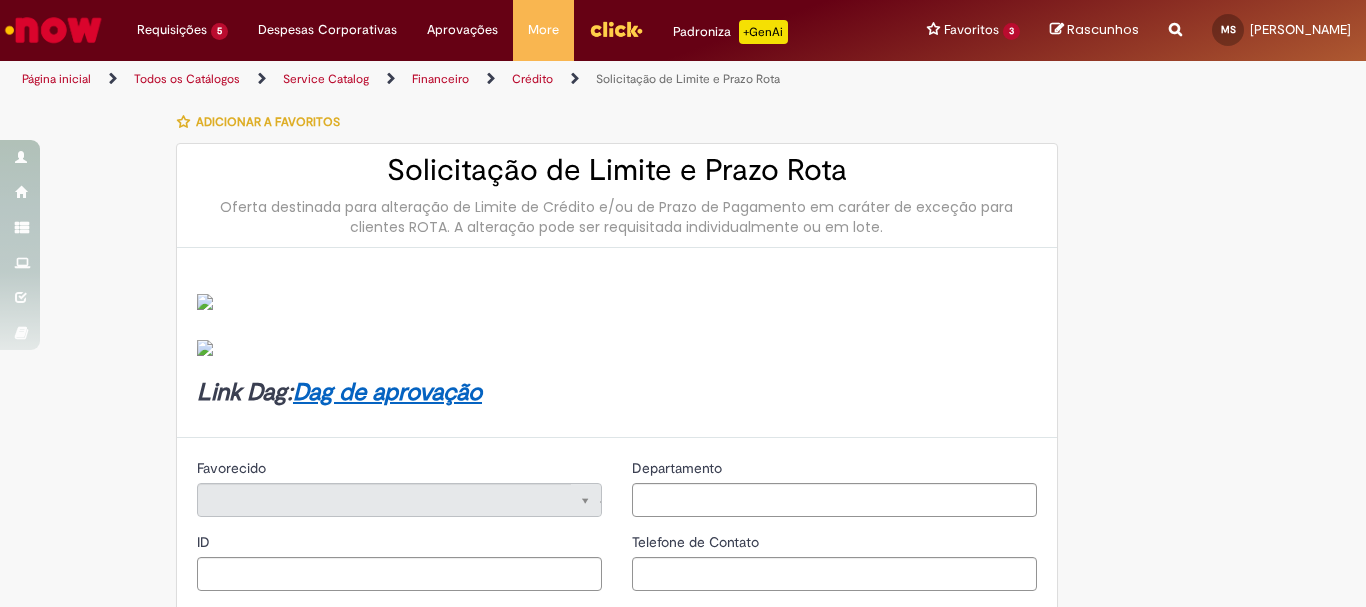 type on "********" 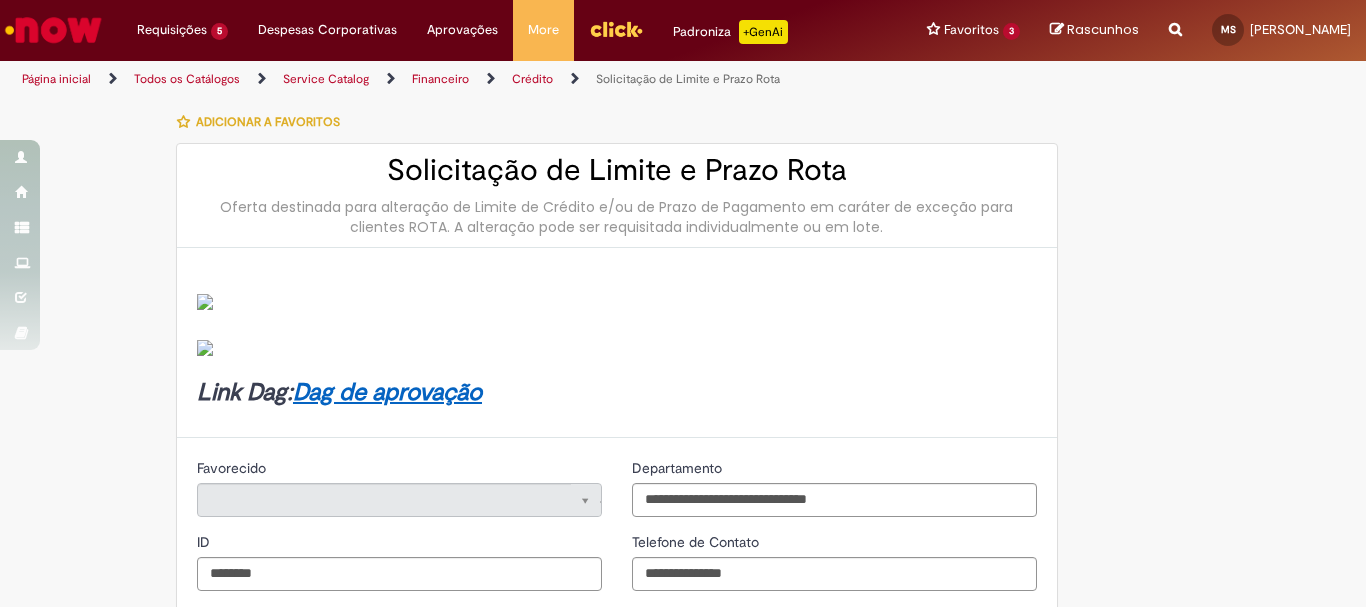 type 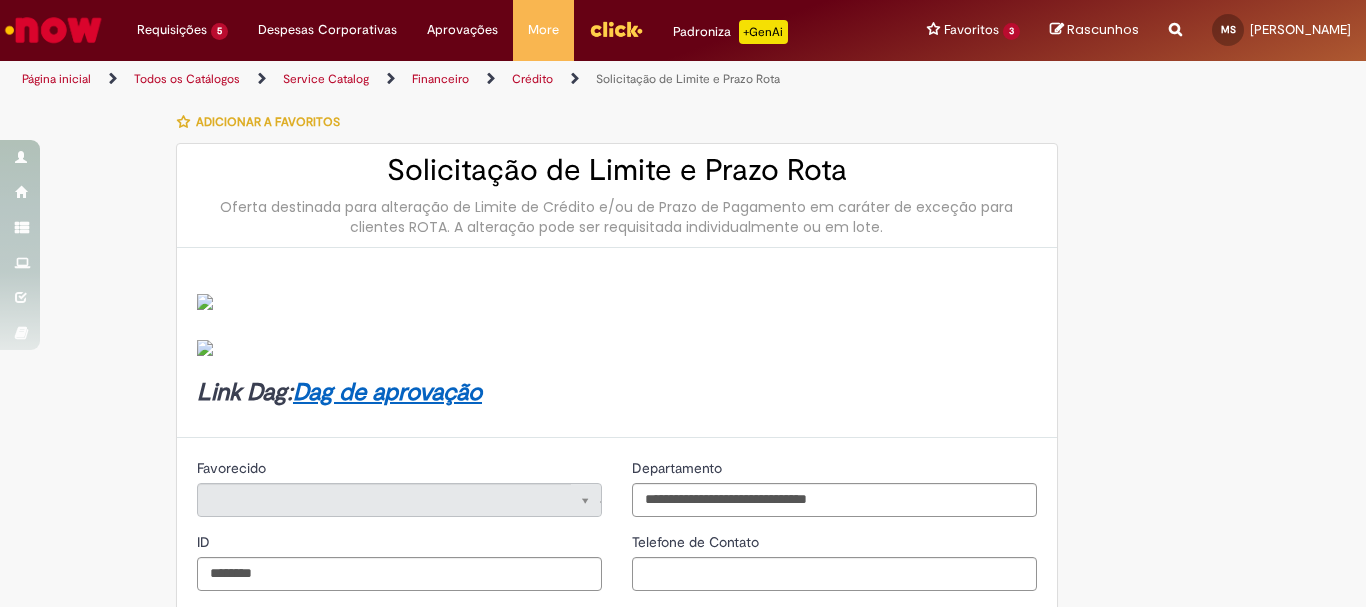 type on "**********" 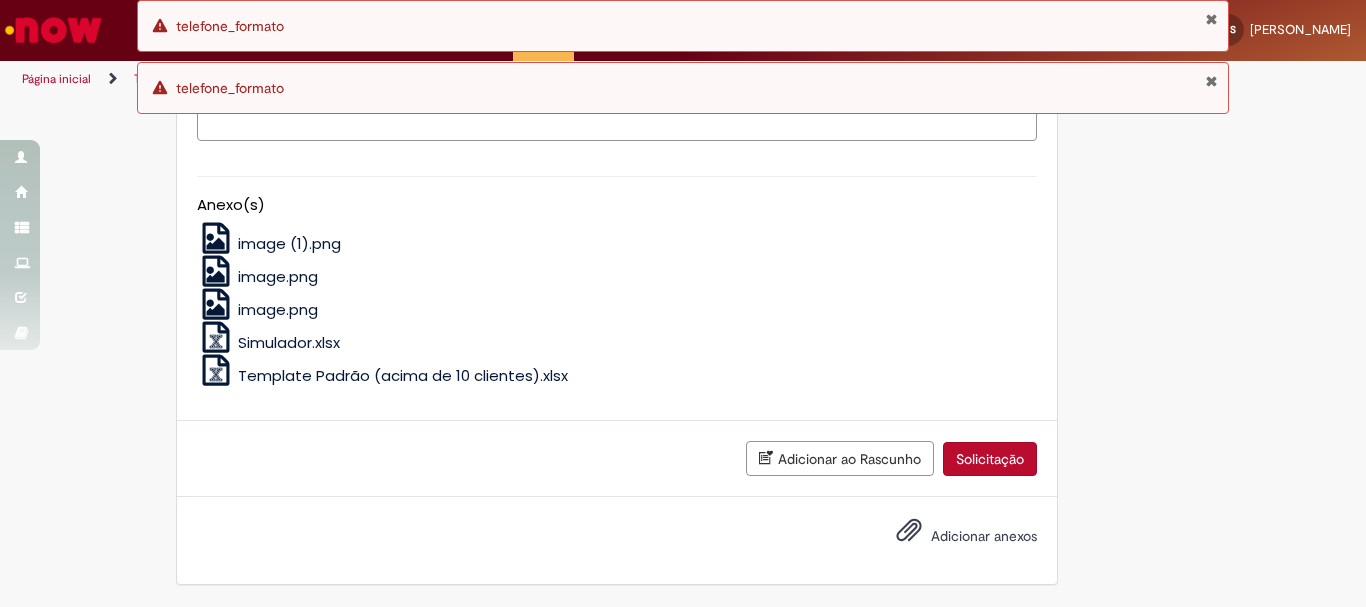 scroll, scrollTop: 1405, scrollLeft: 0, axis: vertical 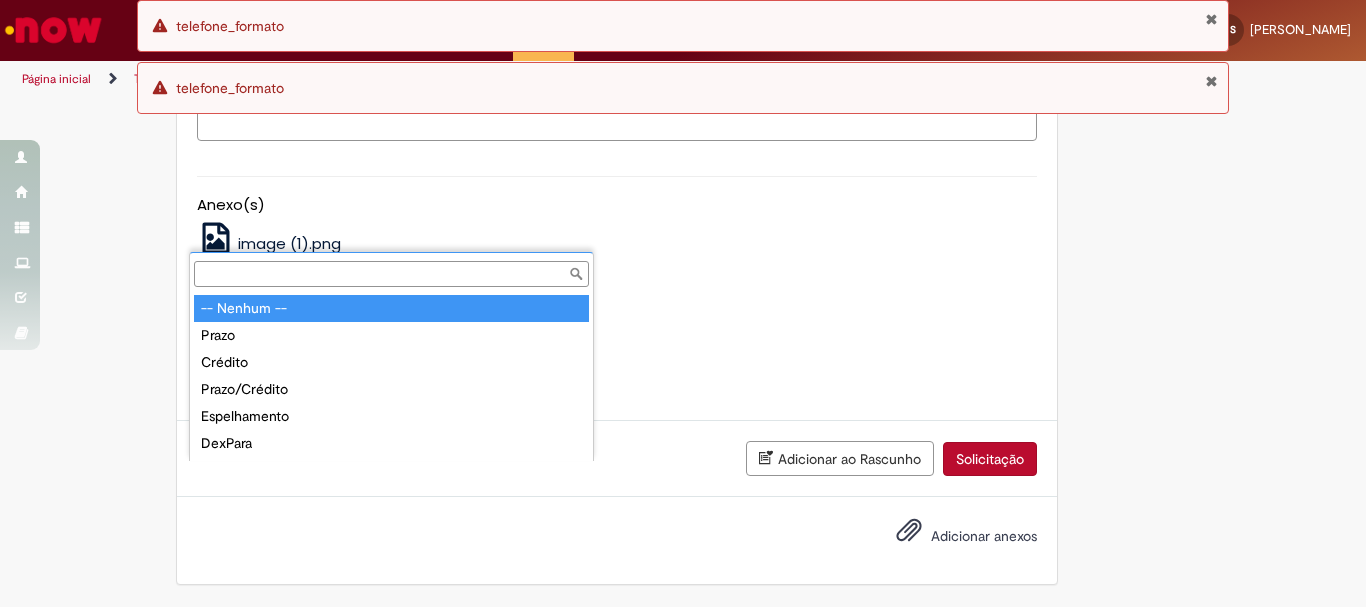 type on "**********" 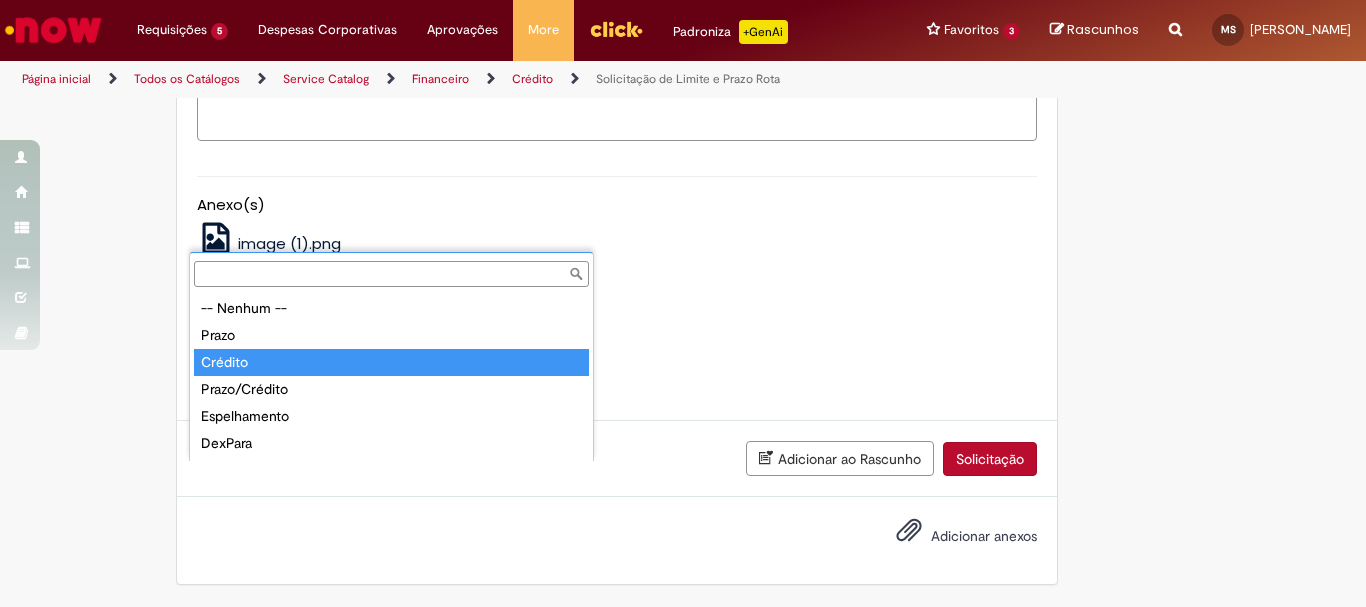type on "*******" 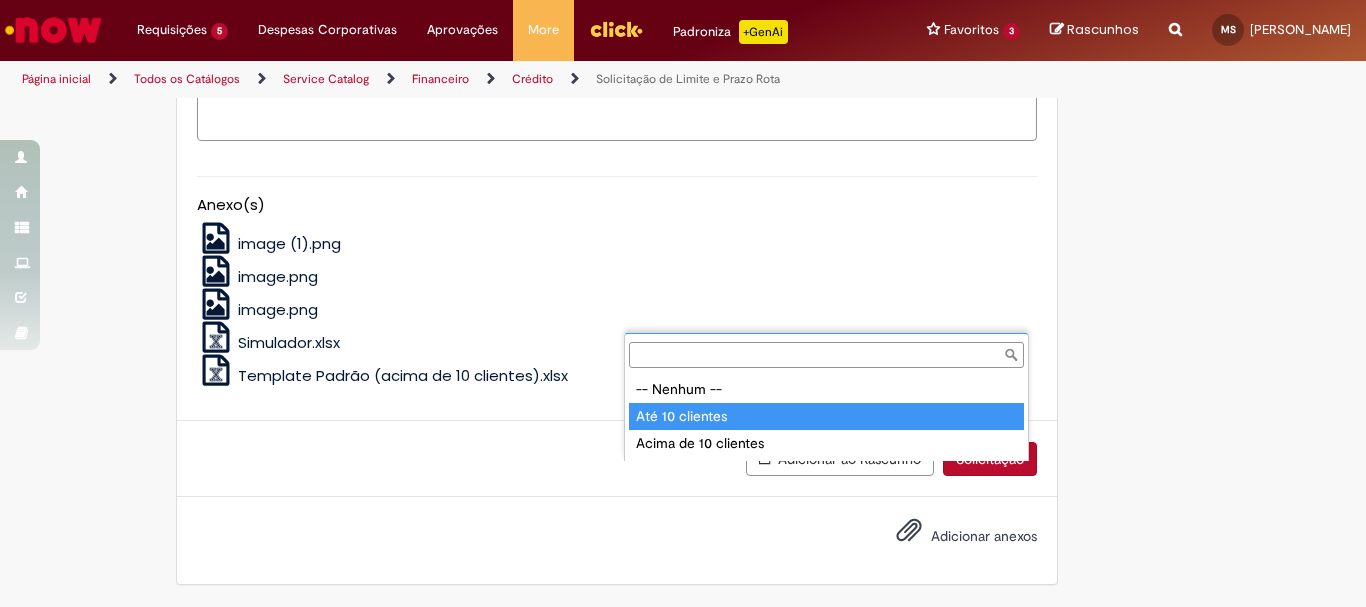 type on "**********" 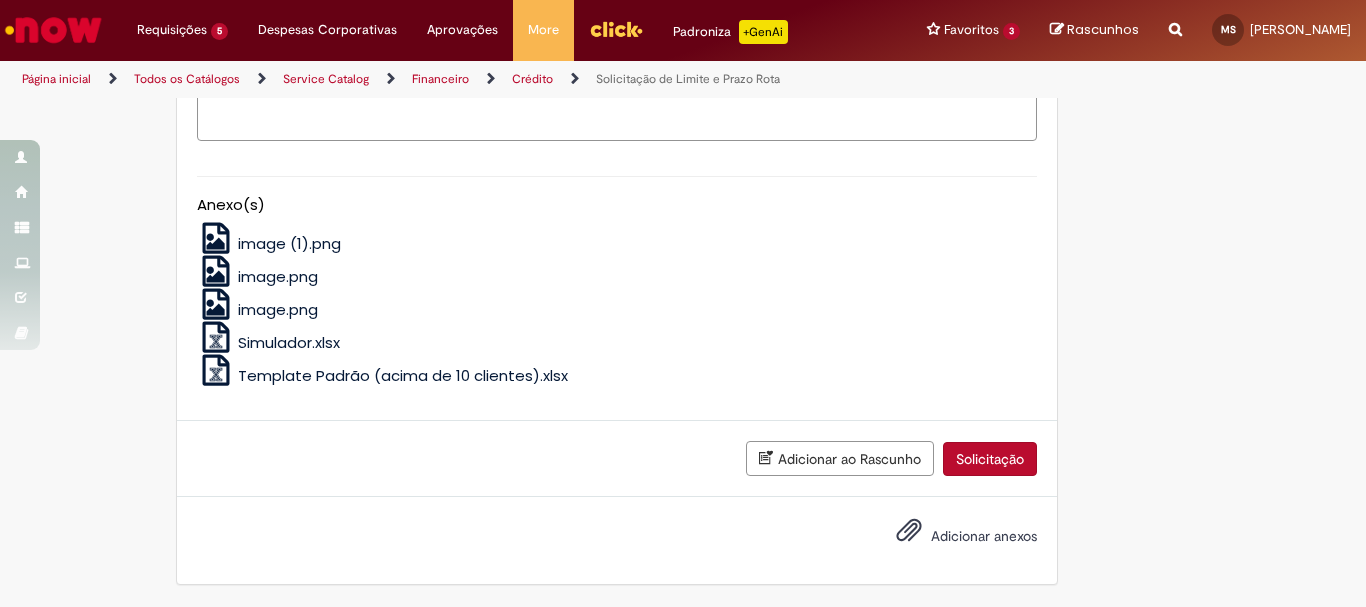 scroll, scrollTop: 1605, scrollLeft: 0, axis: vertical 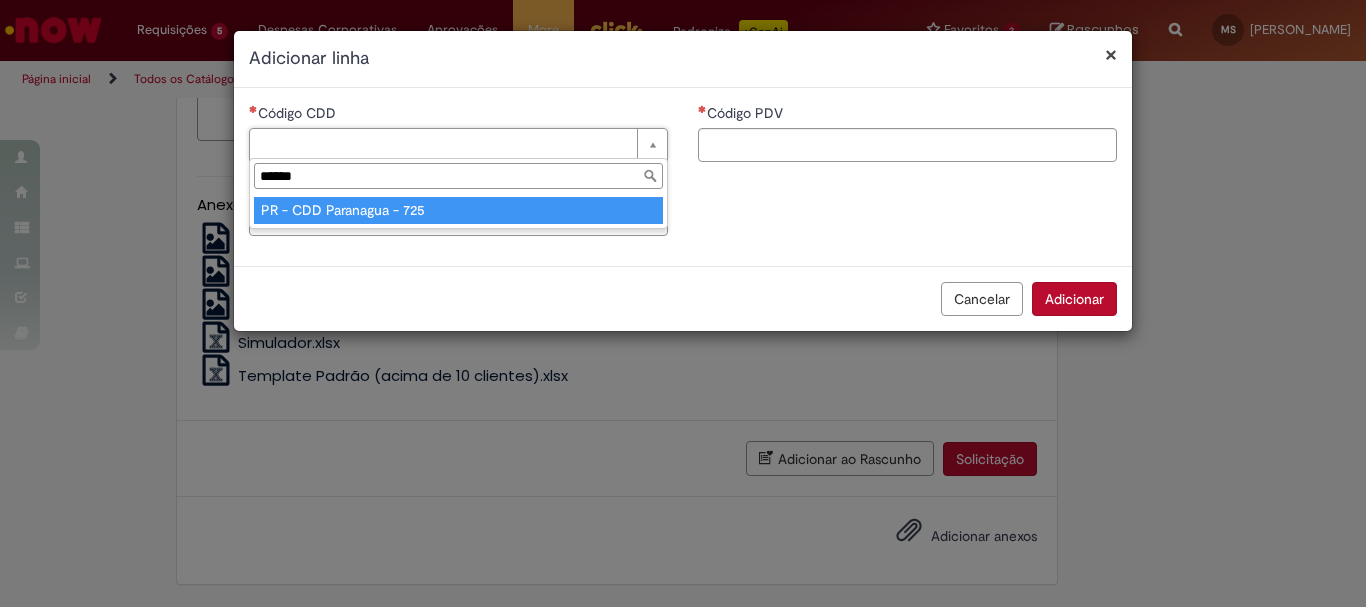 type on "******" 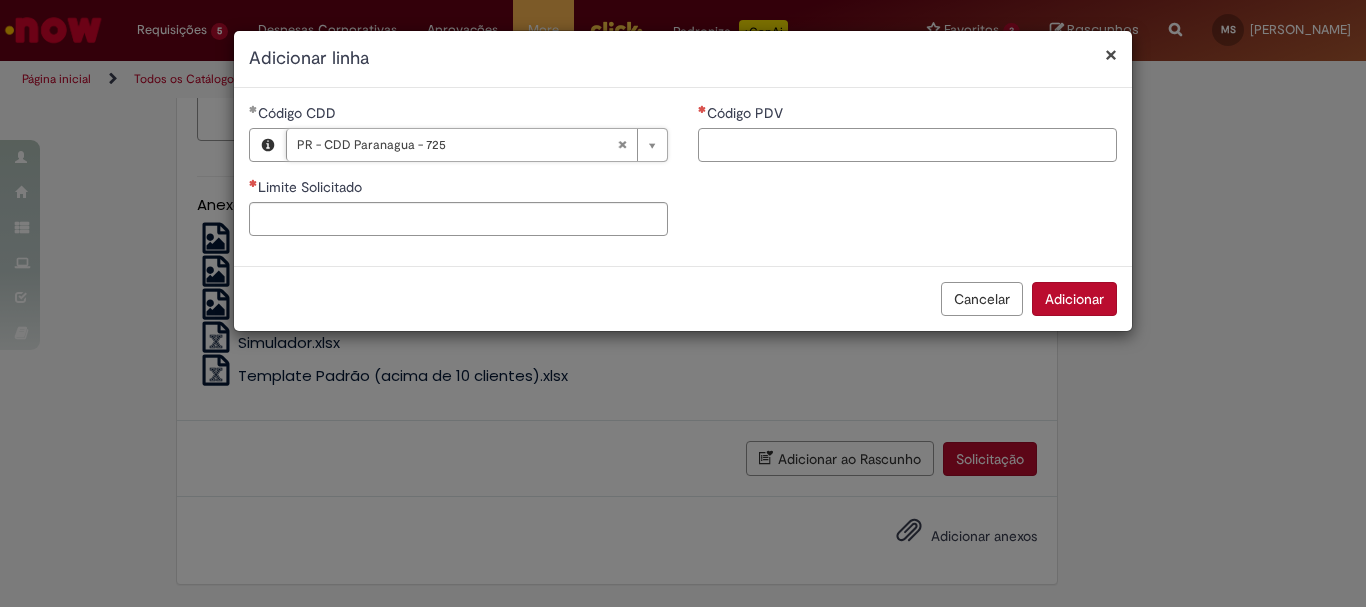 click on "Código PDV" at bounding box center (907, 145) 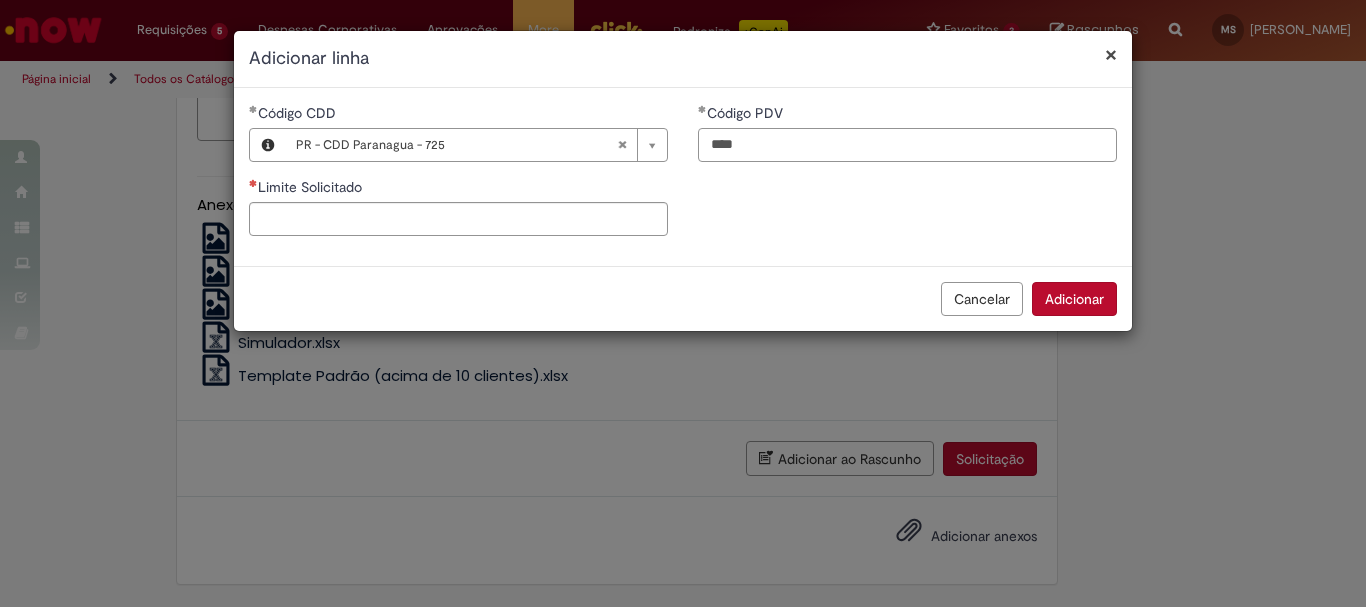 type on "****" 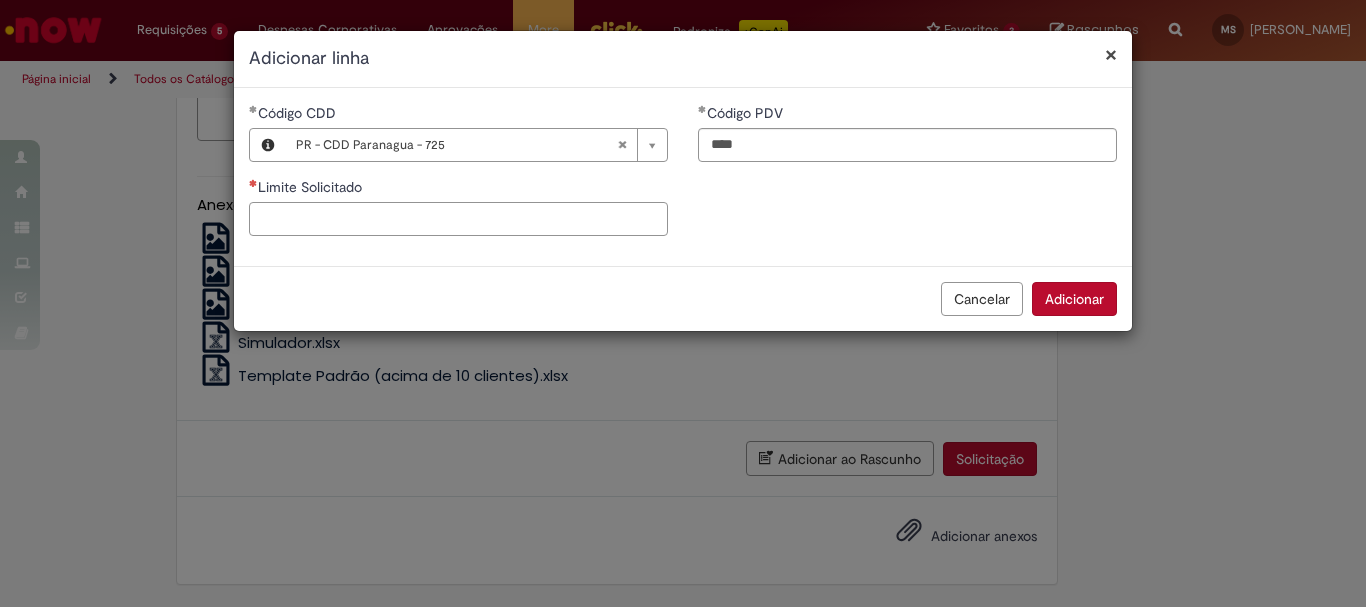 click on "Limite Solicitado" at bounding box center [458, 219] 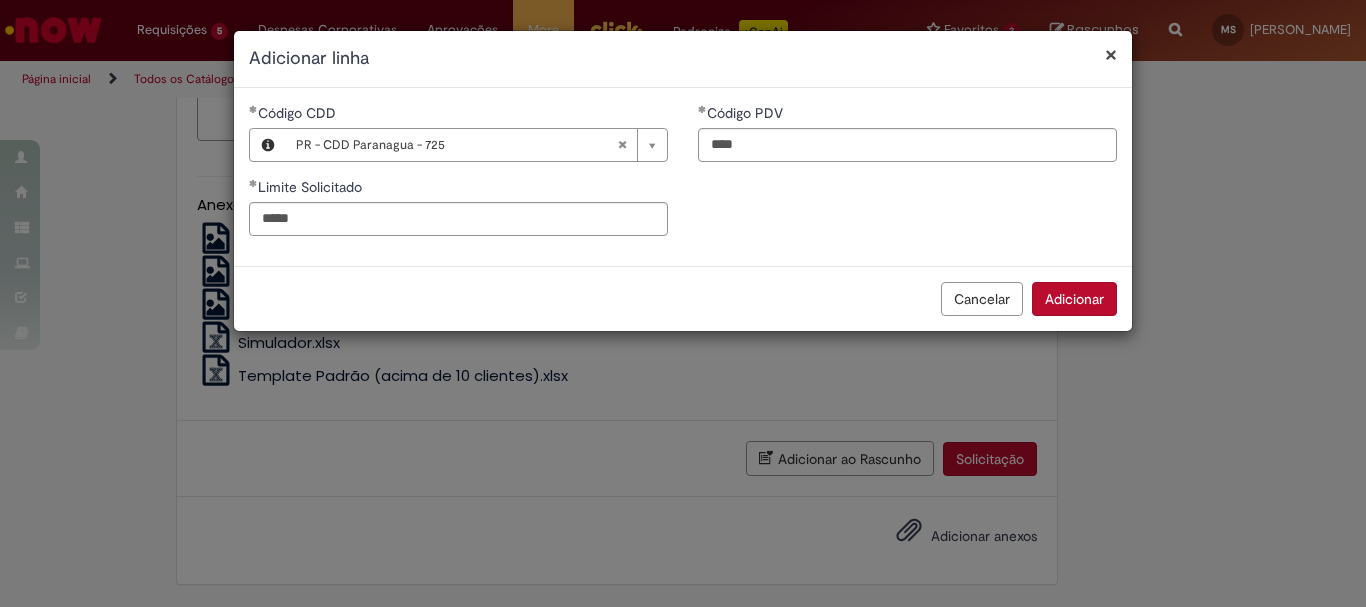 type on "*********" 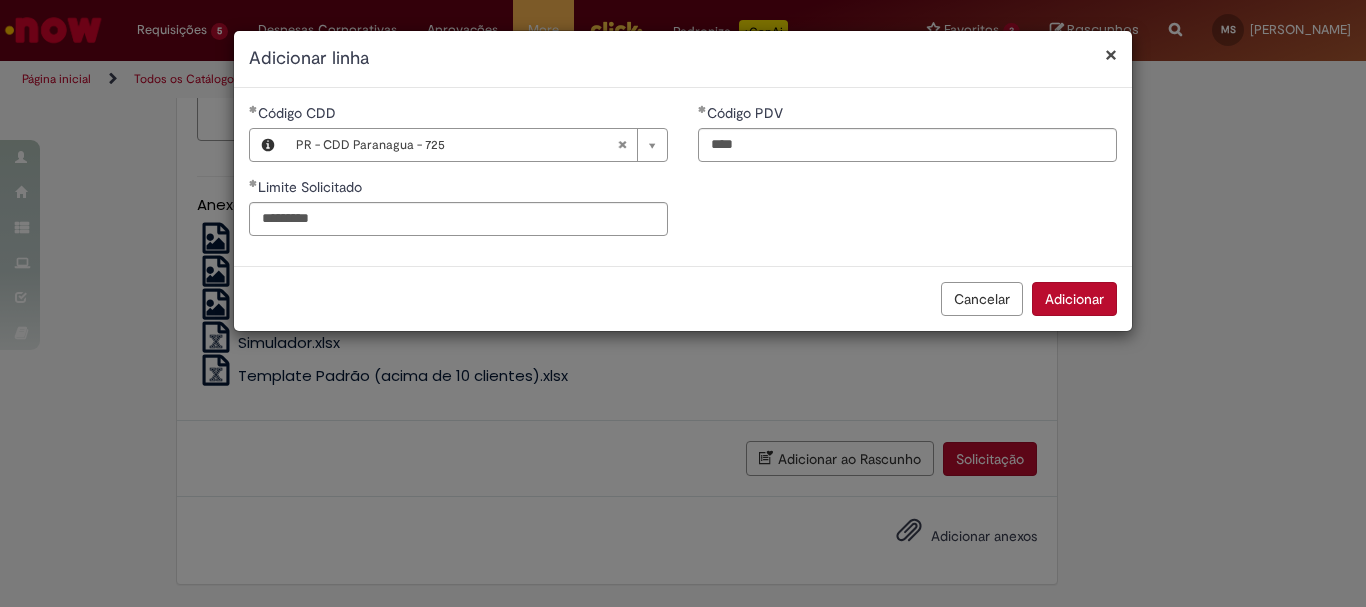 click on "Adicionar" at bounding box center (1074, 299) 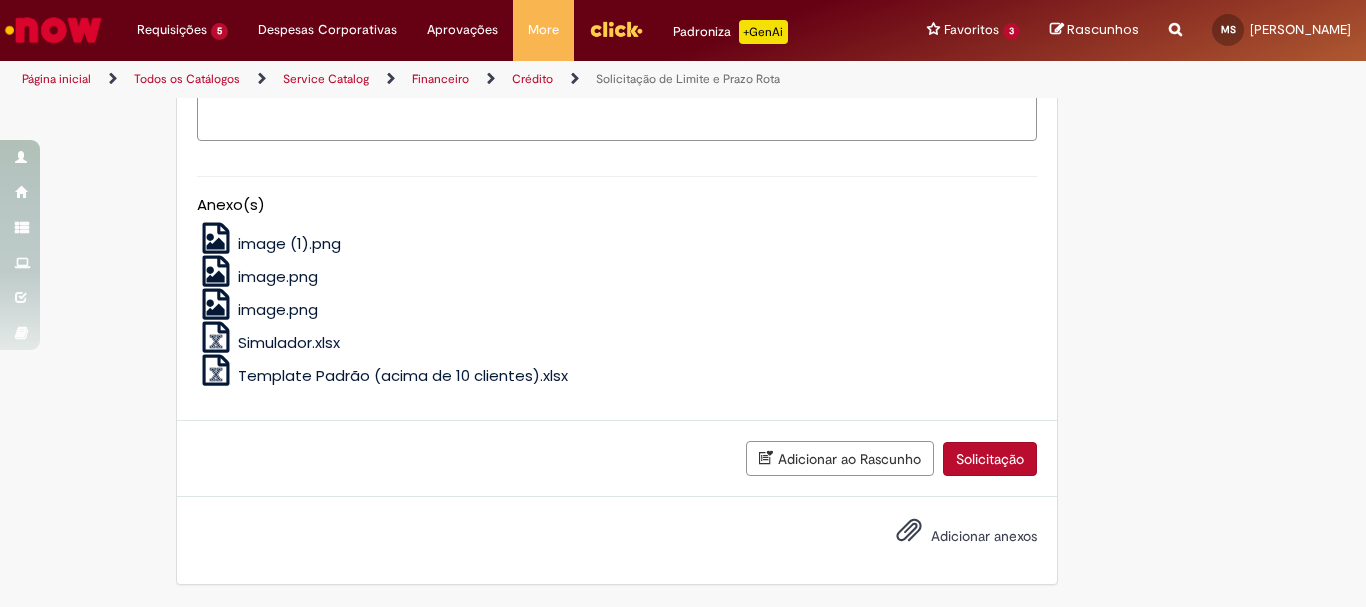 scroll, scrollTop: 2110, scrollLeft: 0, axis: vertical 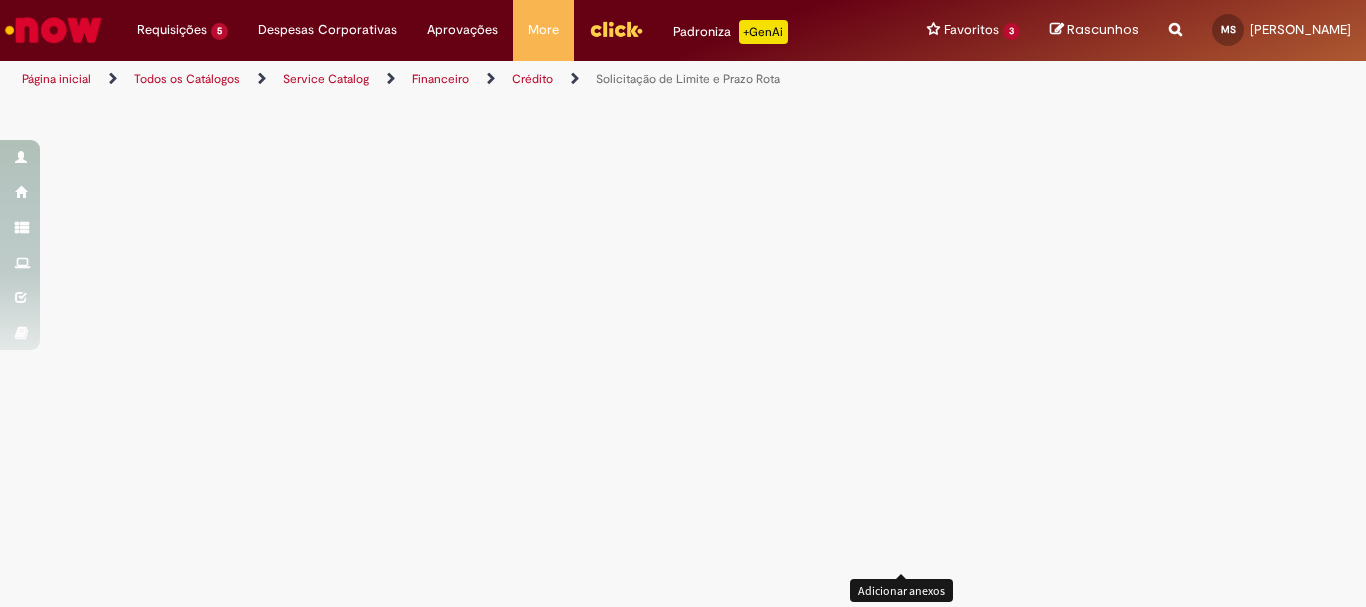 click at bounding box center [909, -441] 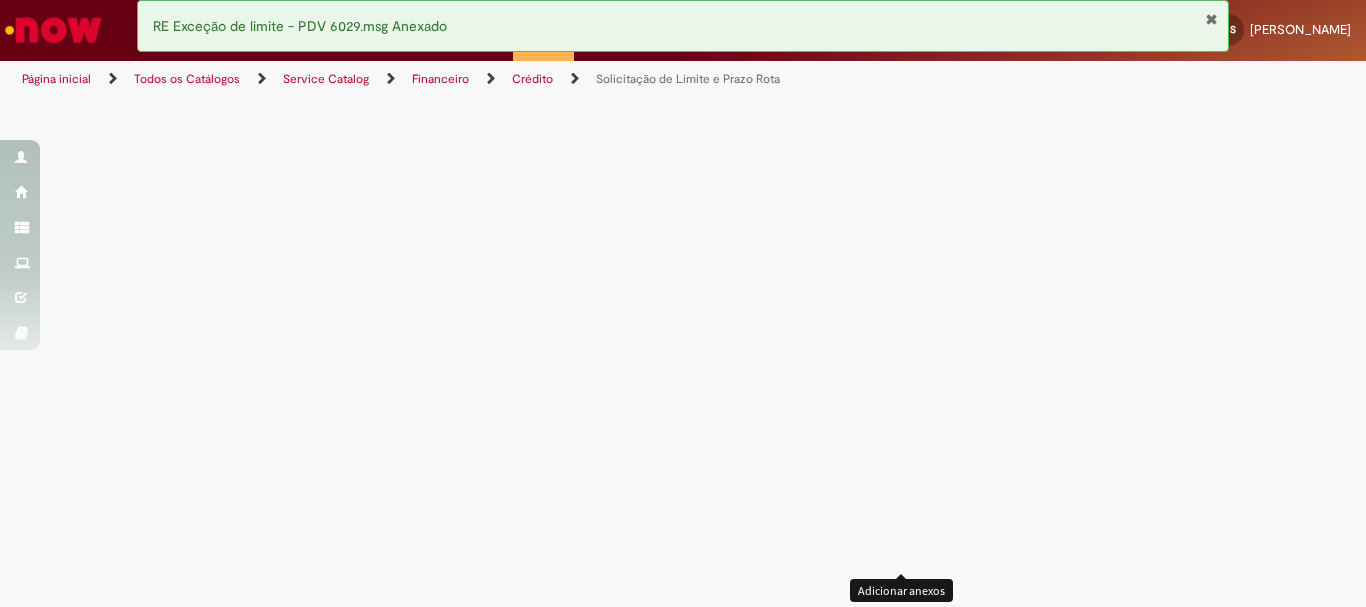 click on "Solicitação" at bounding box center (990, -513) 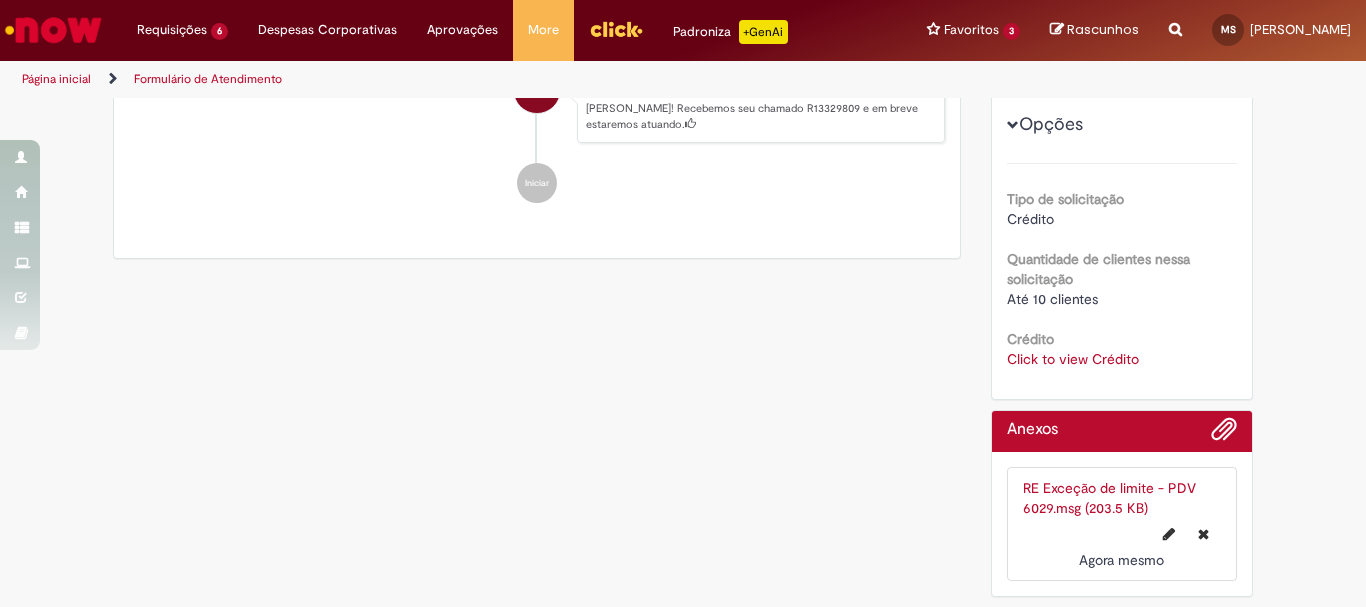 scroll, scrollTop: 0, scrollLeft: 0, axis: both 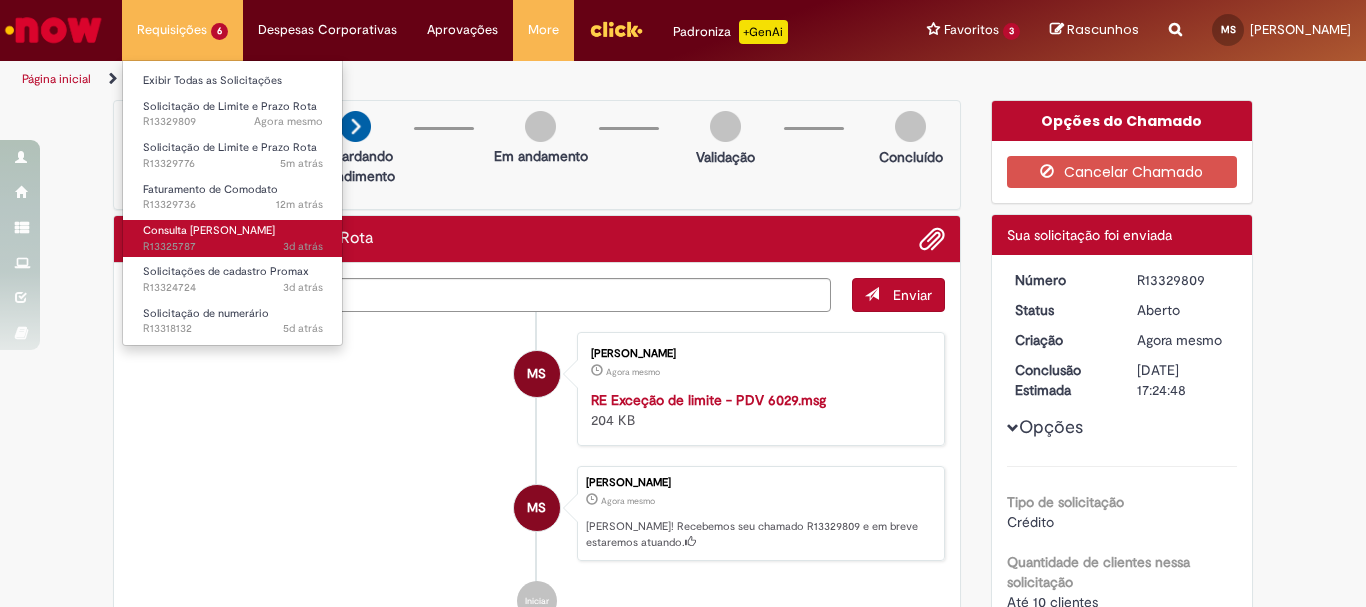 click on "3d atrás 3 dias atrás  R13325787" at bounding box center [233, 247] 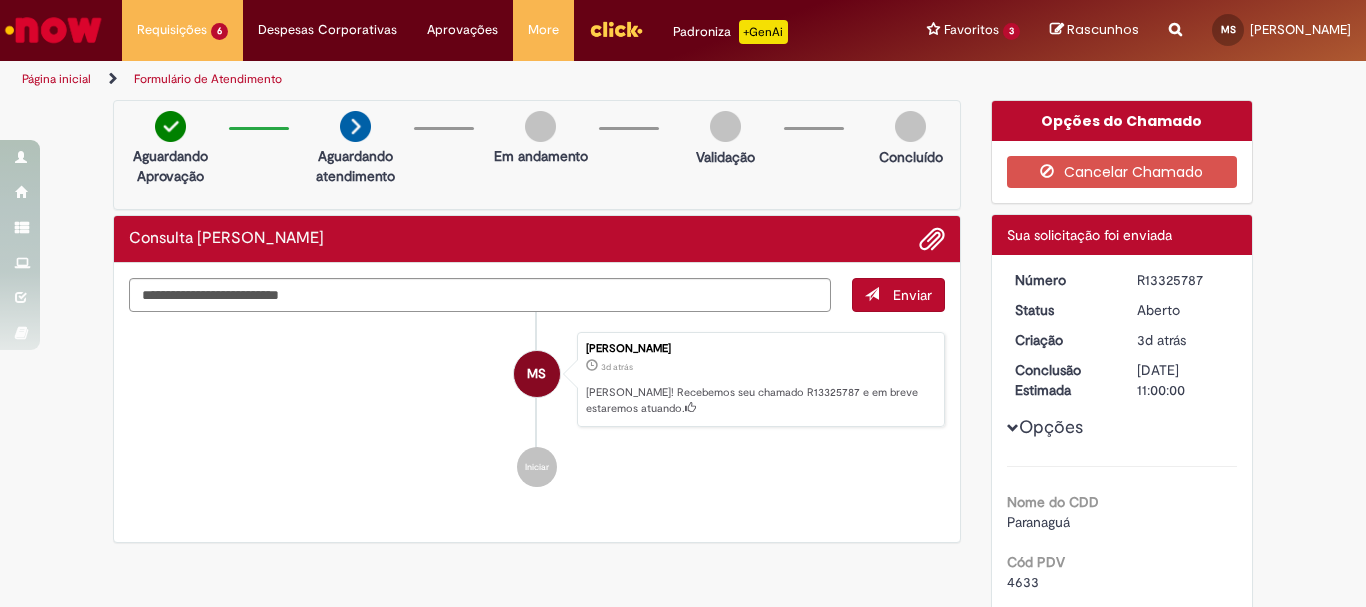 click on "Página inicial" at bounding box center (56, 79) 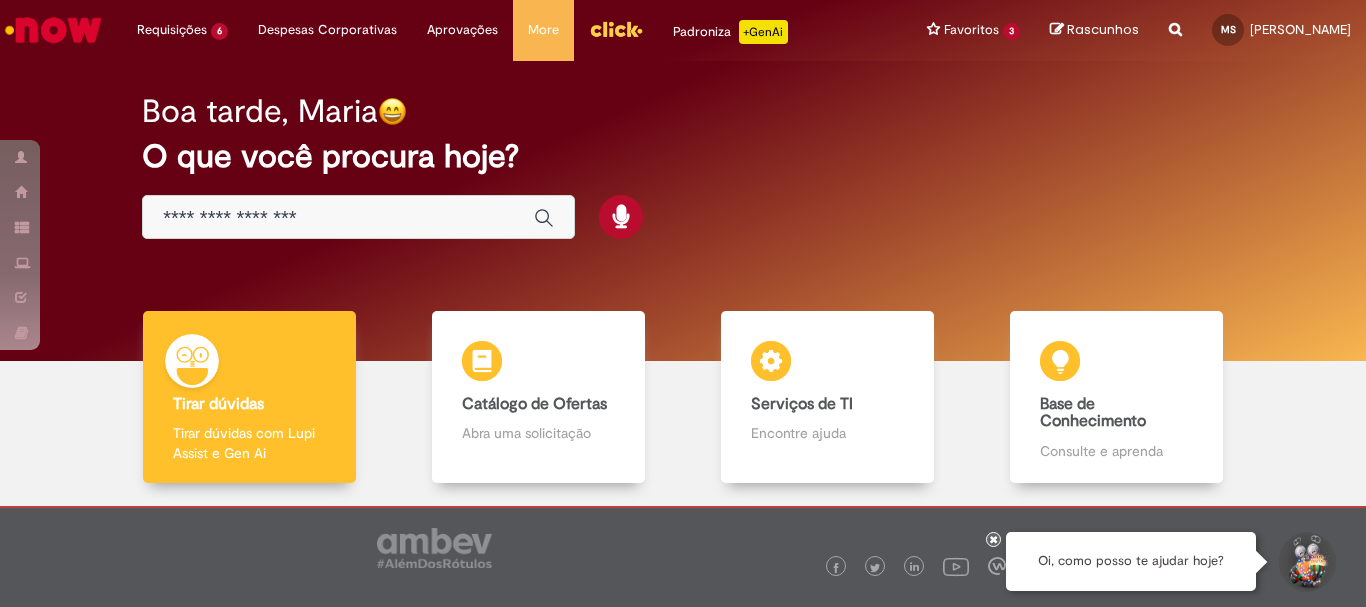 click at bounding box center (338, 218) 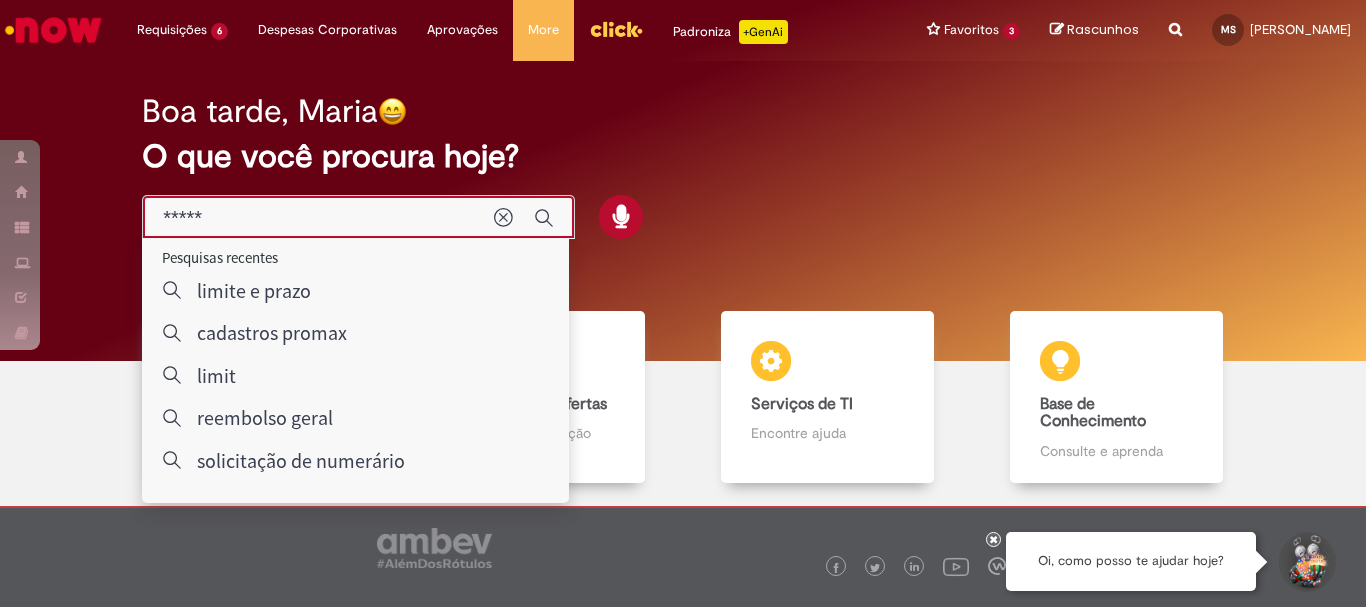 type on "******" 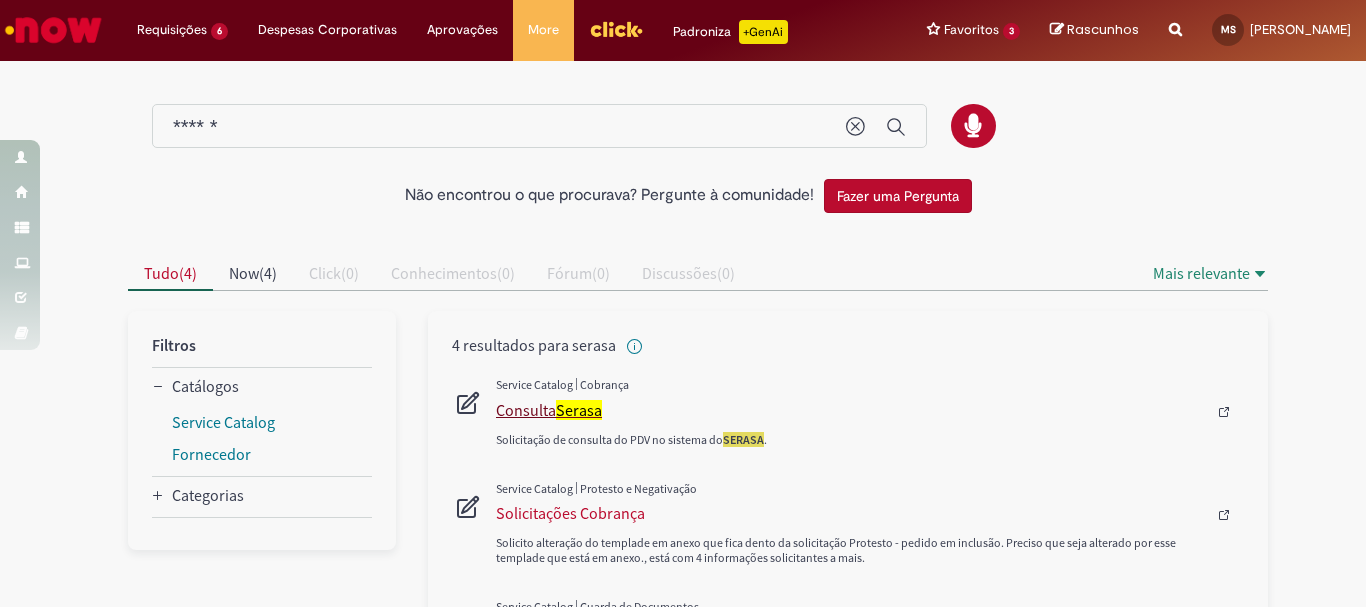 click on "Serasa" at bounding box center [579, 410] 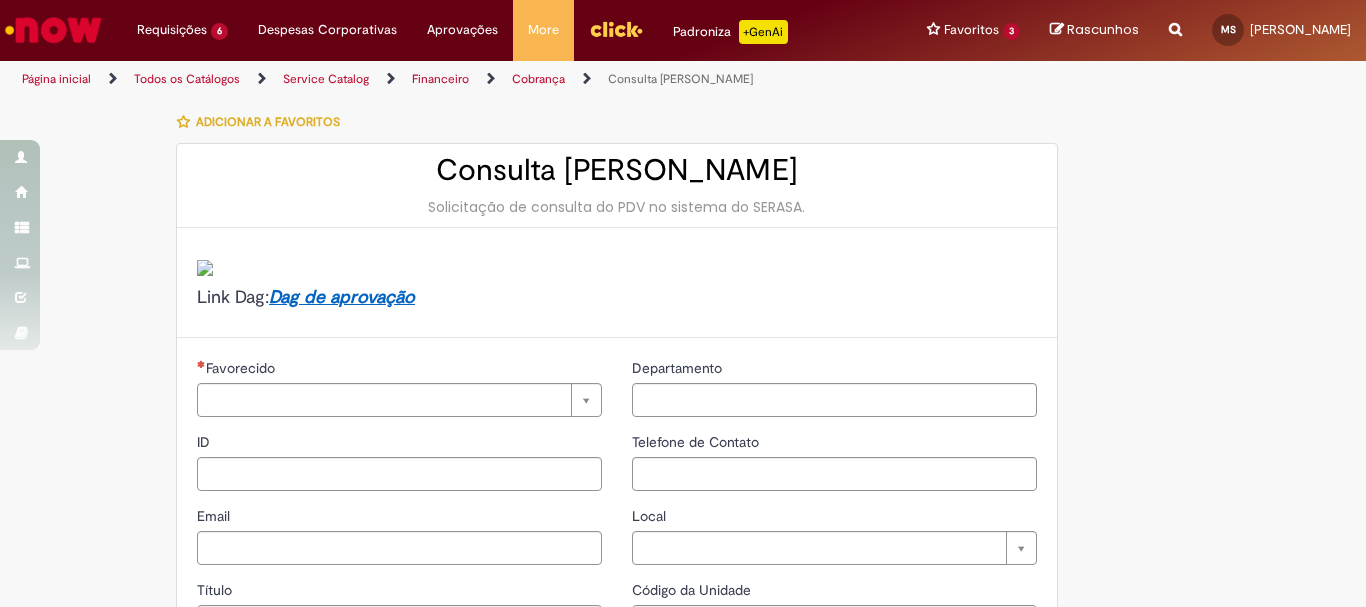 type on "********" 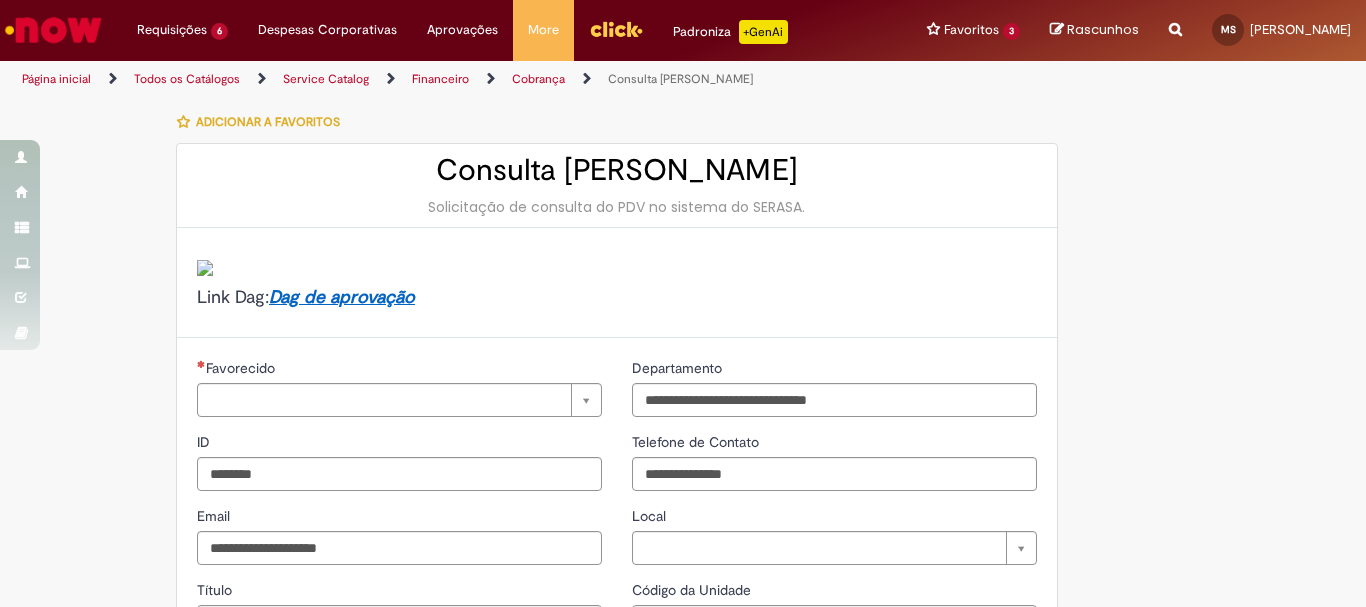 type 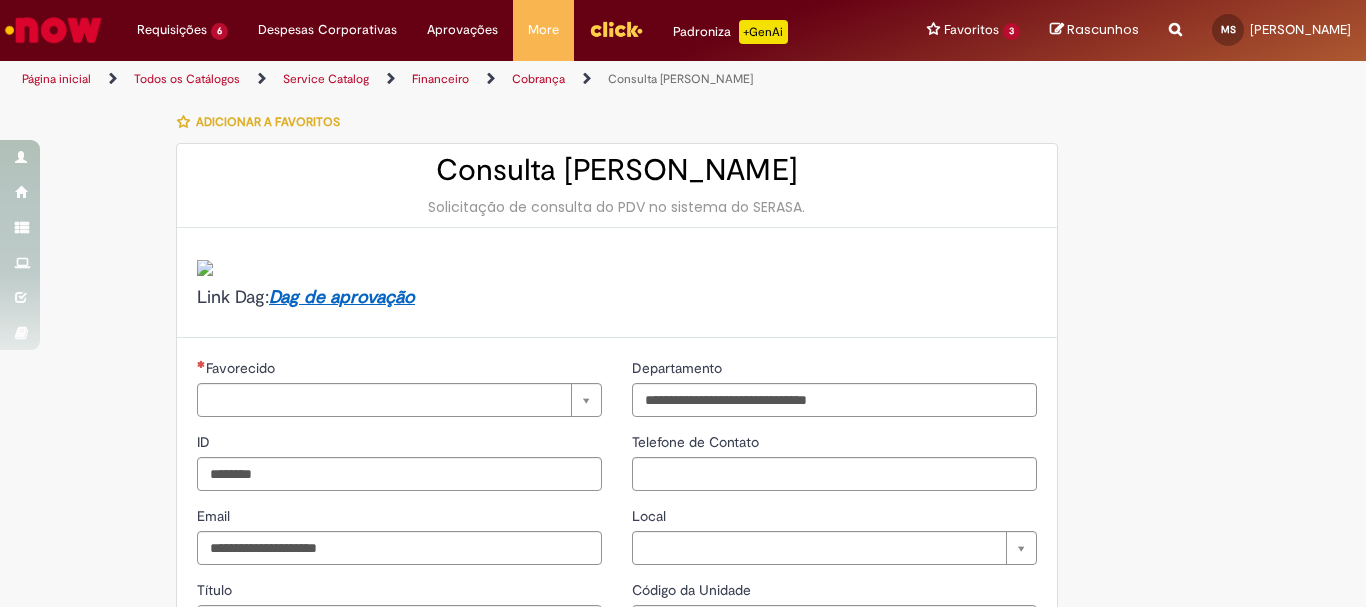 type on "**********" 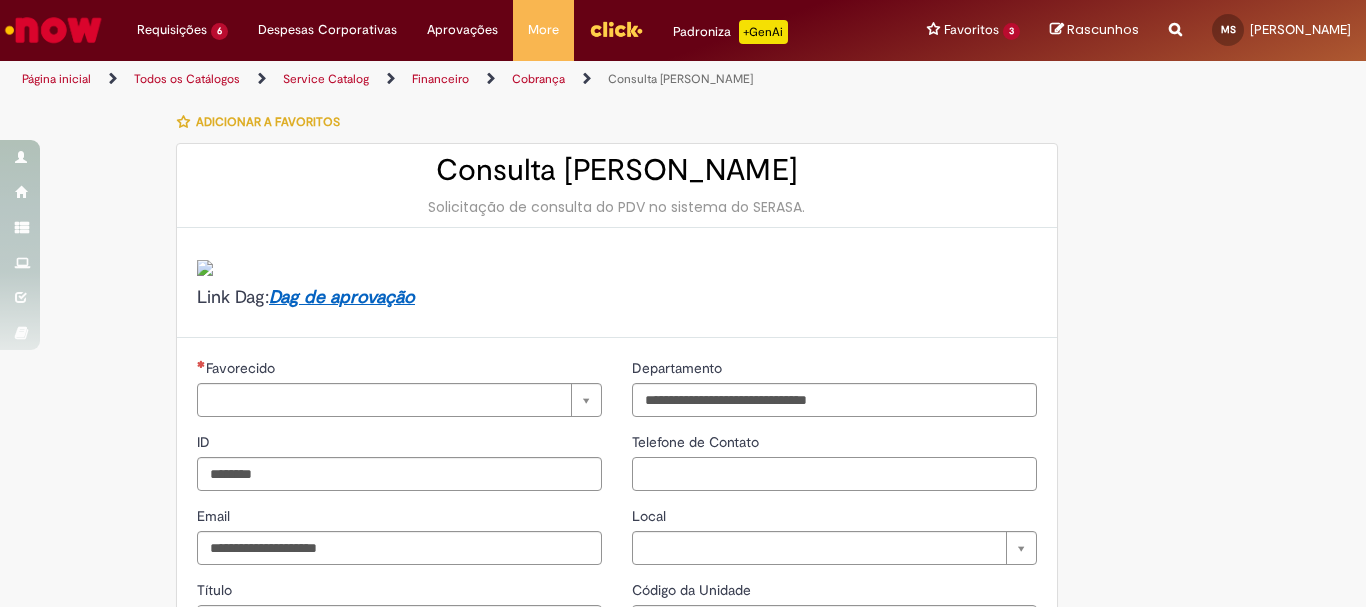 type on "**********" 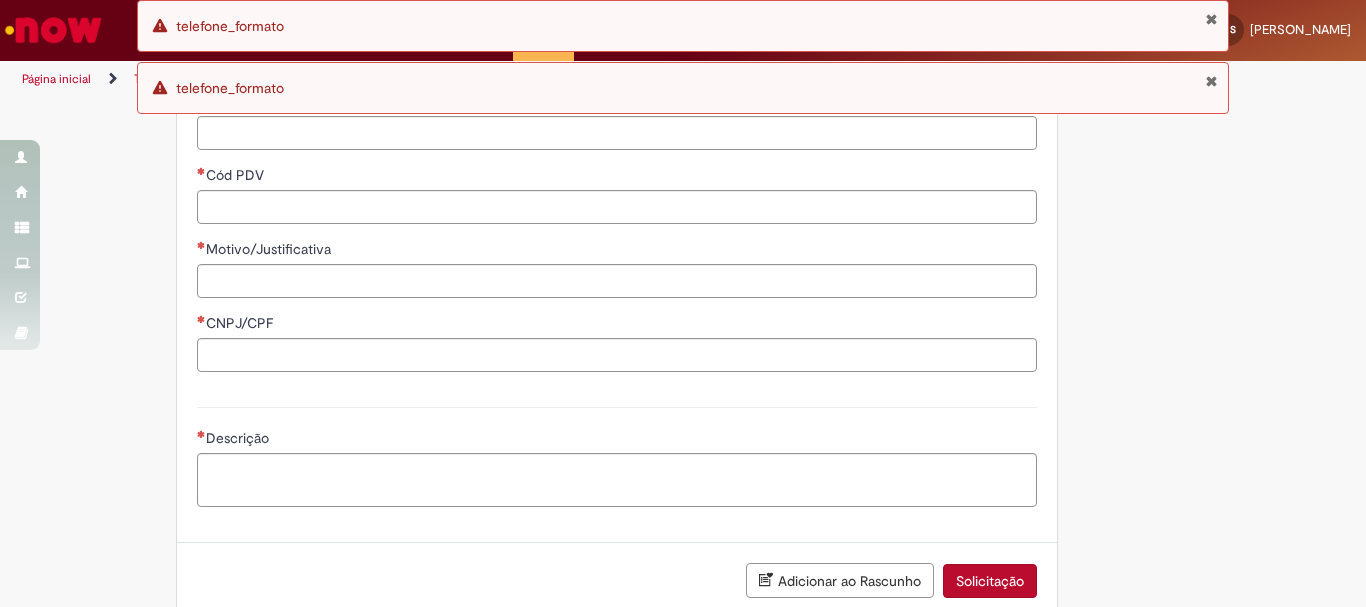 scroll, scrollTop: 865, scrollLeft: 0, axis: vertical 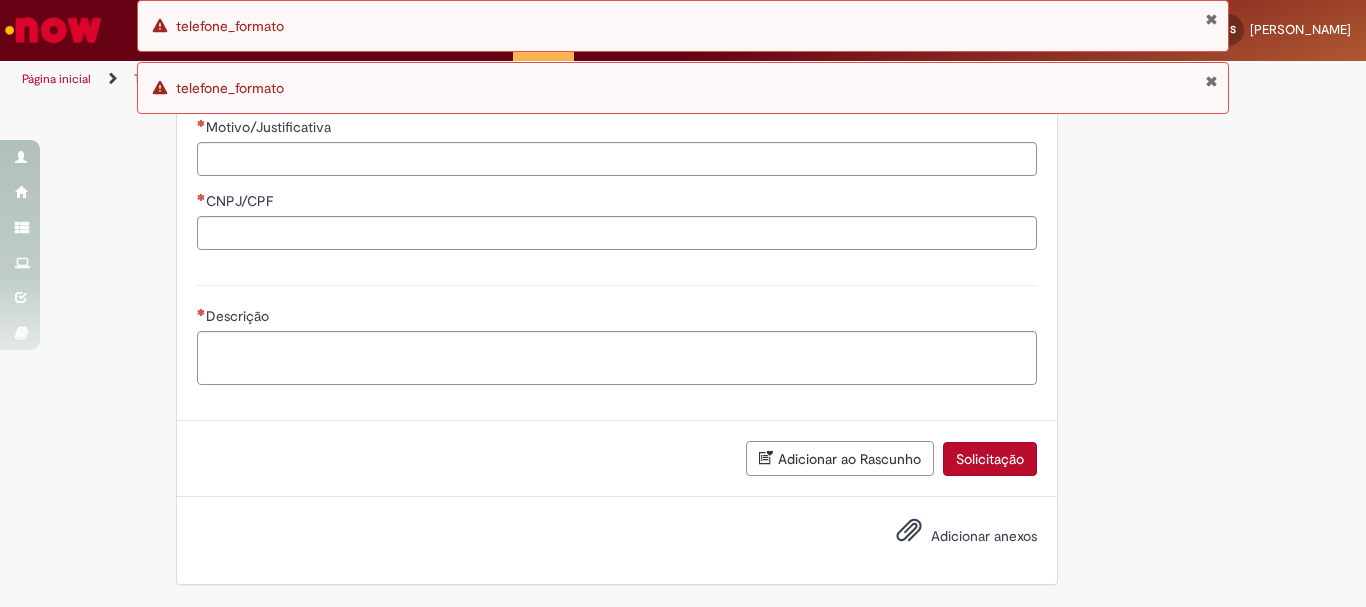 type on "**********" 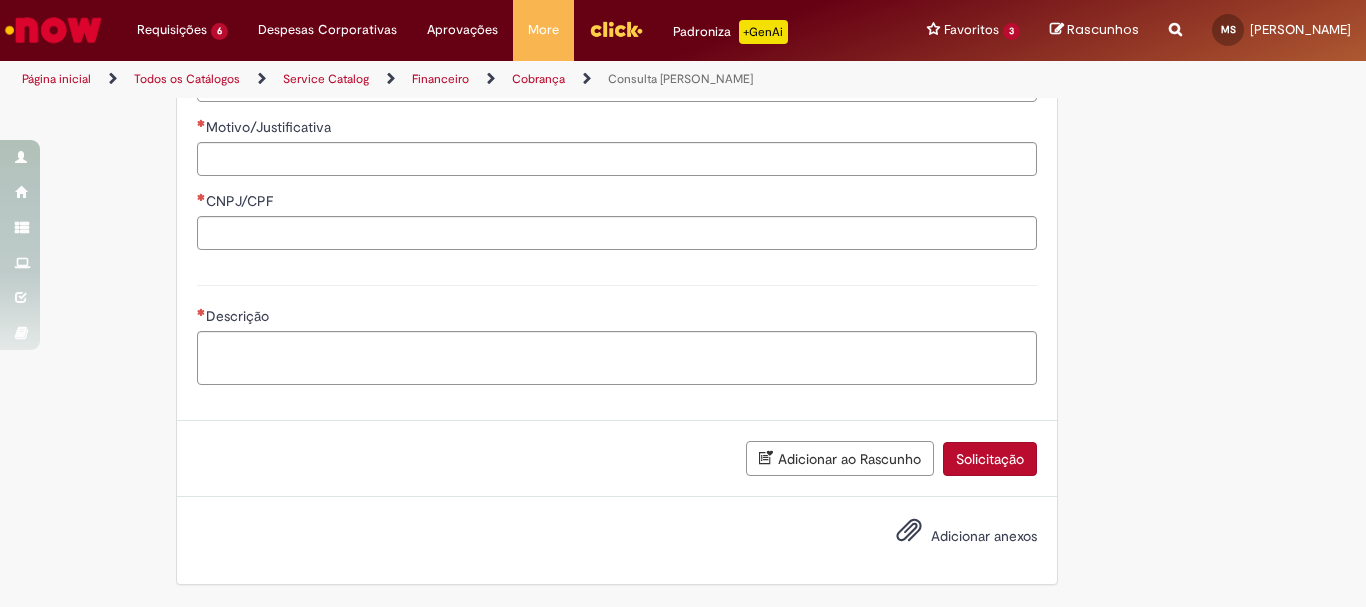 type on "*********" 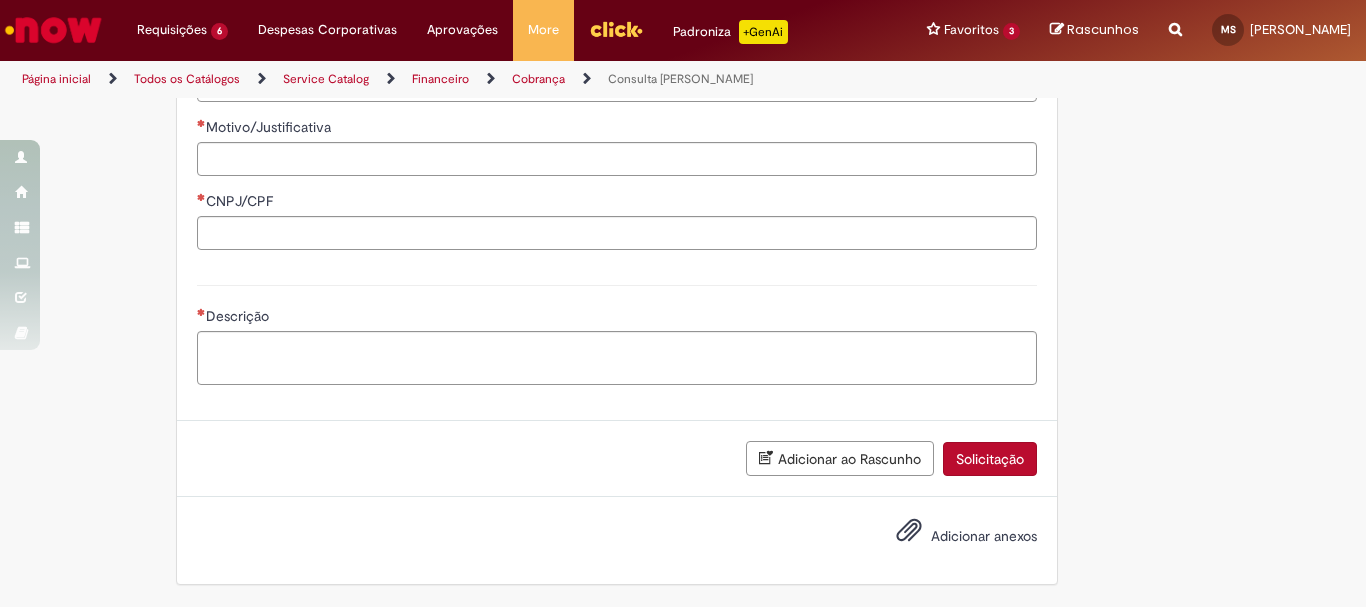 click on "Cód PDV" at bounding box center (617, 85) 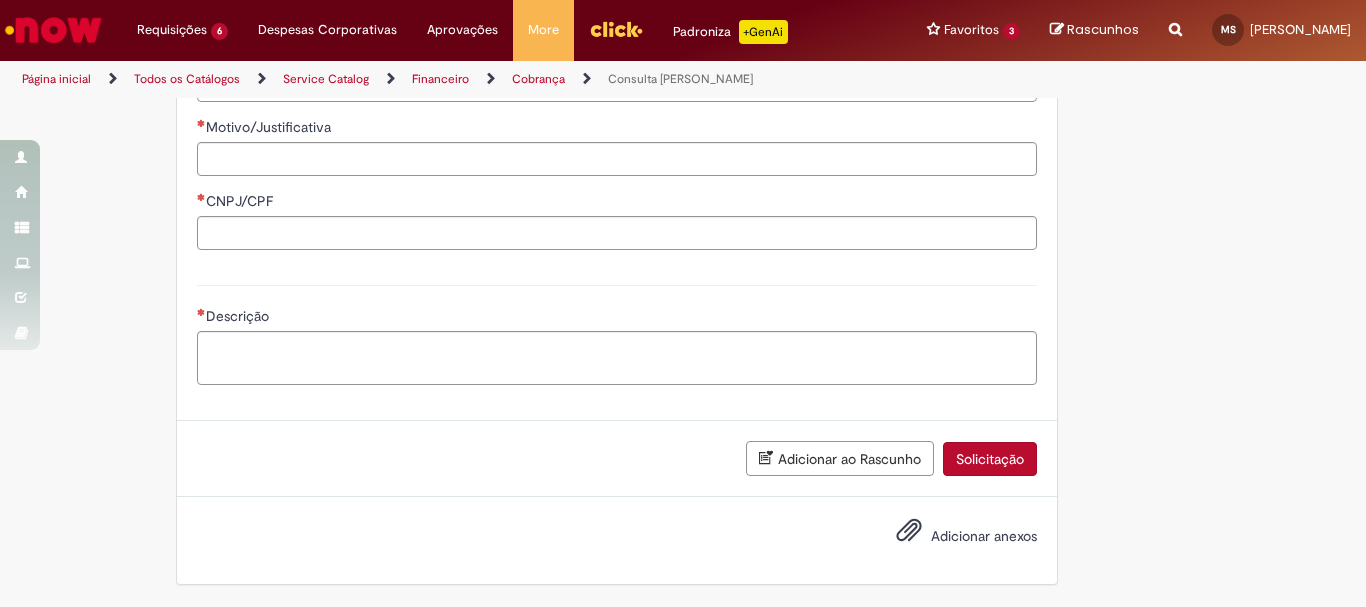 type on "****" 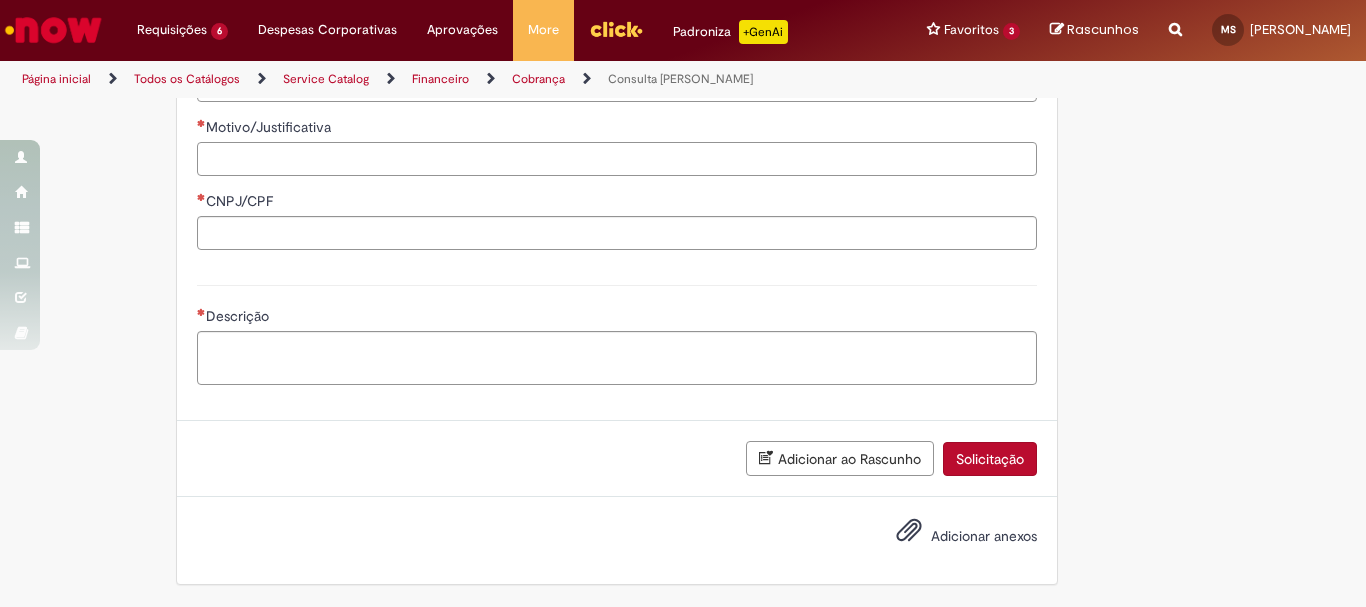 click on "Motivo/Justificativa" at bounding box center [617, 159] 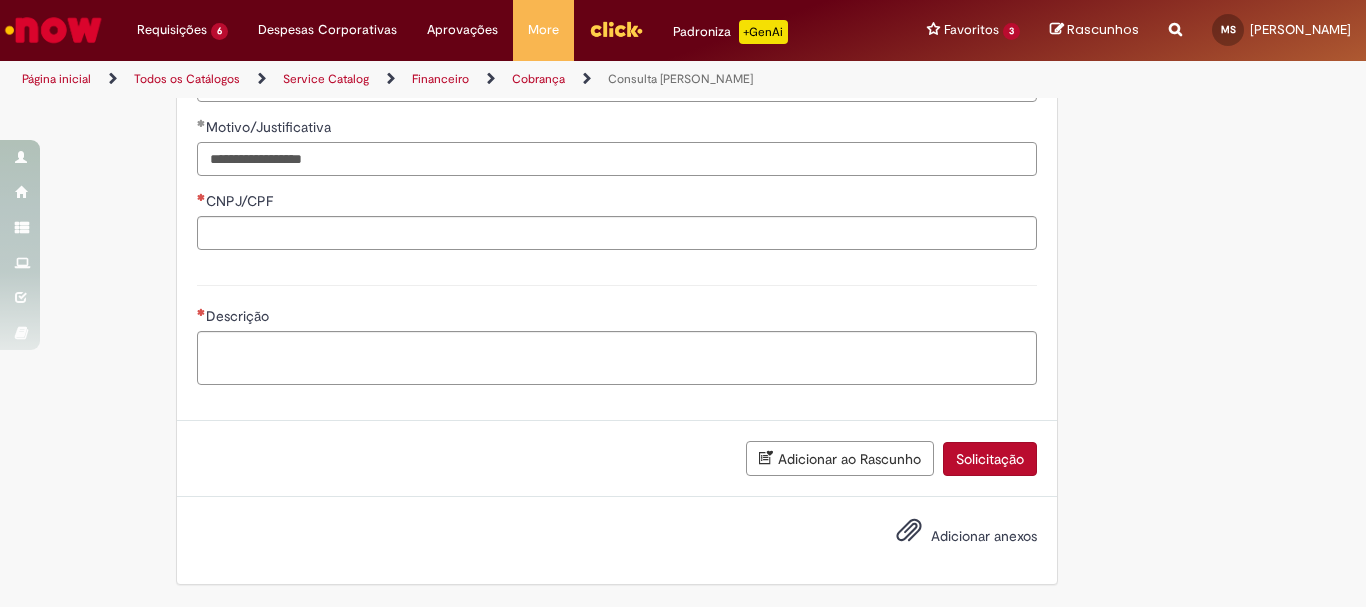 type on "**********" 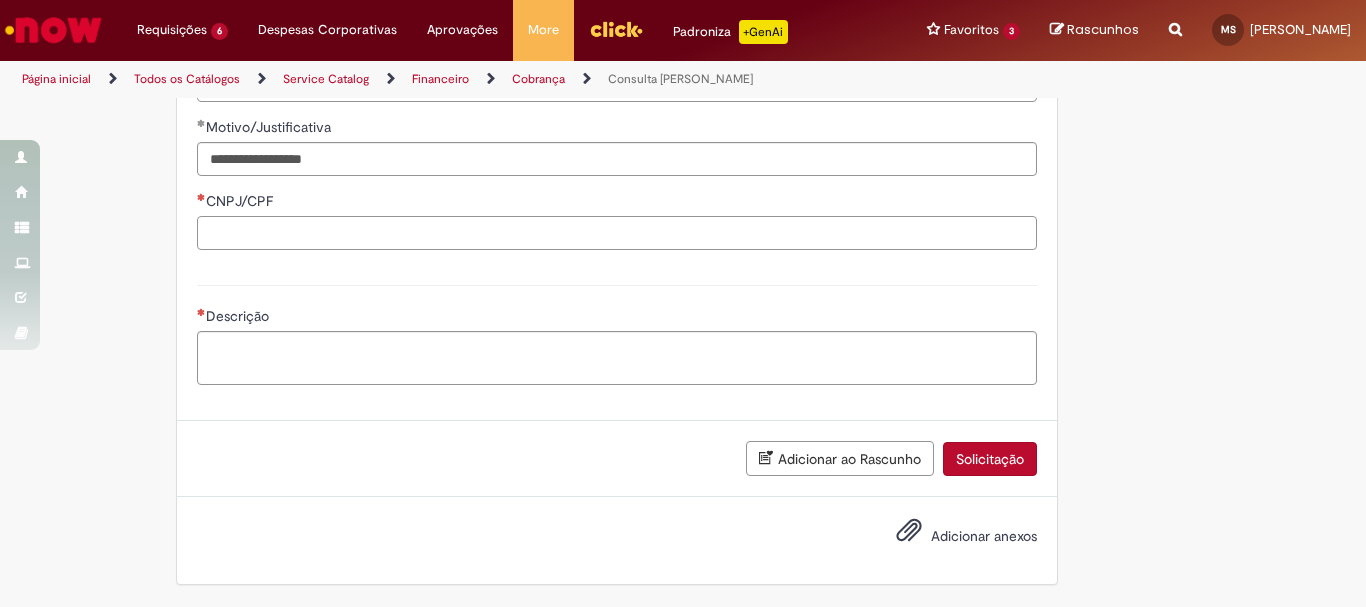 click on "CNPJ/CPF" at bounding box center (617, 233) 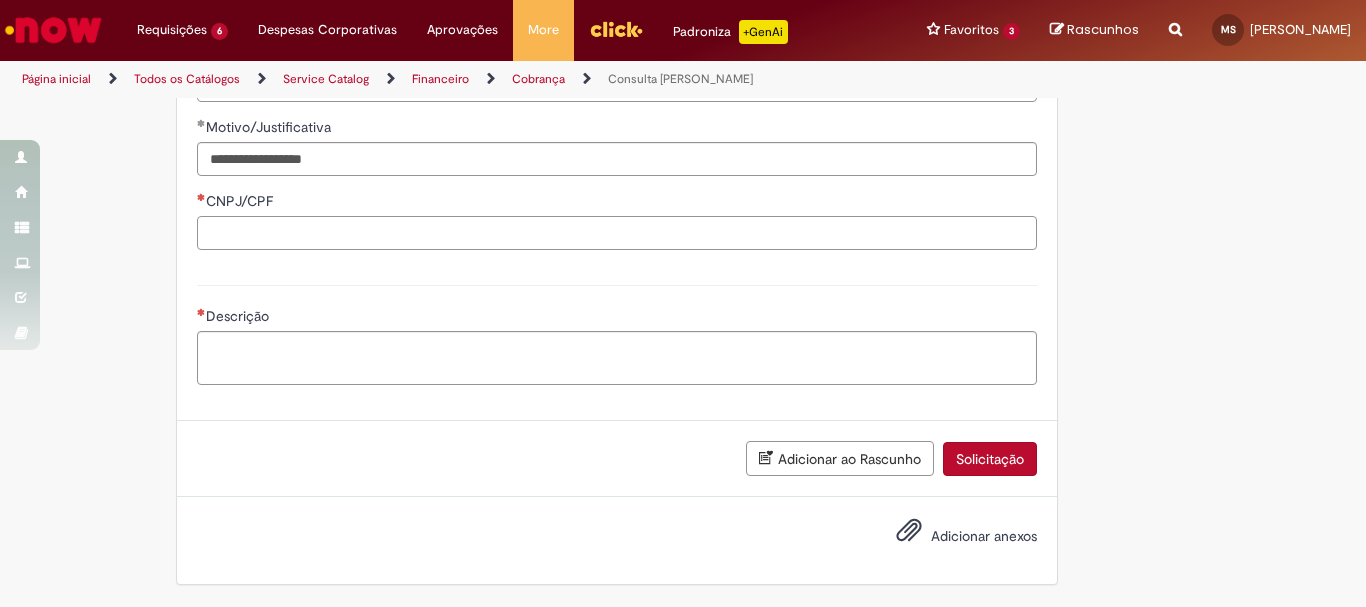 paste on "**********" 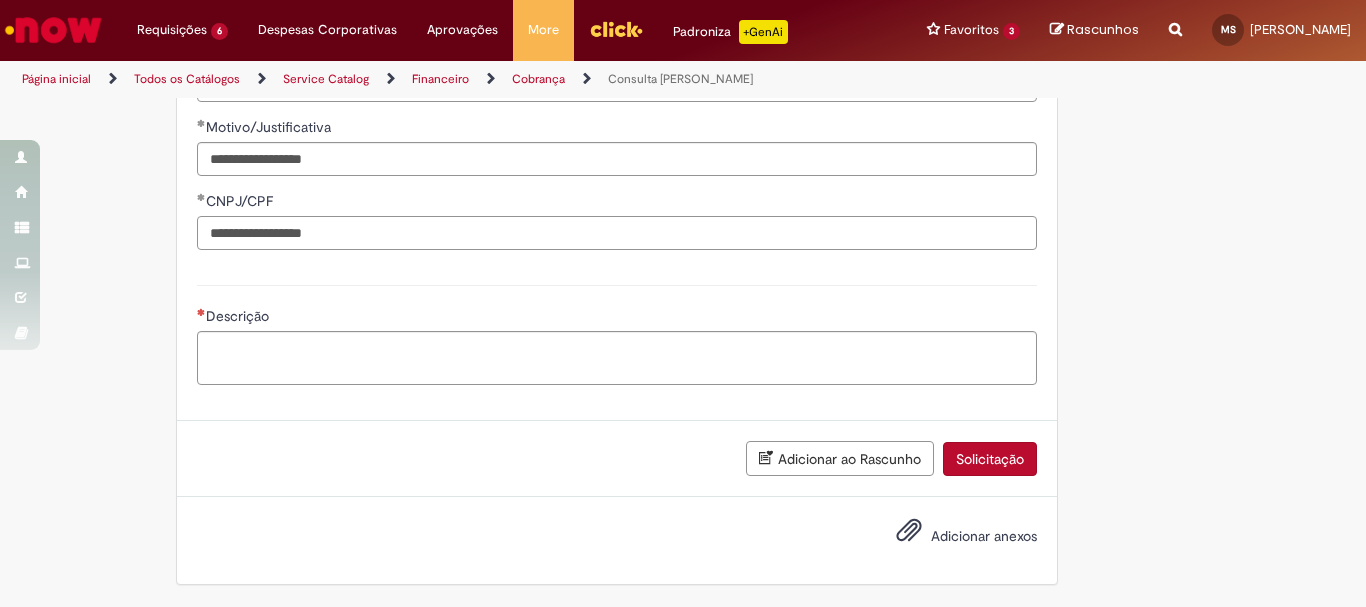 scroll, scrollTop: 1065, scrollLeft: 0, axis: vertical 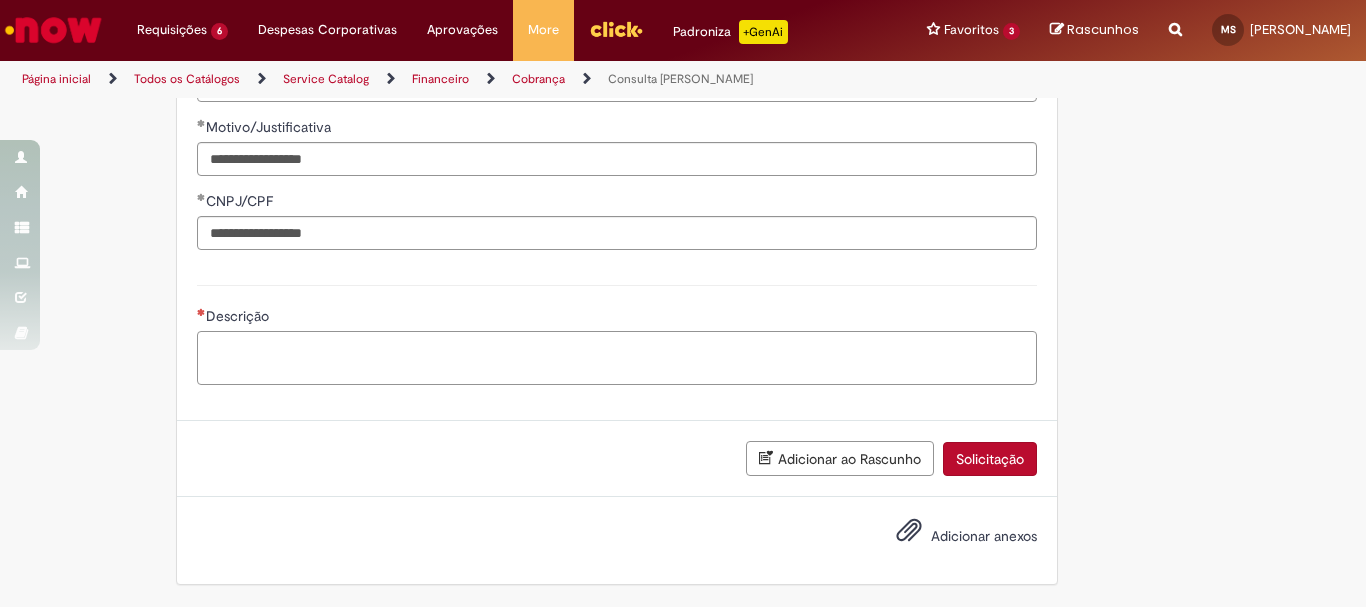 click on "Descrição" at bounding box center (617, 358) 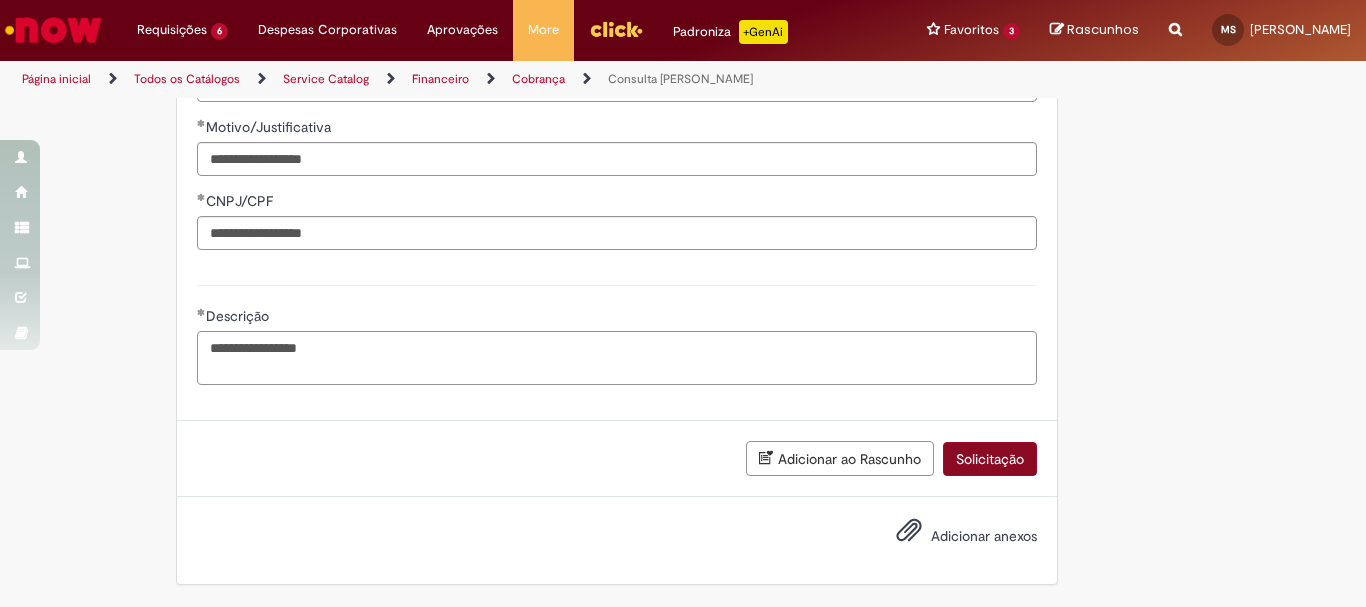 type on "**********" 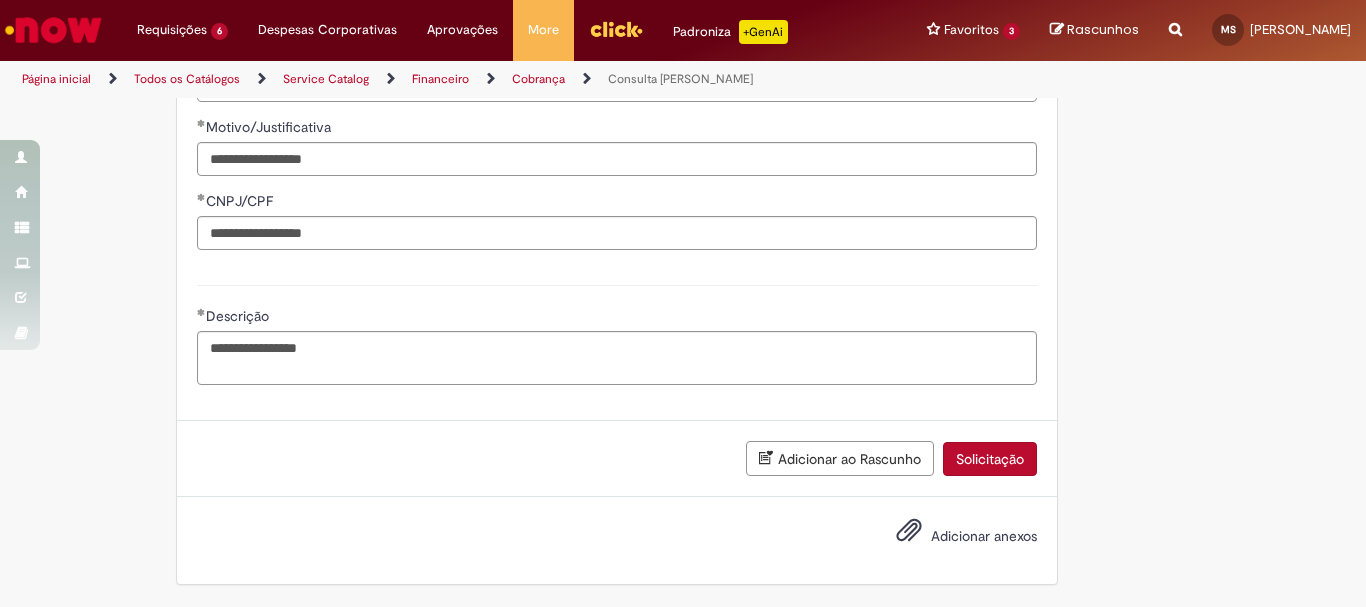 click on "Solicitação" at bounding box center [990, 459] 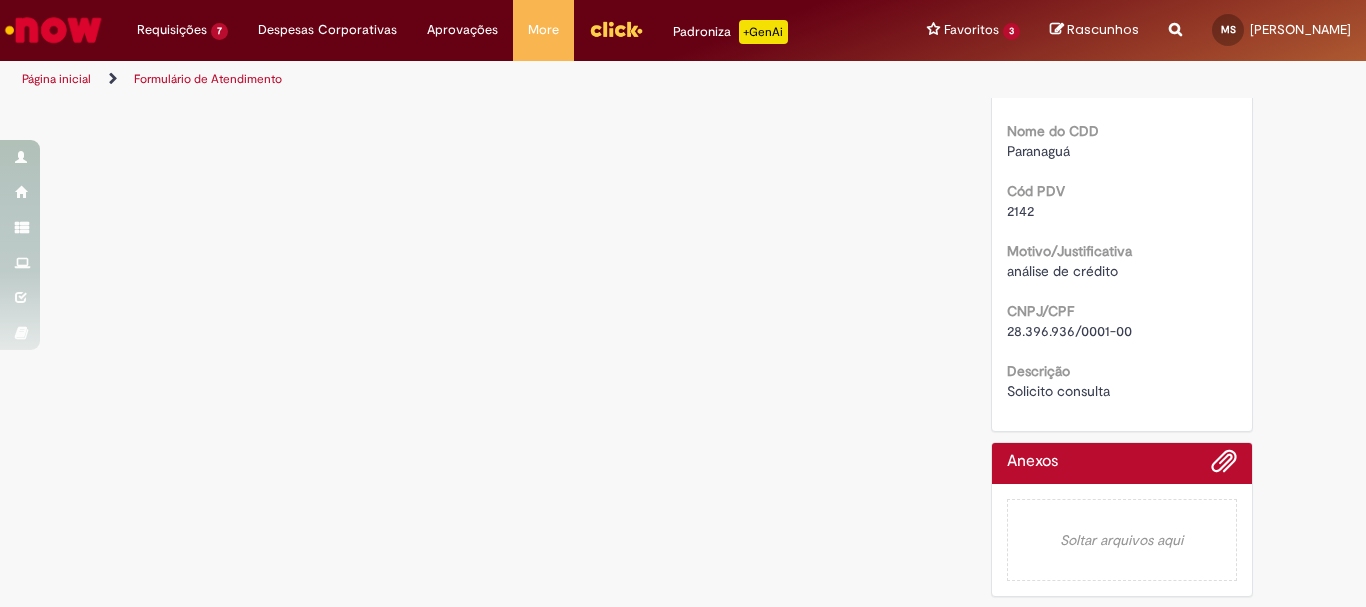 scroll, scrollTop: 0, scrollLeft: 0, axis: both 